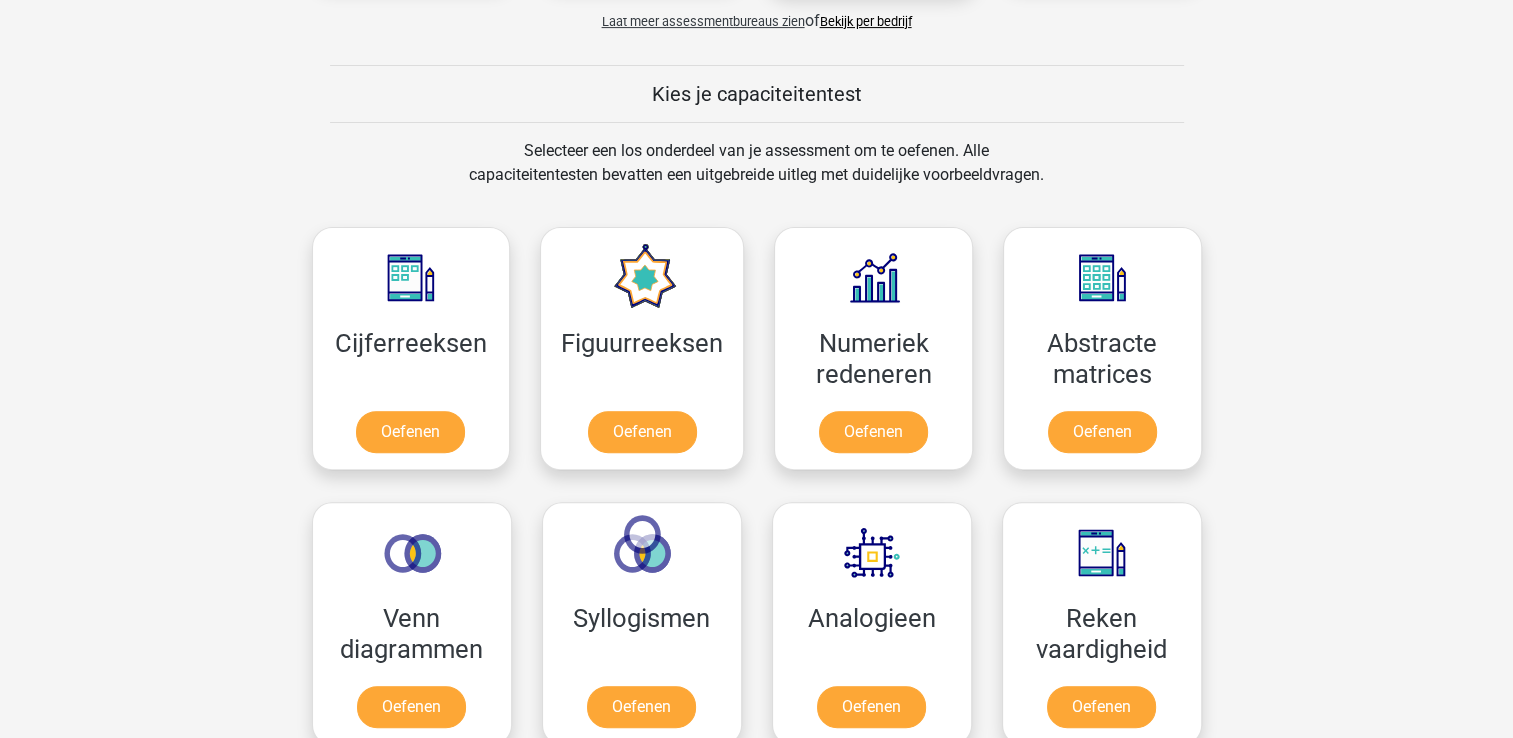 scroll, scrollTop: 800, scrollLeft: 0, axis: vertical 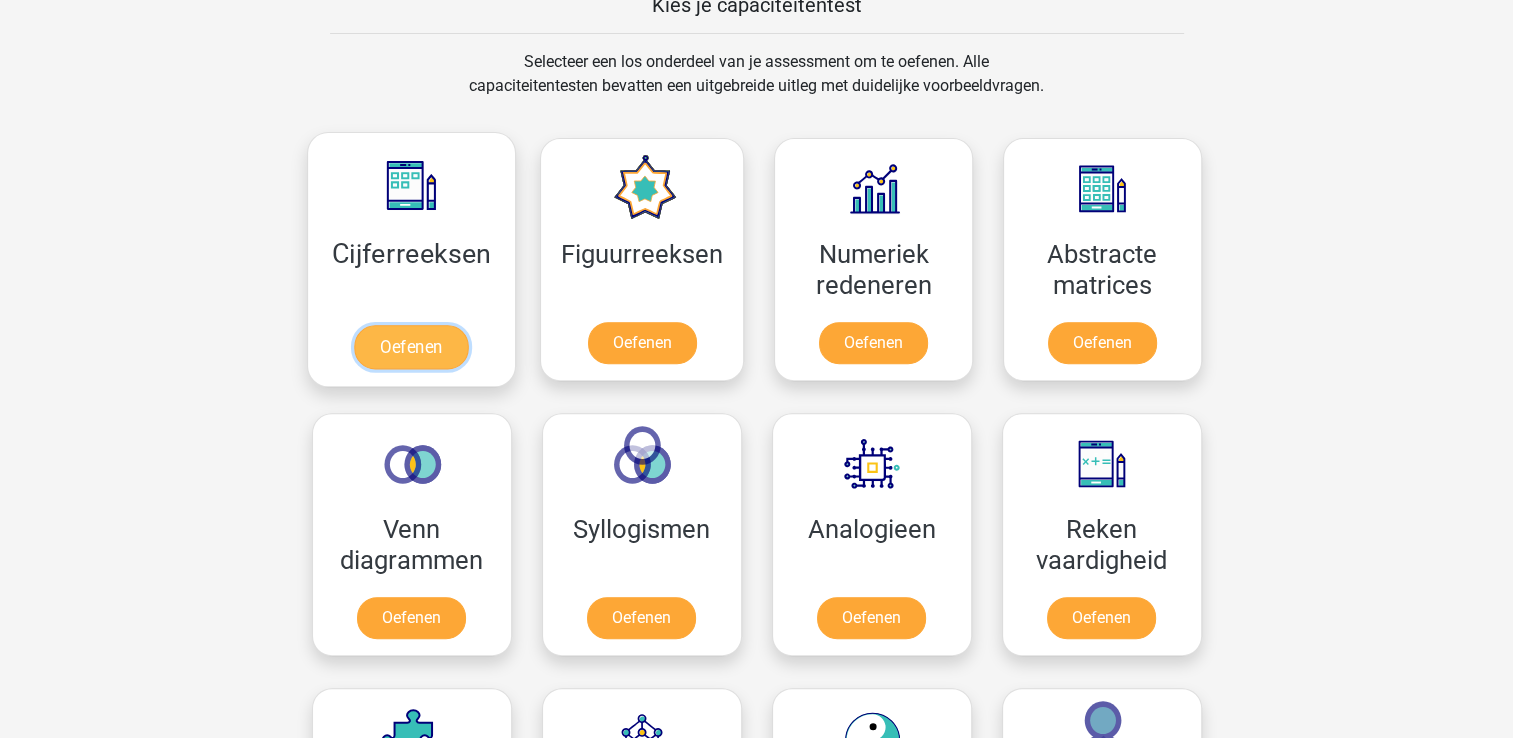 click on "Oefenen" at bounding box center [411, 347] 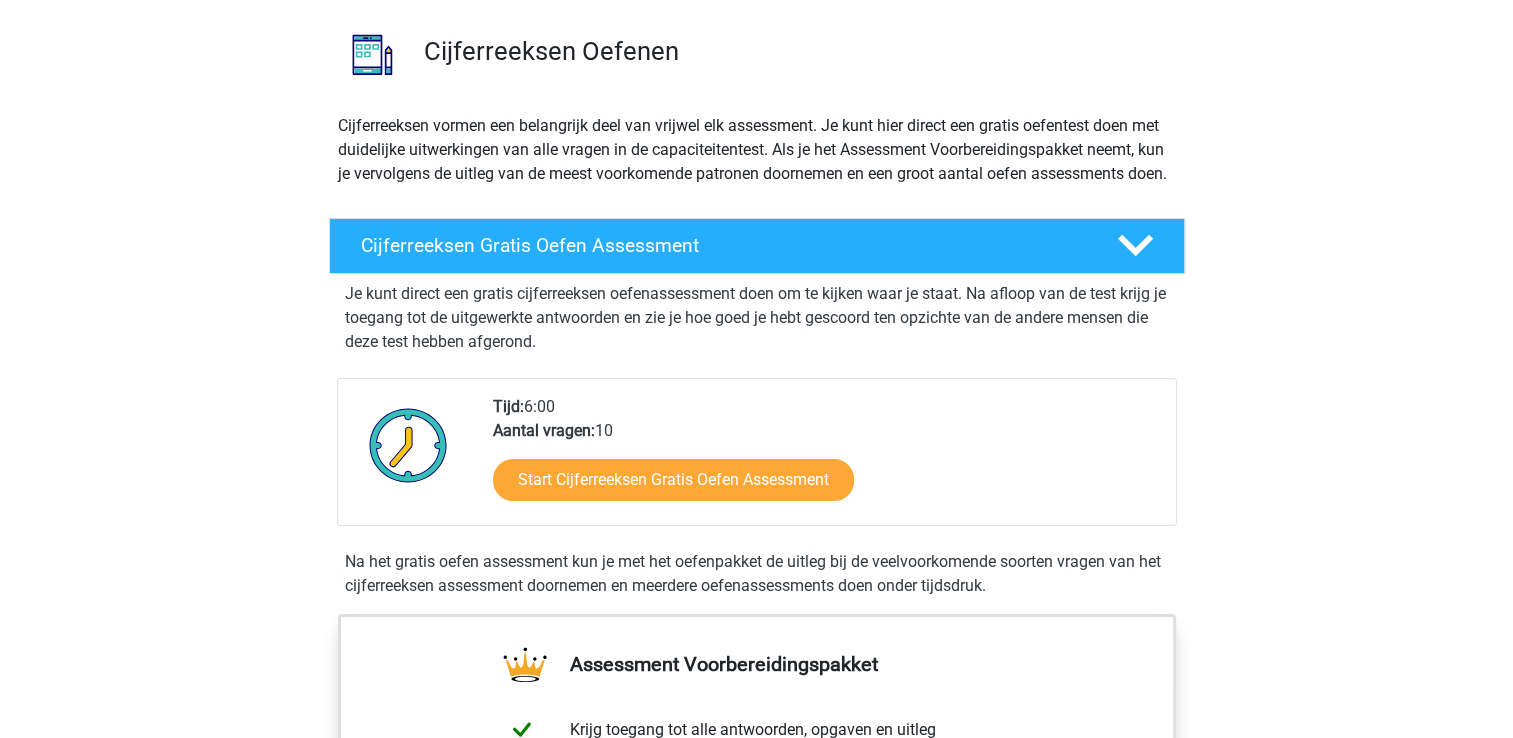 scroll, scrollTop: 200, scrollLeft: 0, axis: vertical 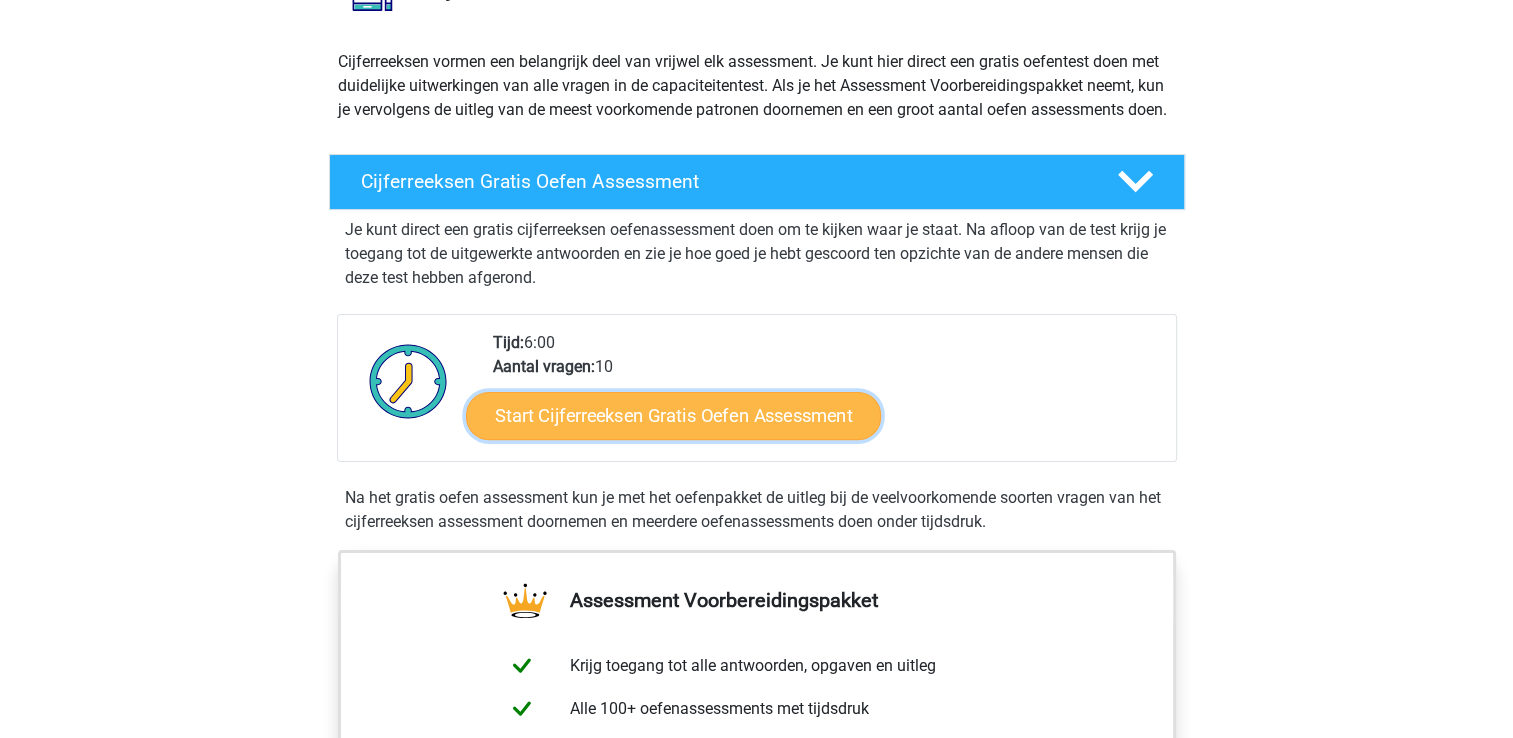 click on "Start Cijferreeksen
Gratis Oefen Assessment" at bounding box center [673, 415] 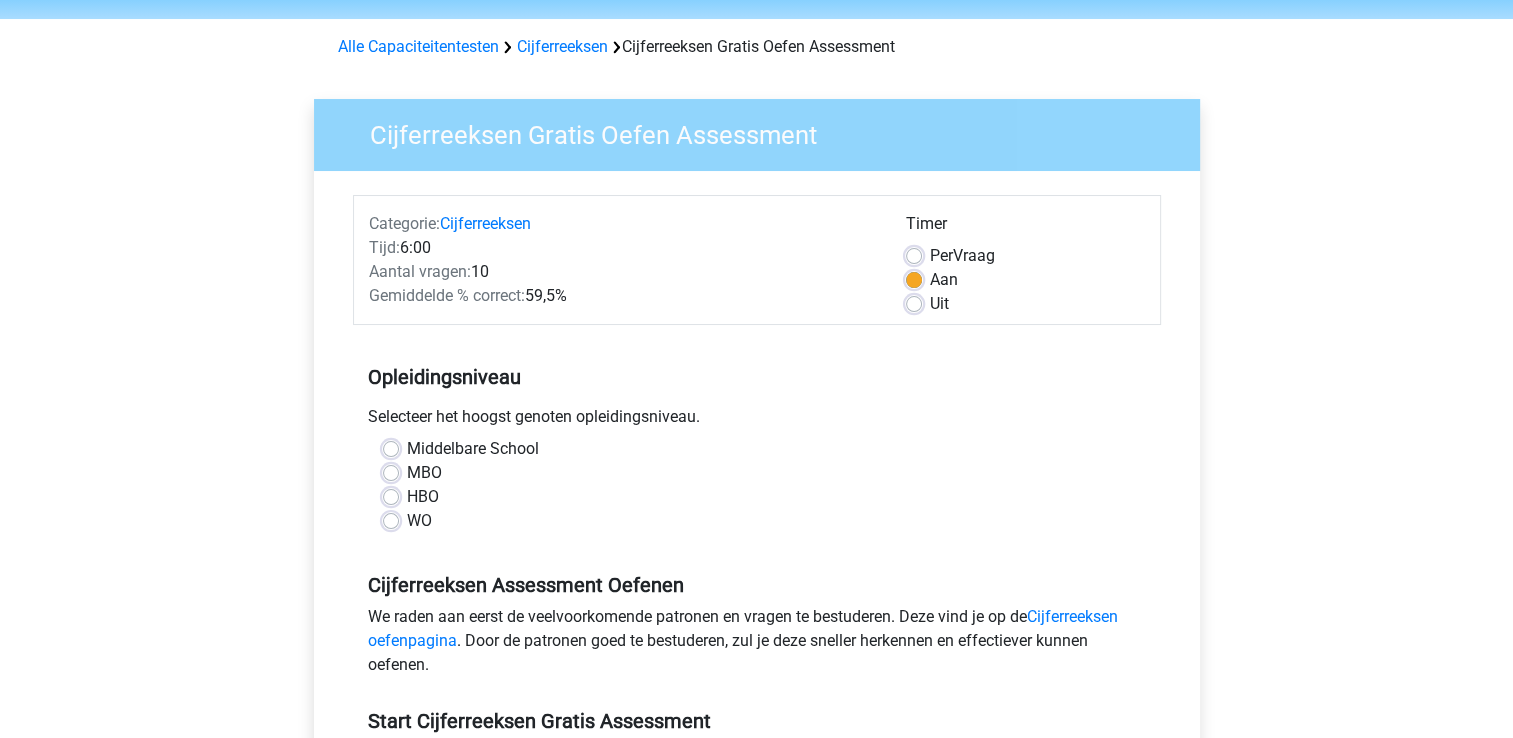 scroll, scrollTop: 100, scrollLeft: 0, axis: vertical 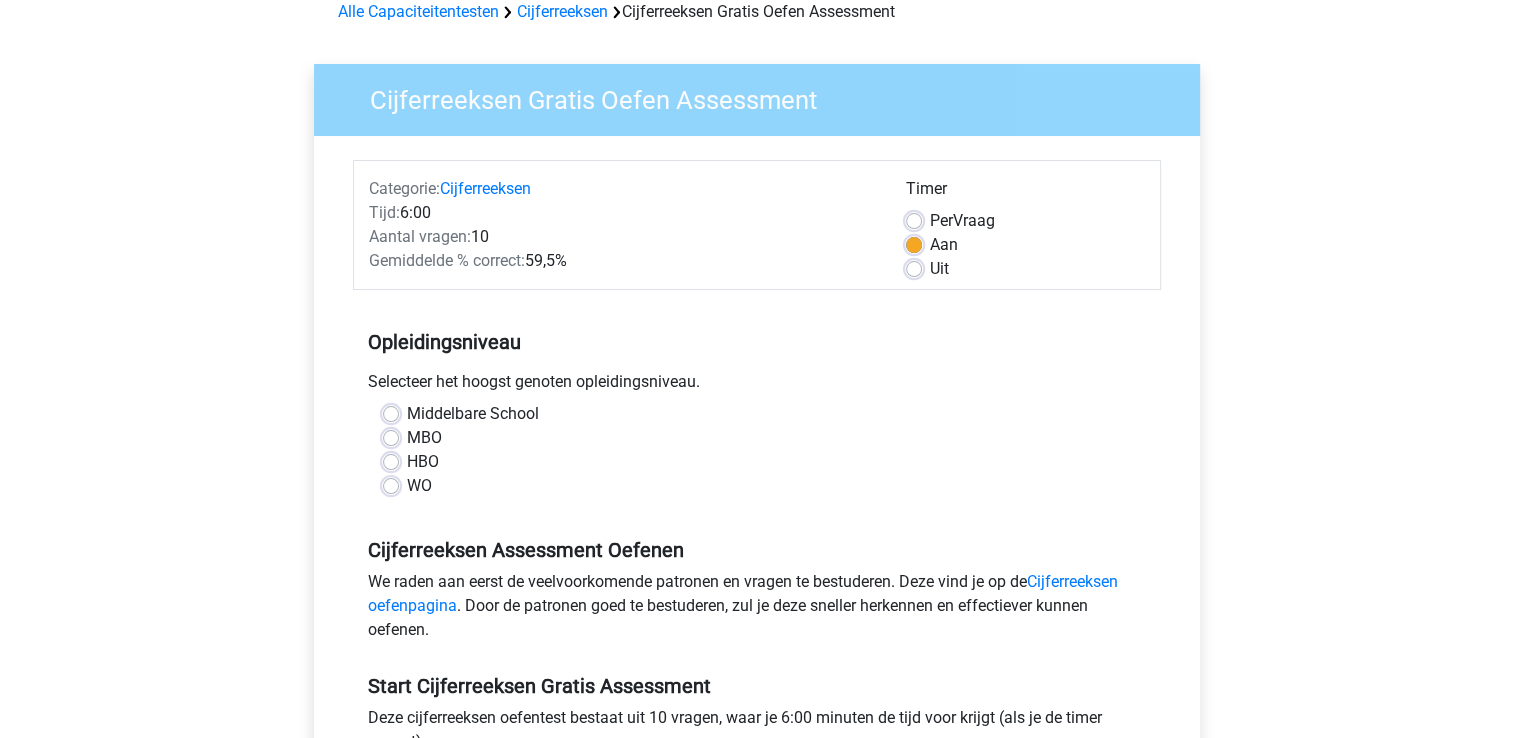 click on "MBO" at bounding box center (424, 438) 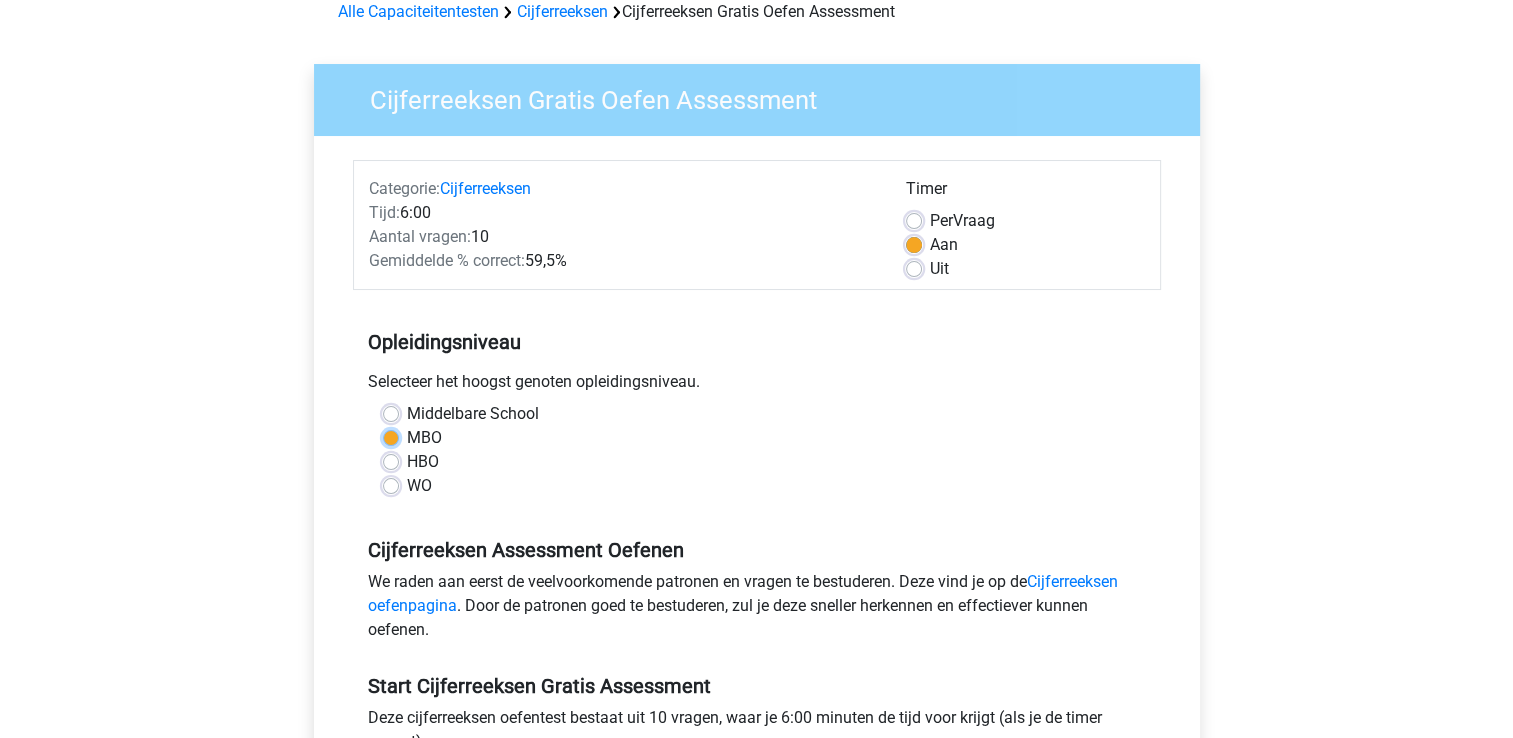 click on "MBO" at bounding box center [391, 436] 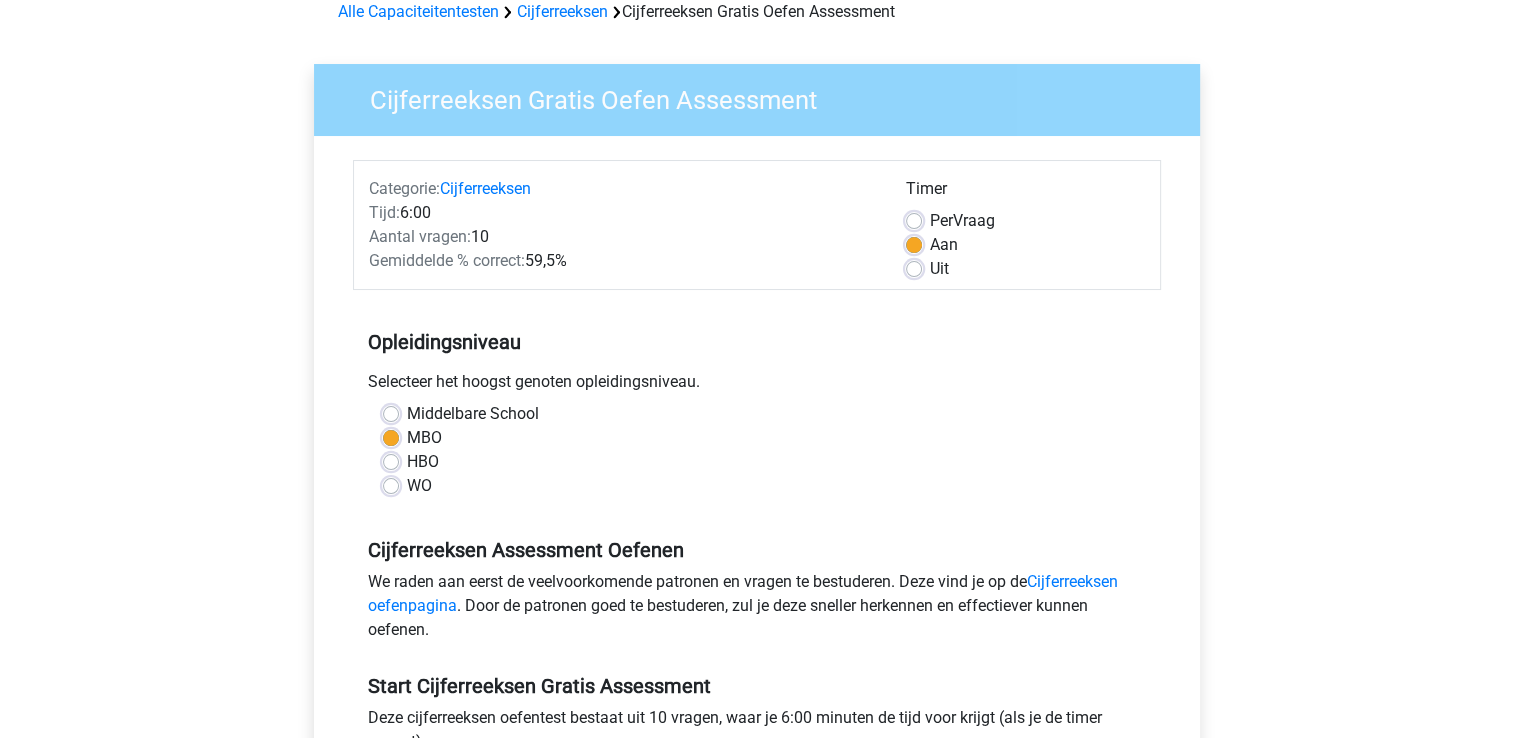 click on "Uit" at bounding box center [939, 269] 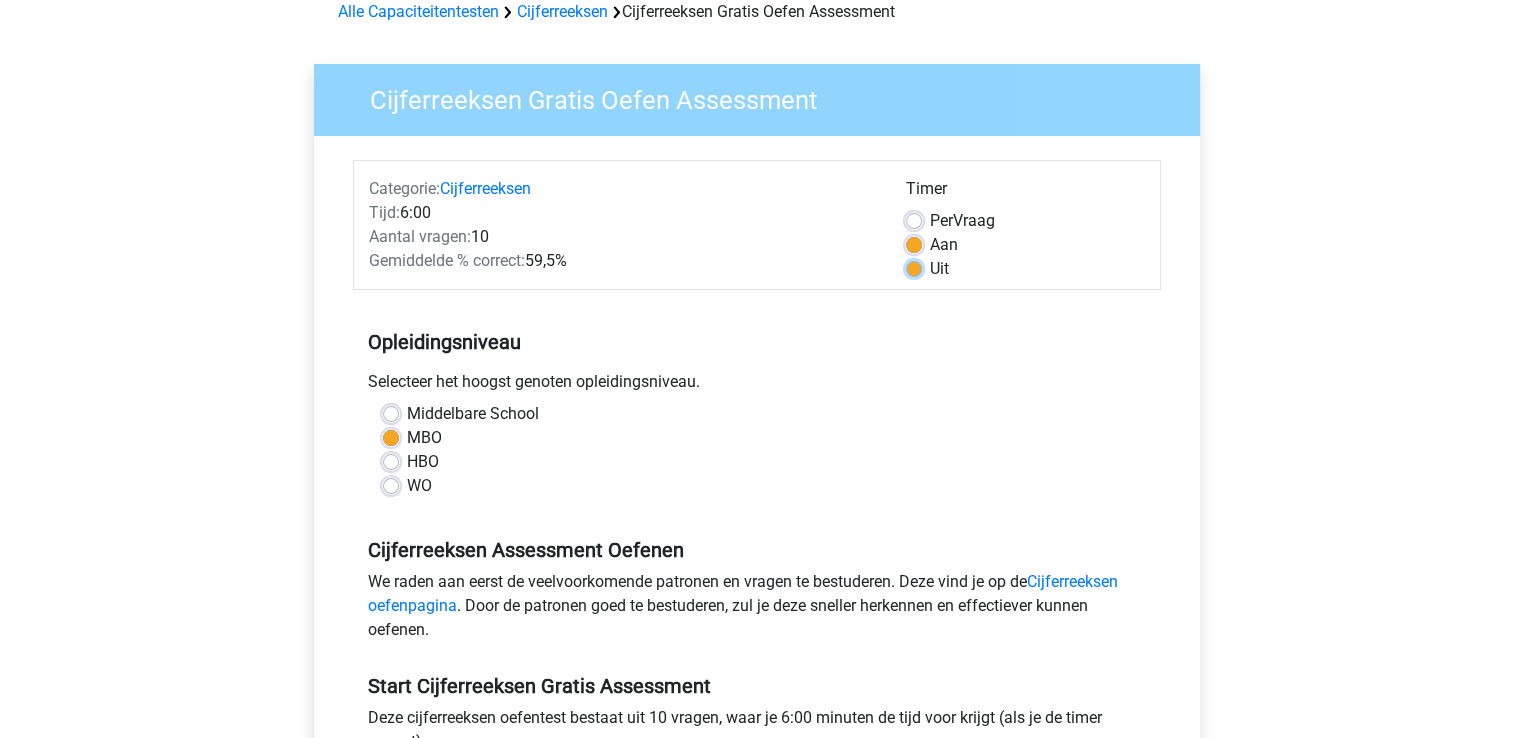 click on "Uit" at bounding box center (914, 267) 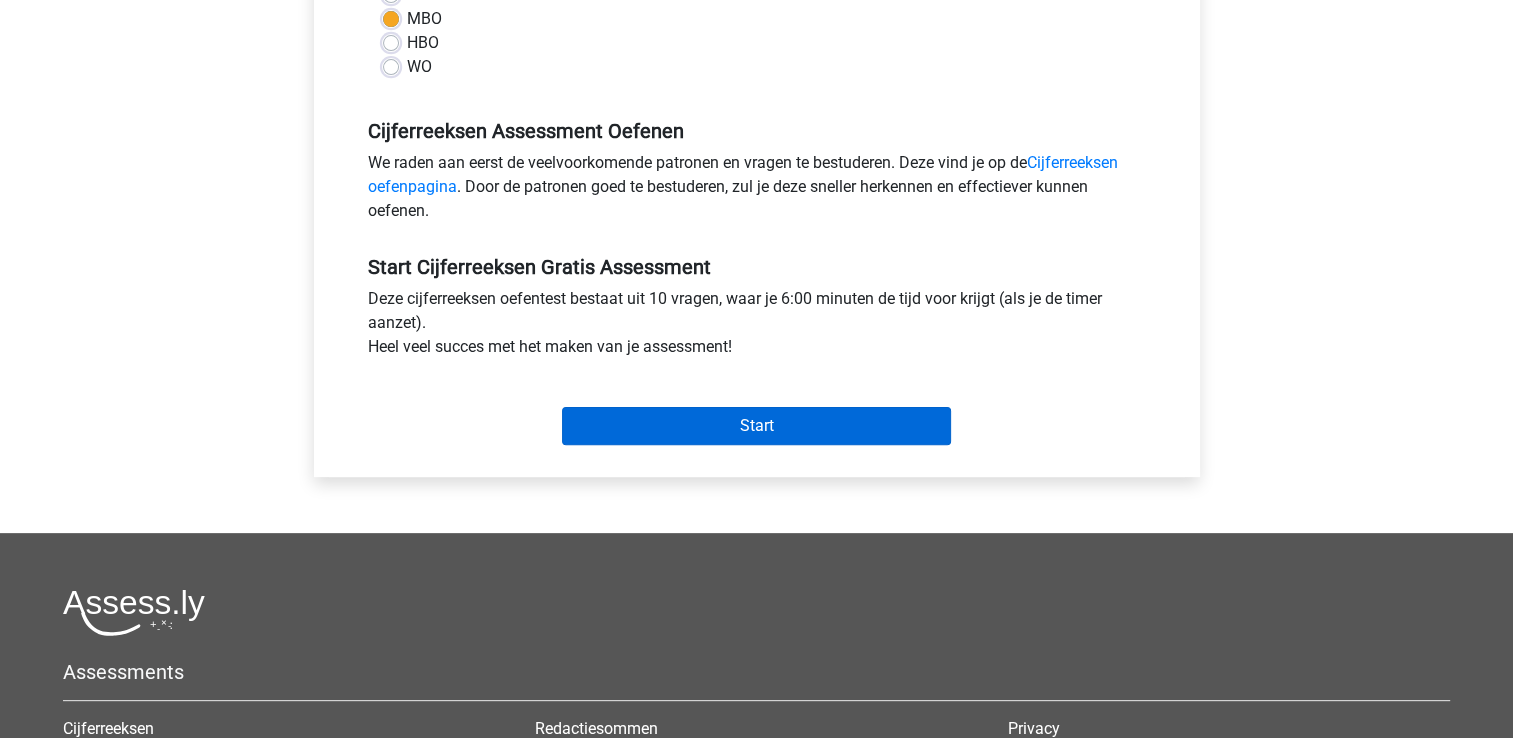 scroll, scrollTop: 600, scrollLeft: 0, axis: vertical 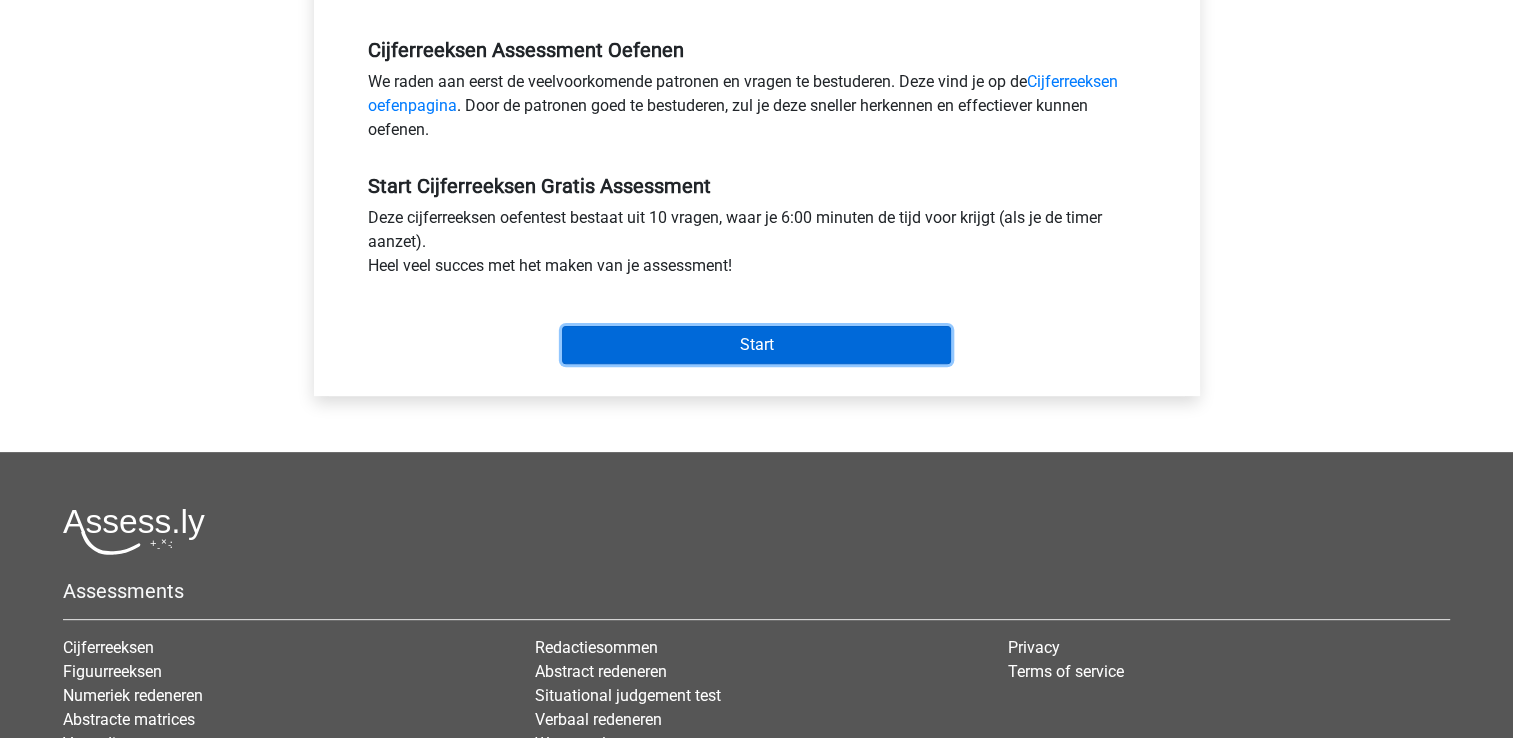 click on "Start" at bounding box center (756, 345) 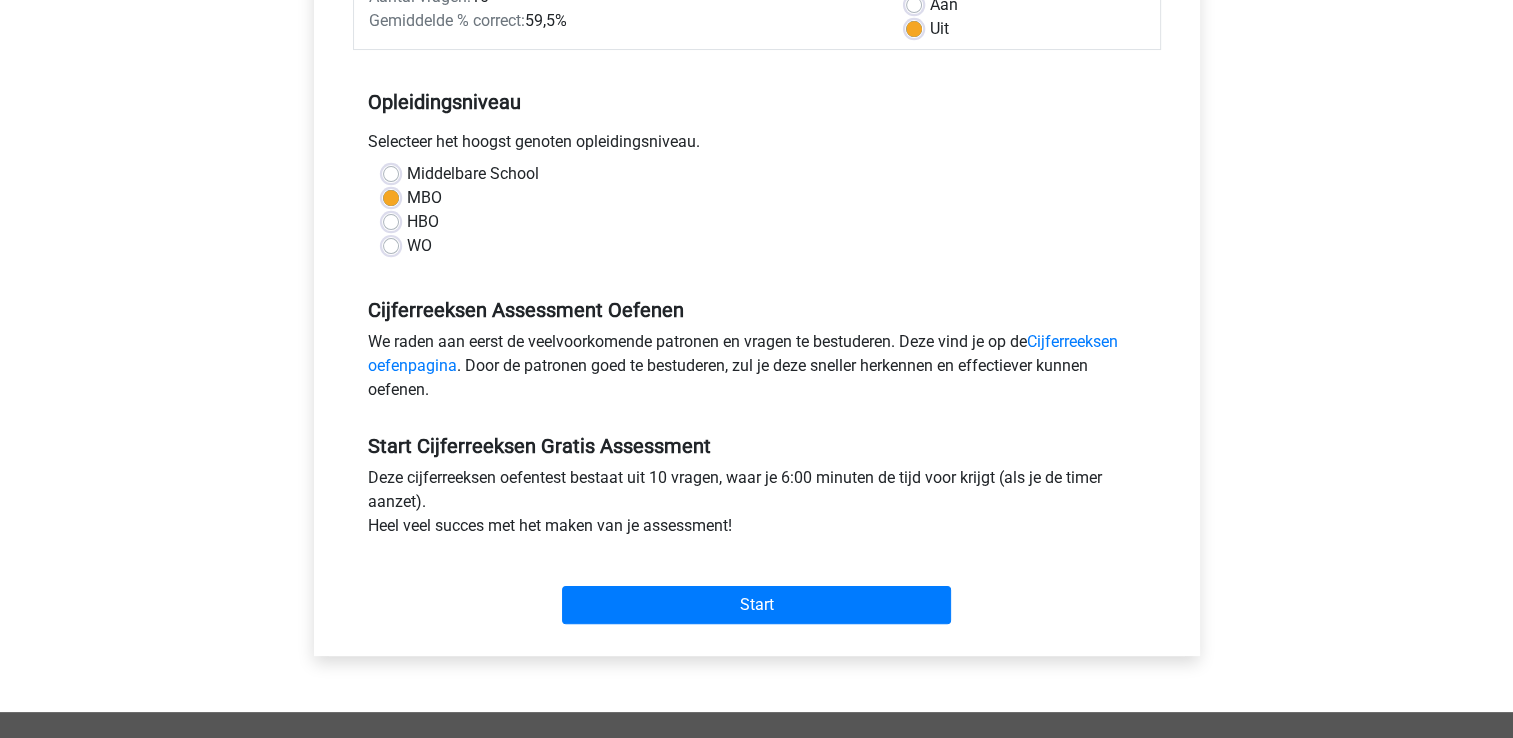 scroll, scrollTop: 0, scrollLeft: 0, axis: both 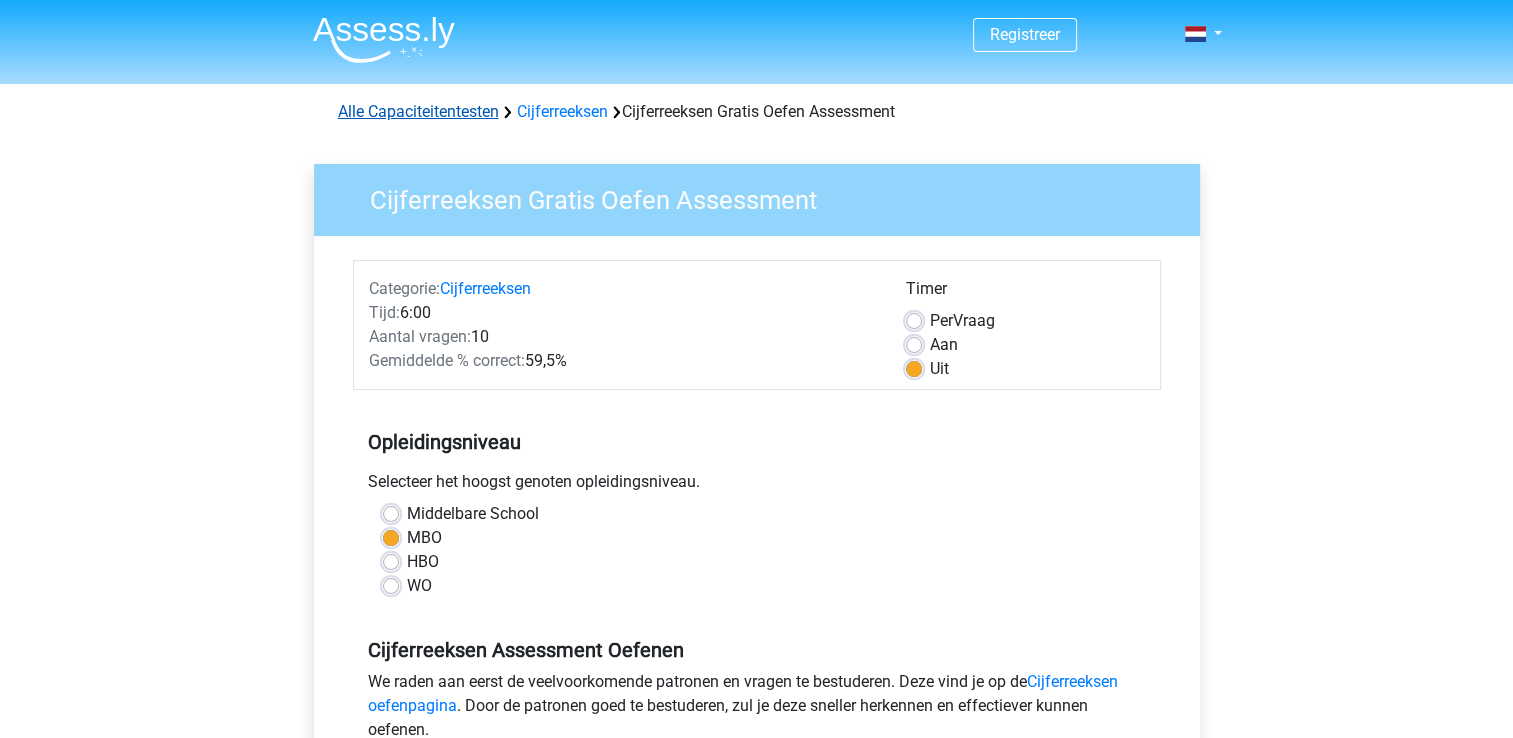 click on "Alle Capaciteitentesten" at bounding box center (418, 111) 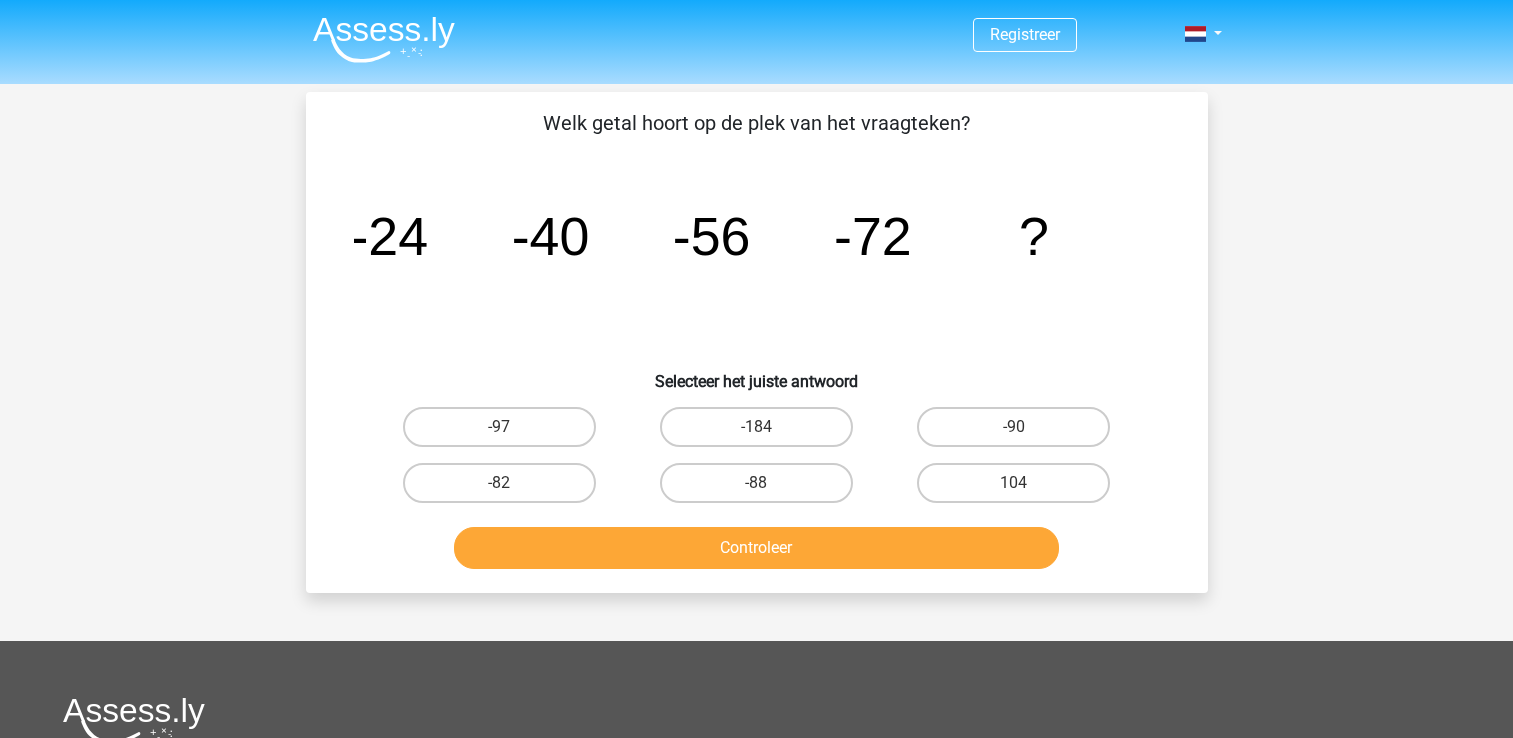 scroll, scrollTop: 0, scrollLeft: 0, axis: both 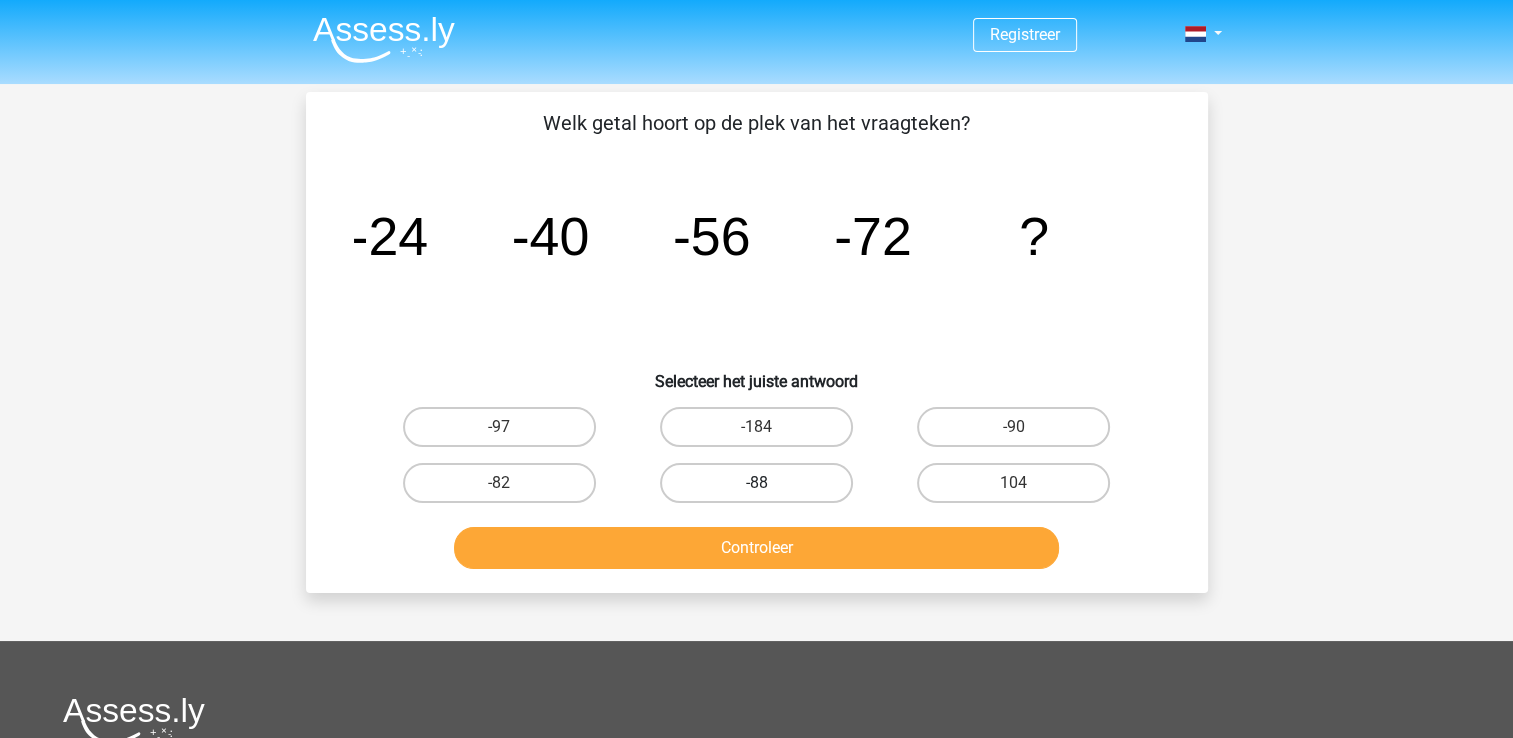 click on "-88" at bounding box center [756, 483] 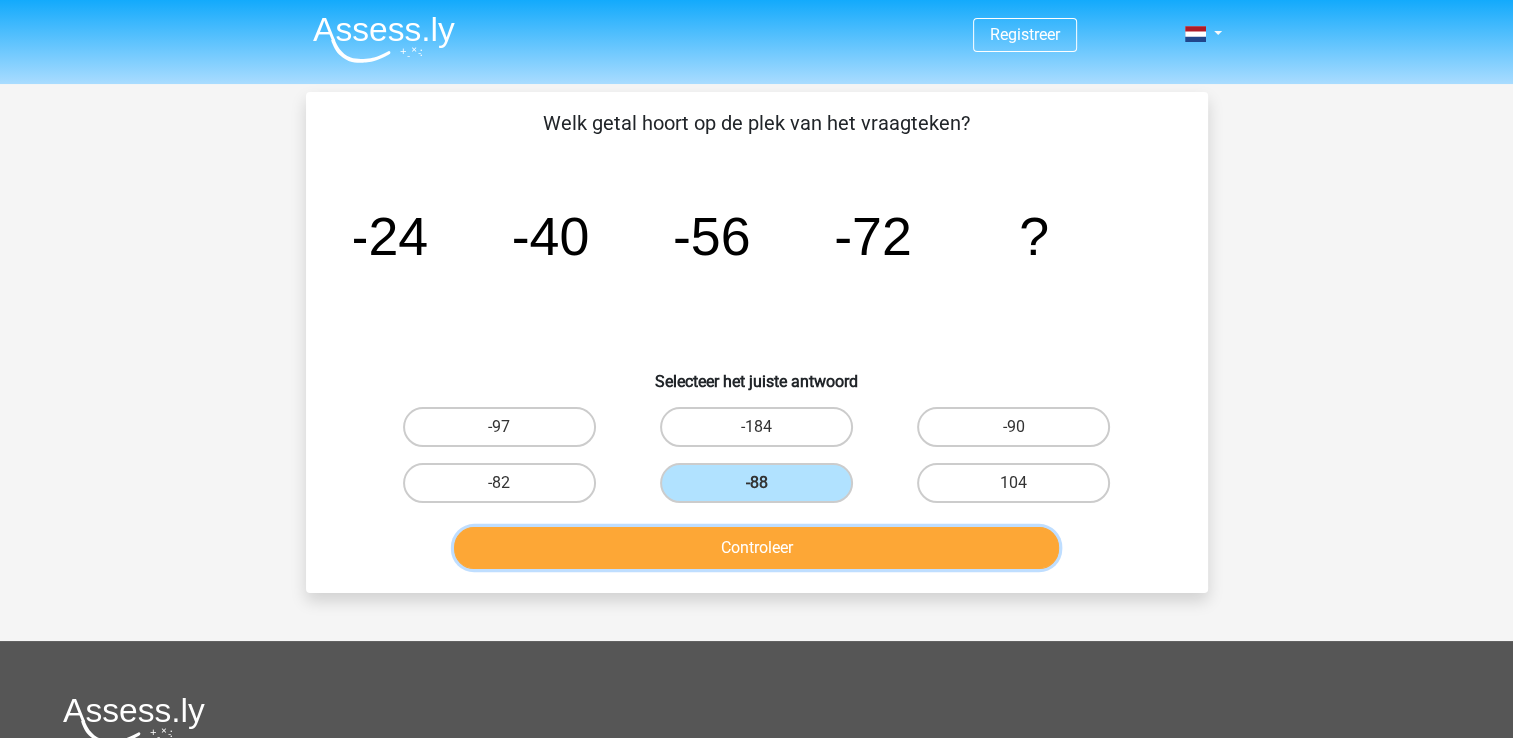 click on "Controleer" at bounding box center [756, 548] 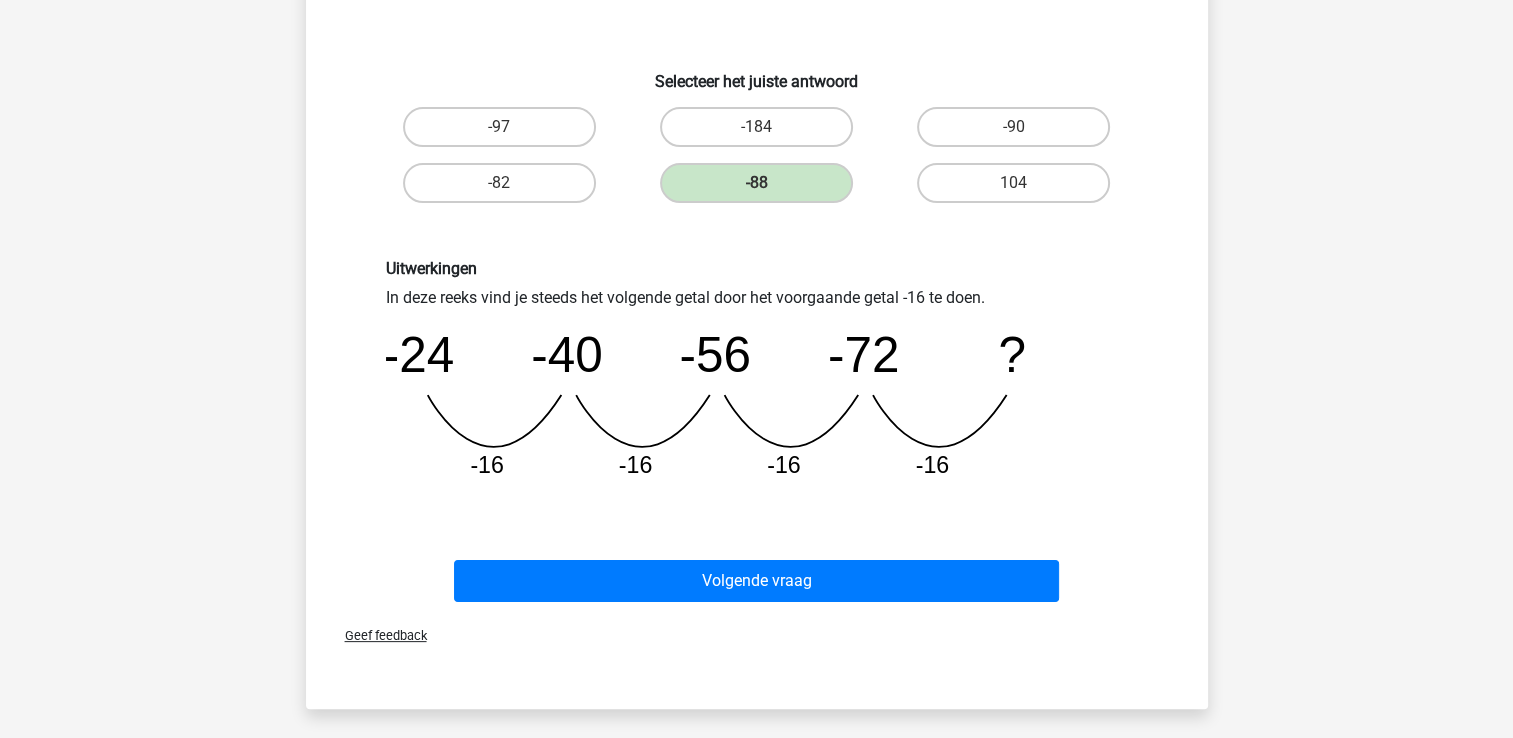 scroll, scrollTop: 200, scrollLeft: 0, axis: vertical 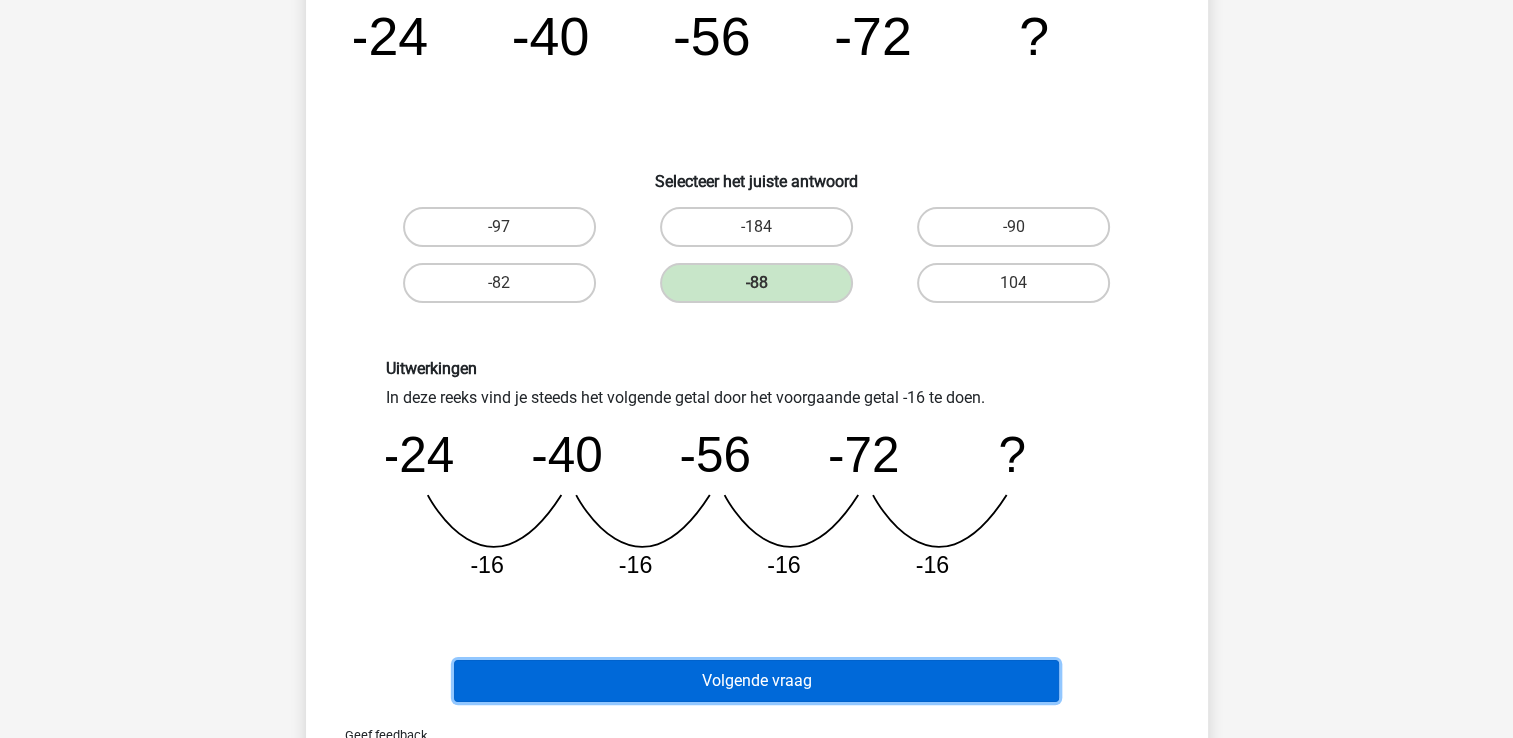 click on "Volgende vraag" at bounding box center (756, 681) 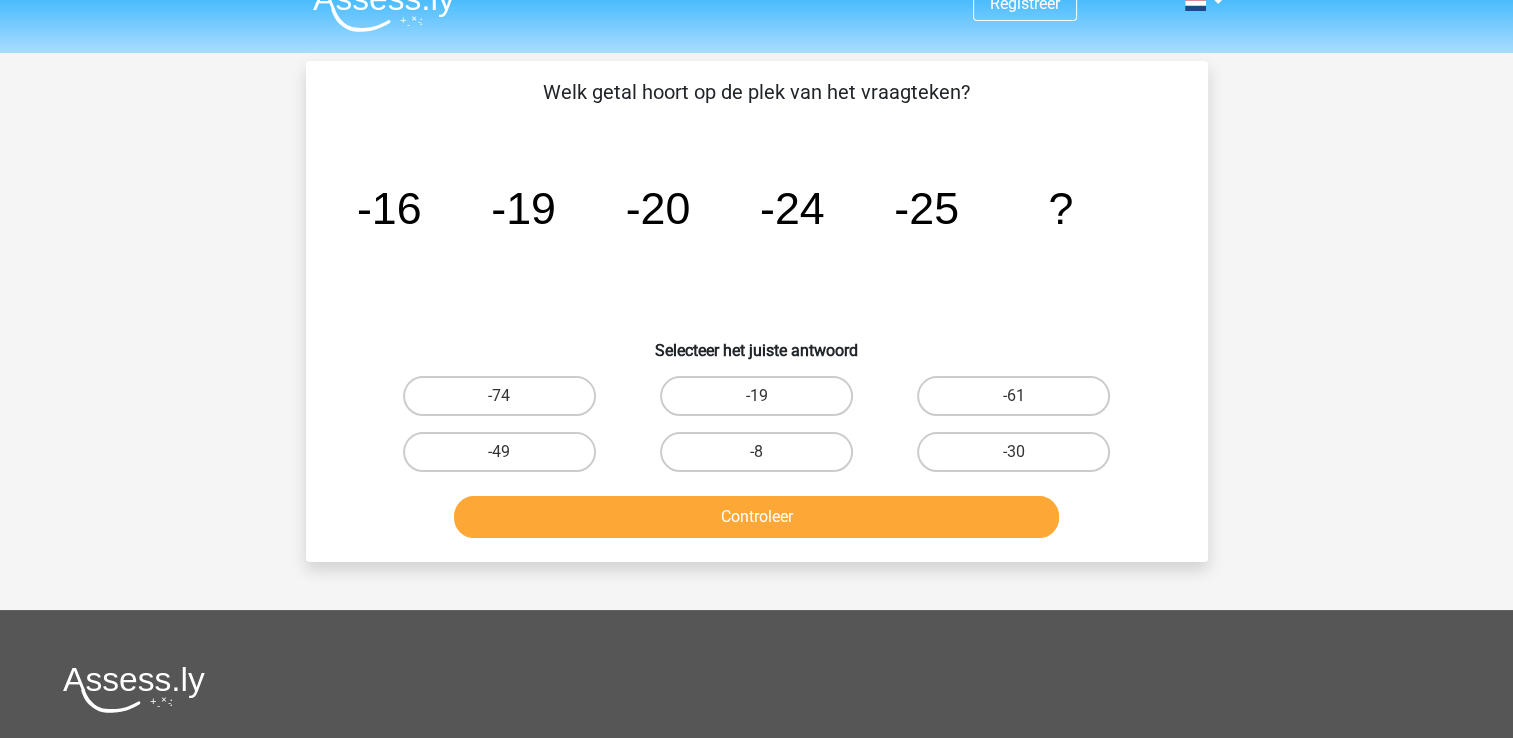 scroll, scrollTop: 0, scrollLeft: 0, axis: both 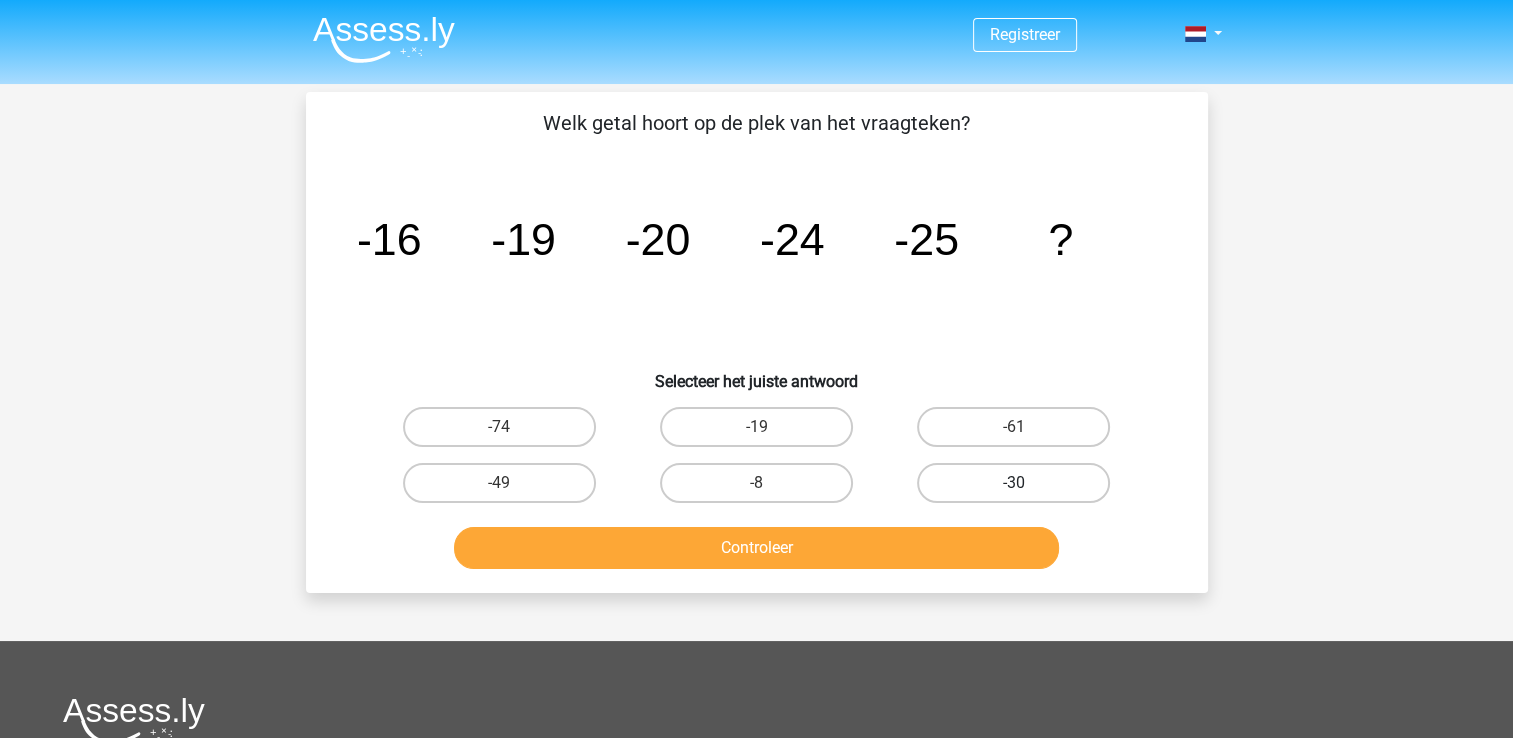 click on "-30" at bounding box center [1013, 483] 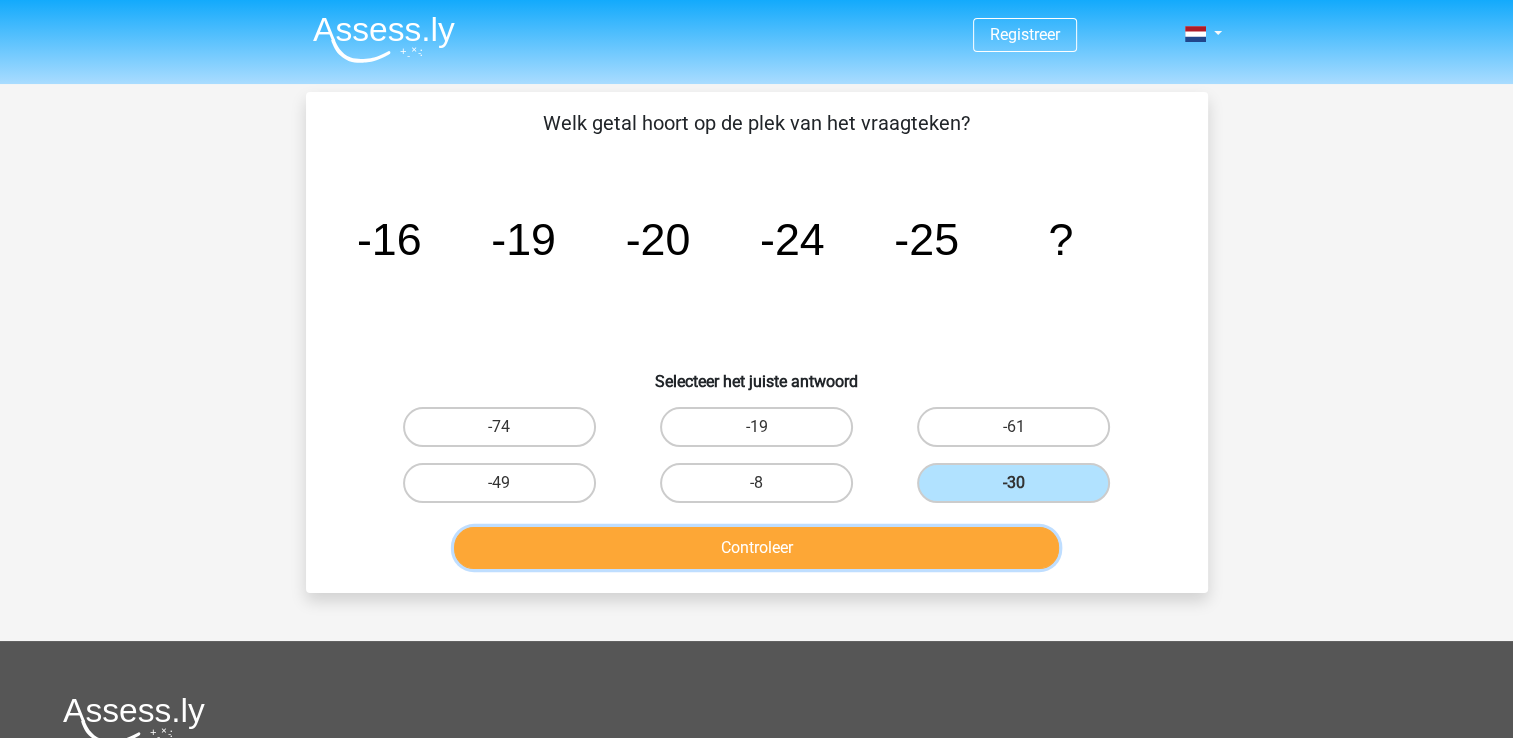 click on "Controleer" at bounding box center (756, 548) 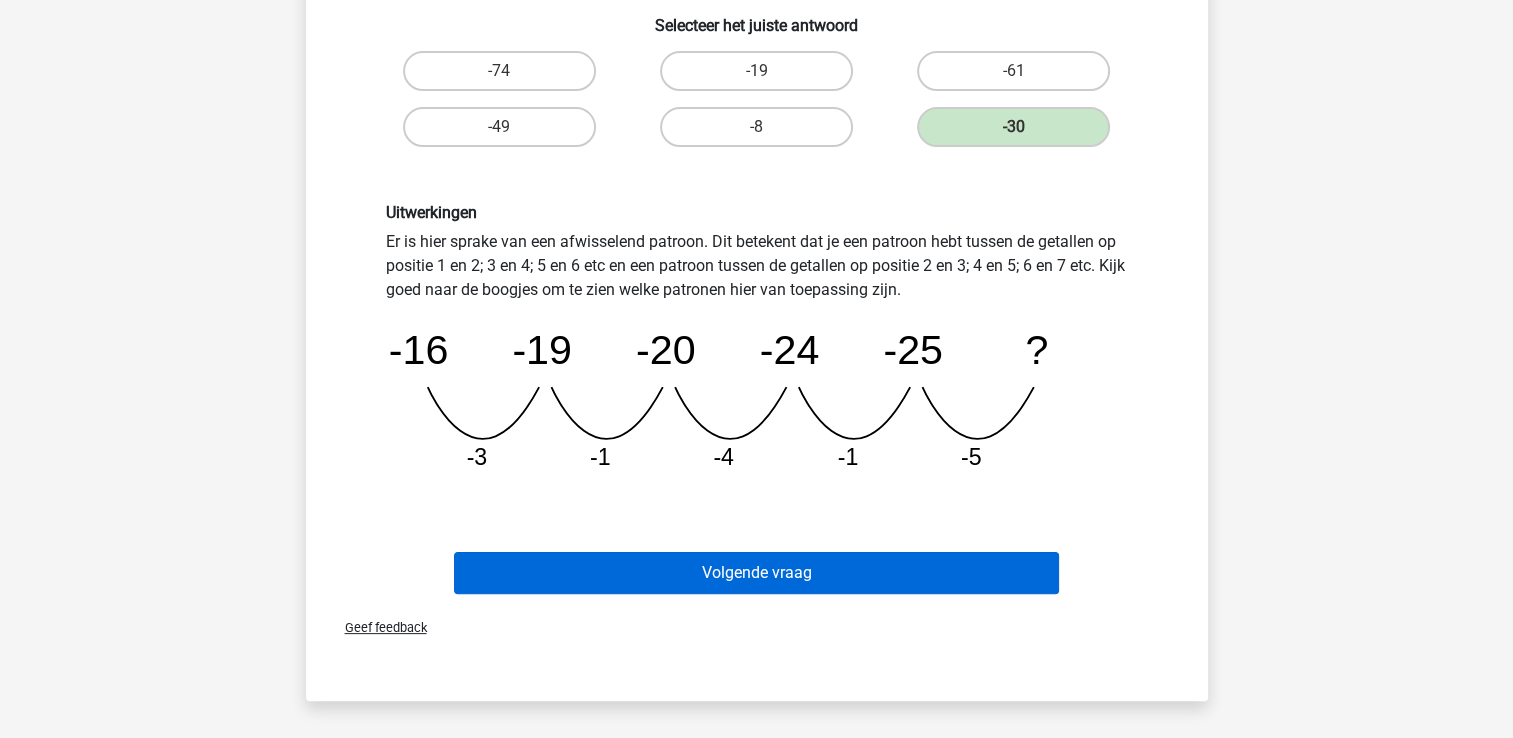 scroll, scrollTop: 400, scrollLeft: 0, axis: vertical 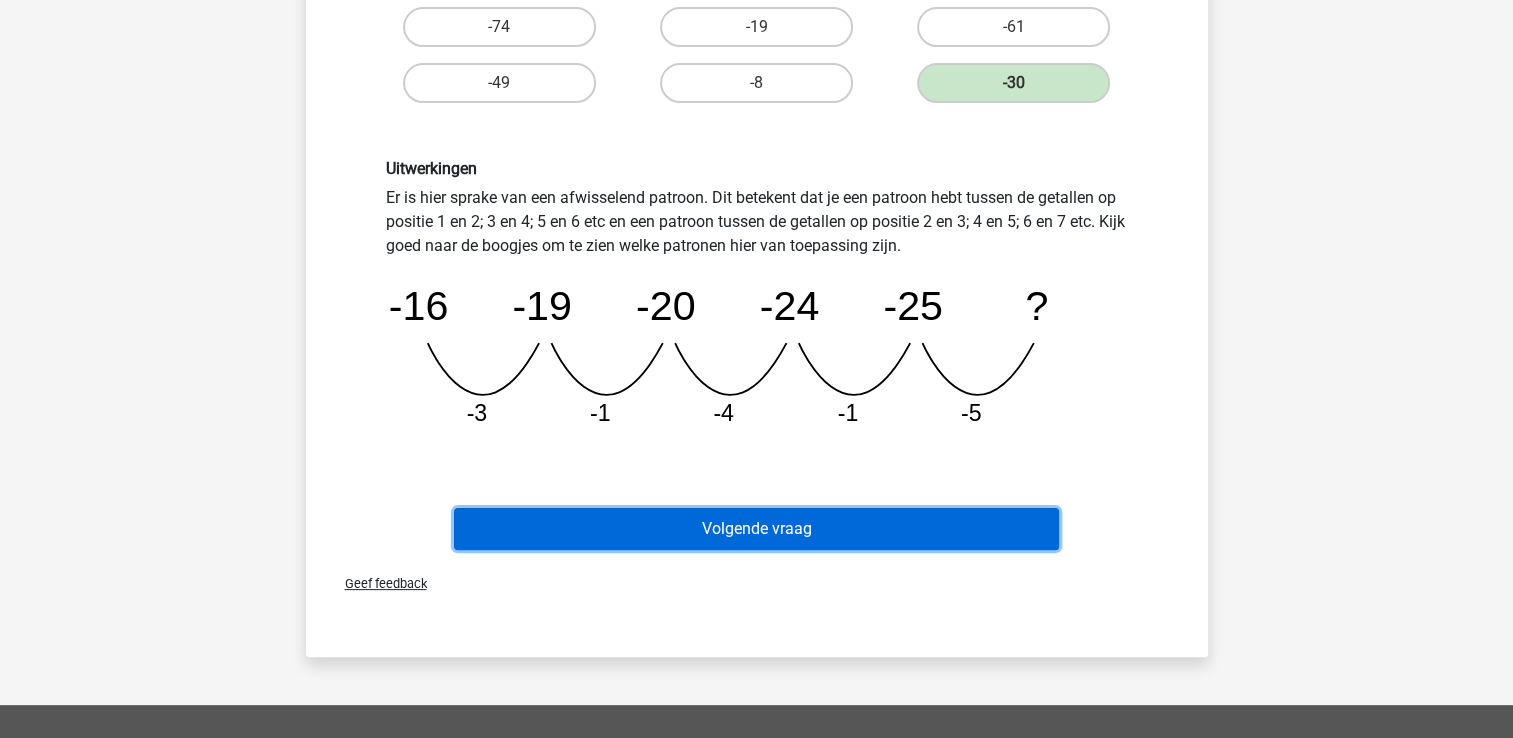 click on "Volgende vraag" at bounding box center (756, 529) 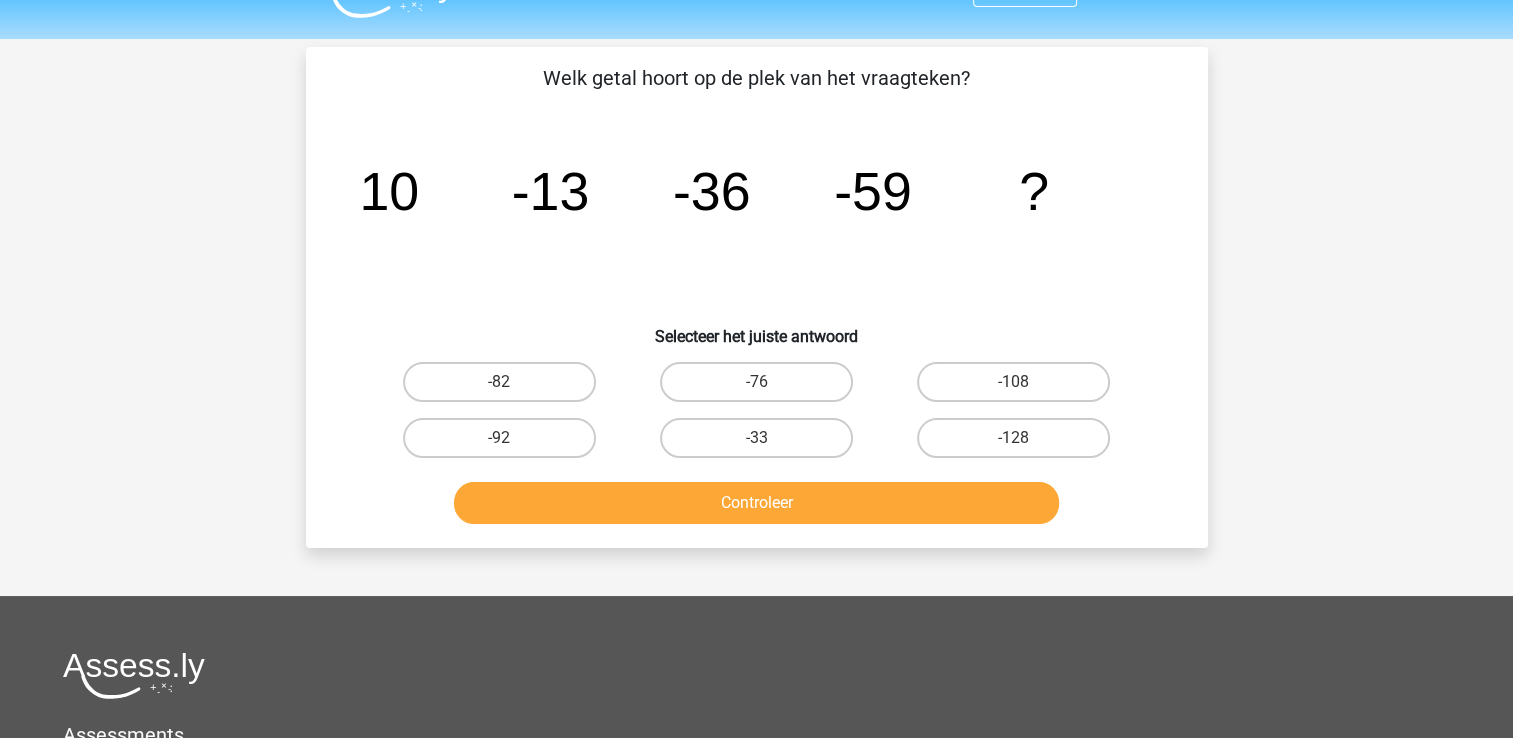 scroll, scrollTop: 0, scrollLeft: 0, axis: both 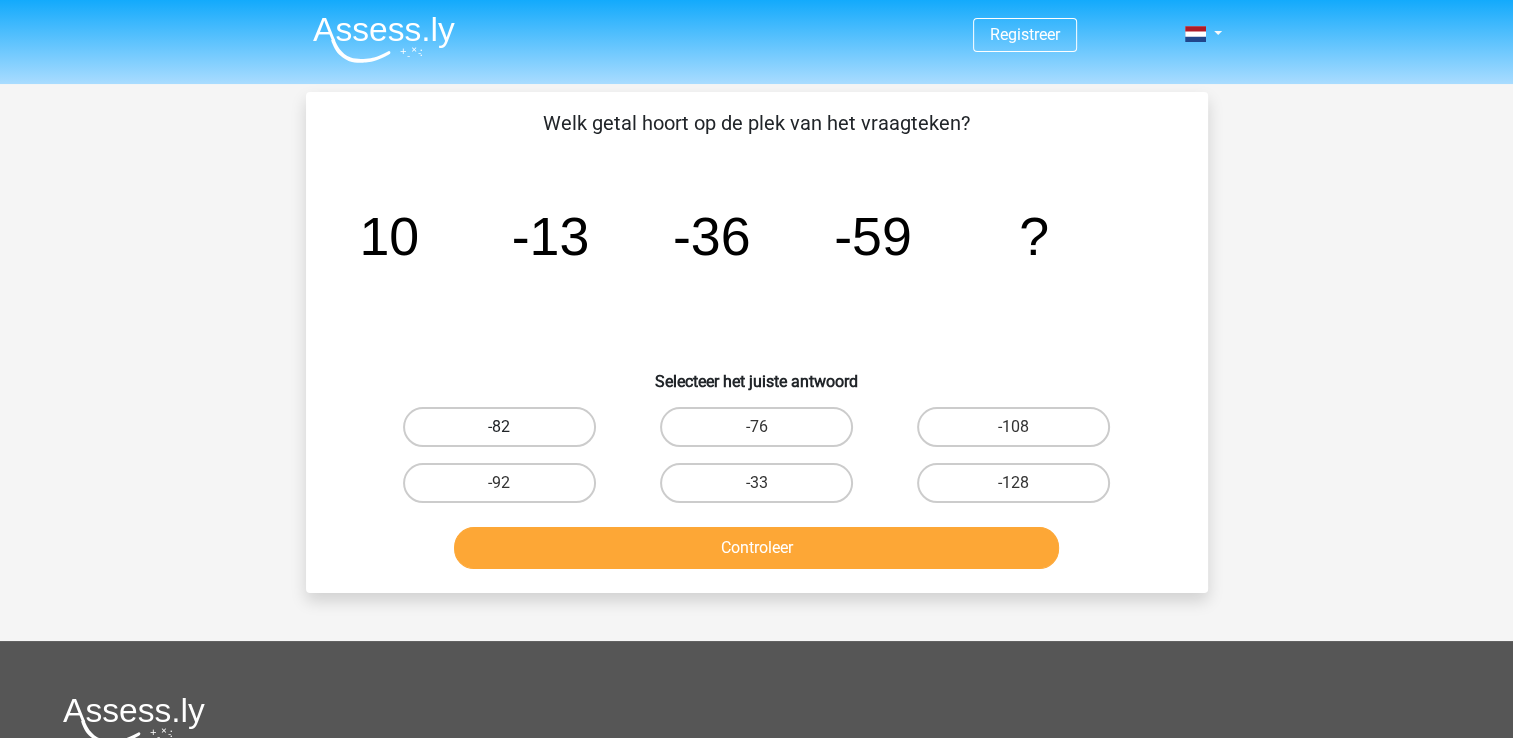click on "-82" at bounding box center [499, 427] 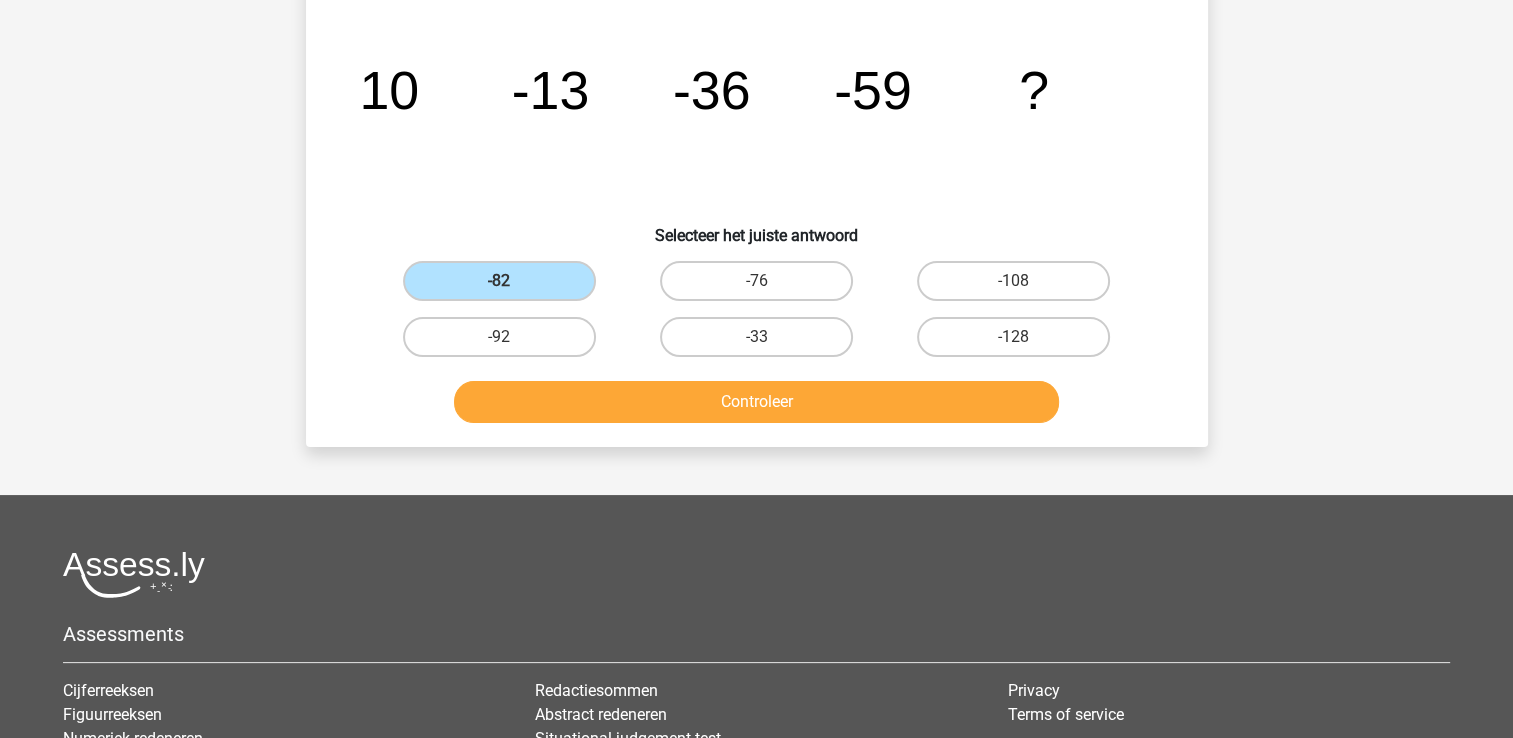 scroll, scrollTop: 300, scrollLeft: 0, axis: vertical 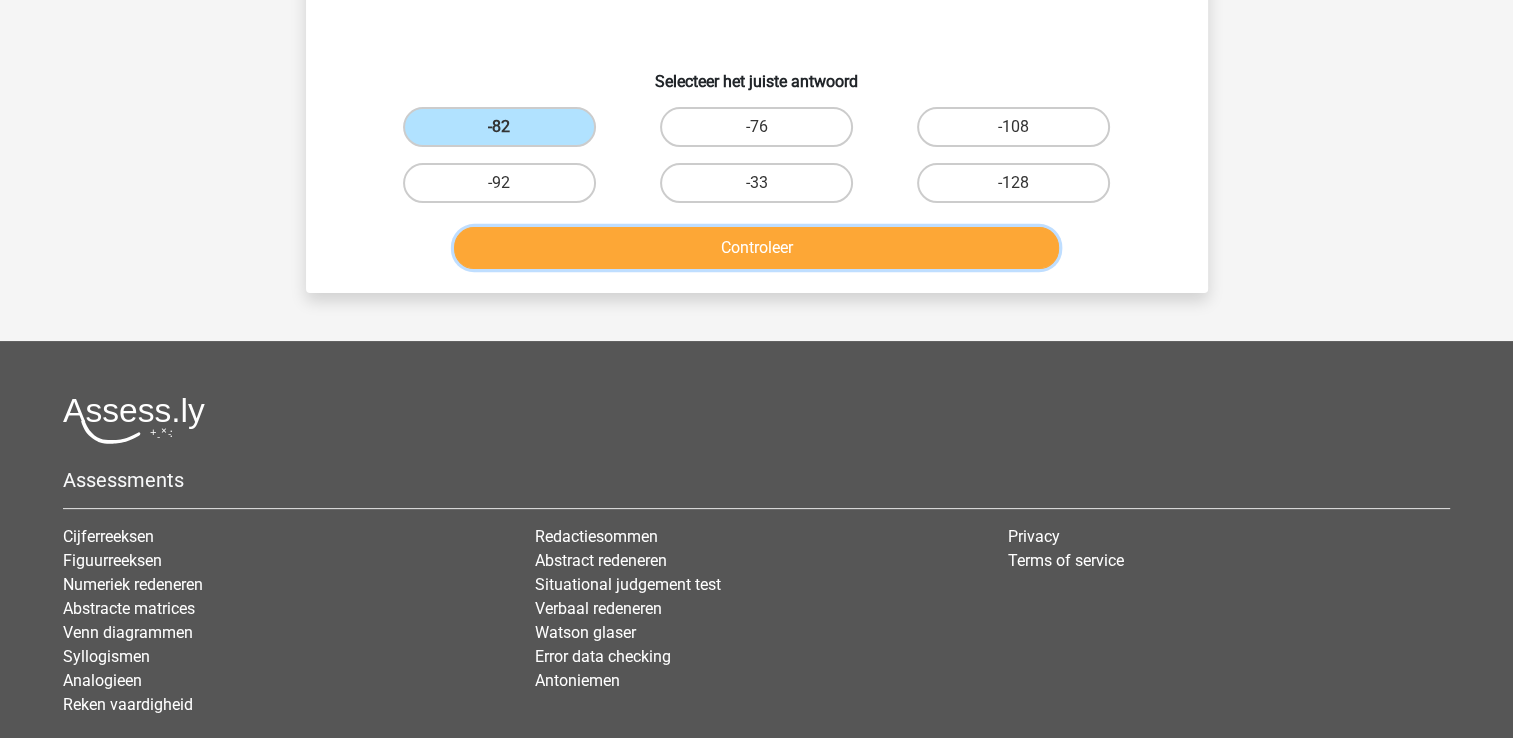 click on "Controleer" at bounding box center (756, 248) 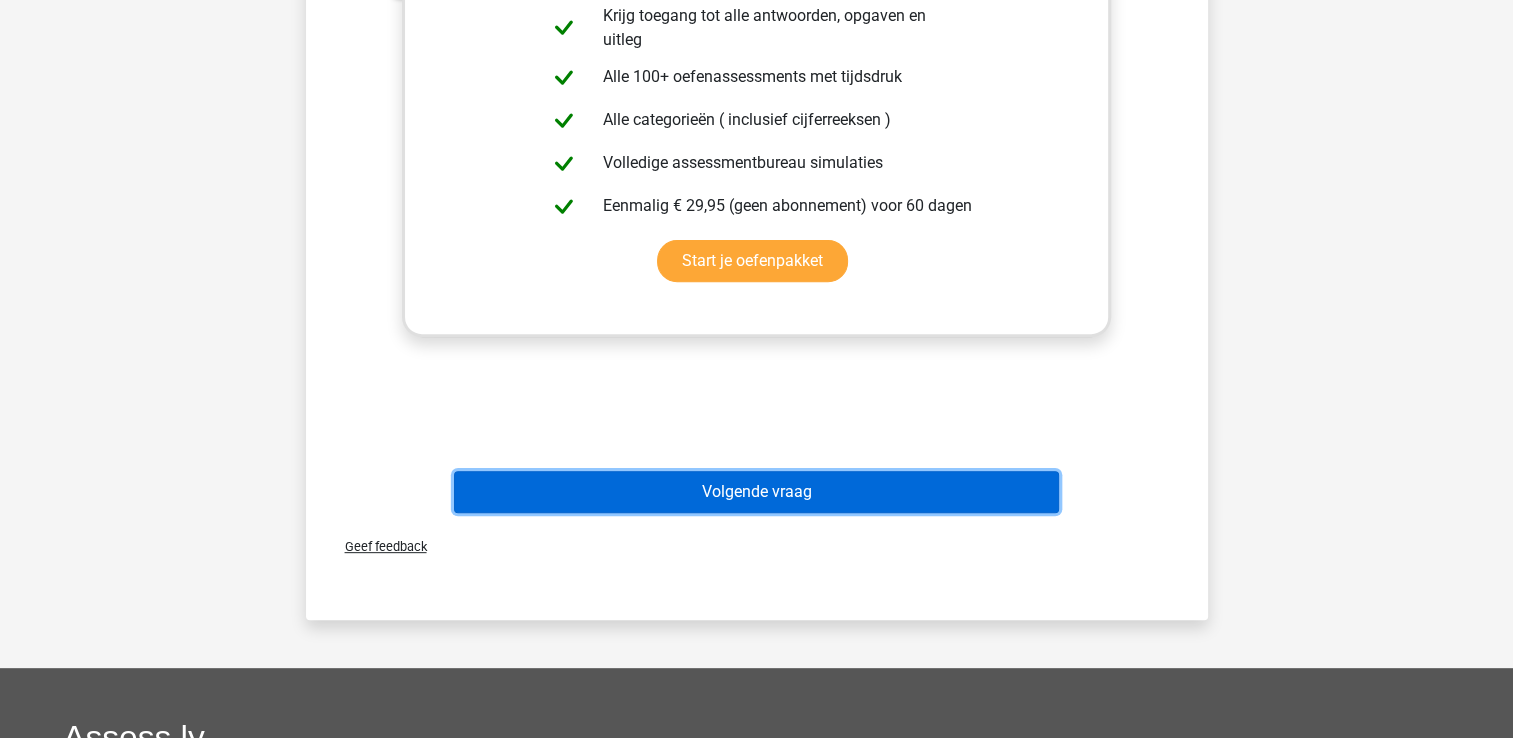click on "Volgende vraag" at bounding box center (756, 492) 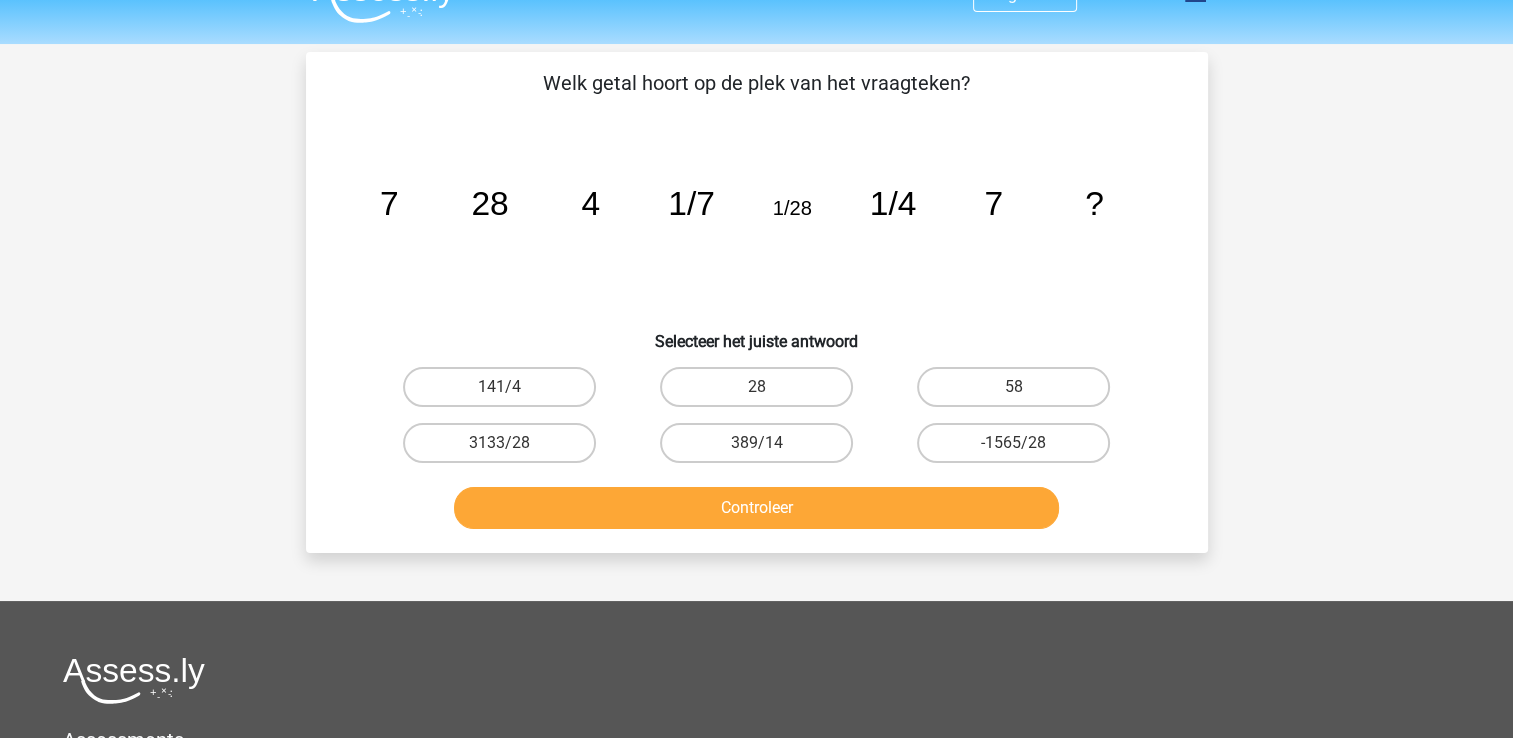 scroll, scrollTop: 0, scrollLeft: 0, axis: both 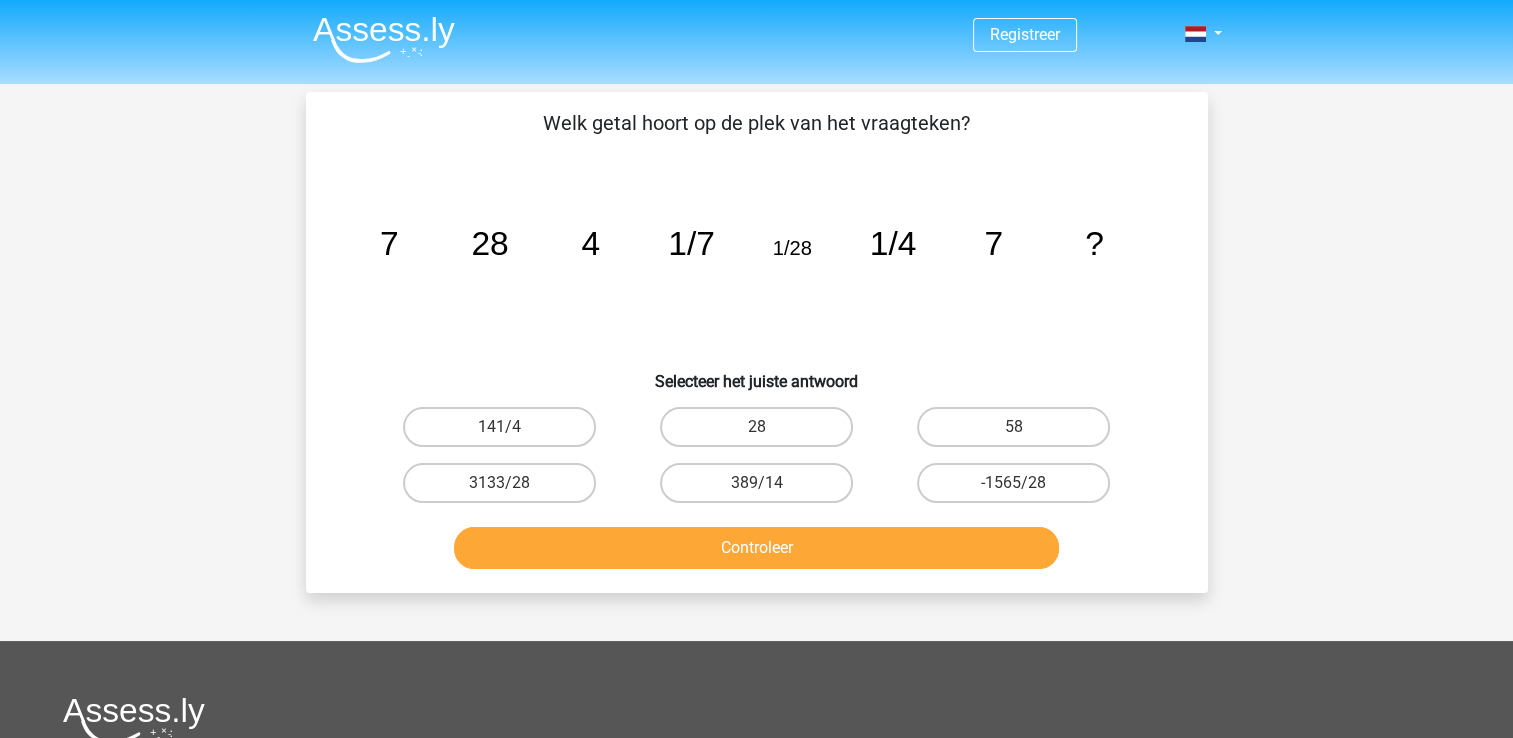 click on "Controleer" at bounding box center [756, 548] 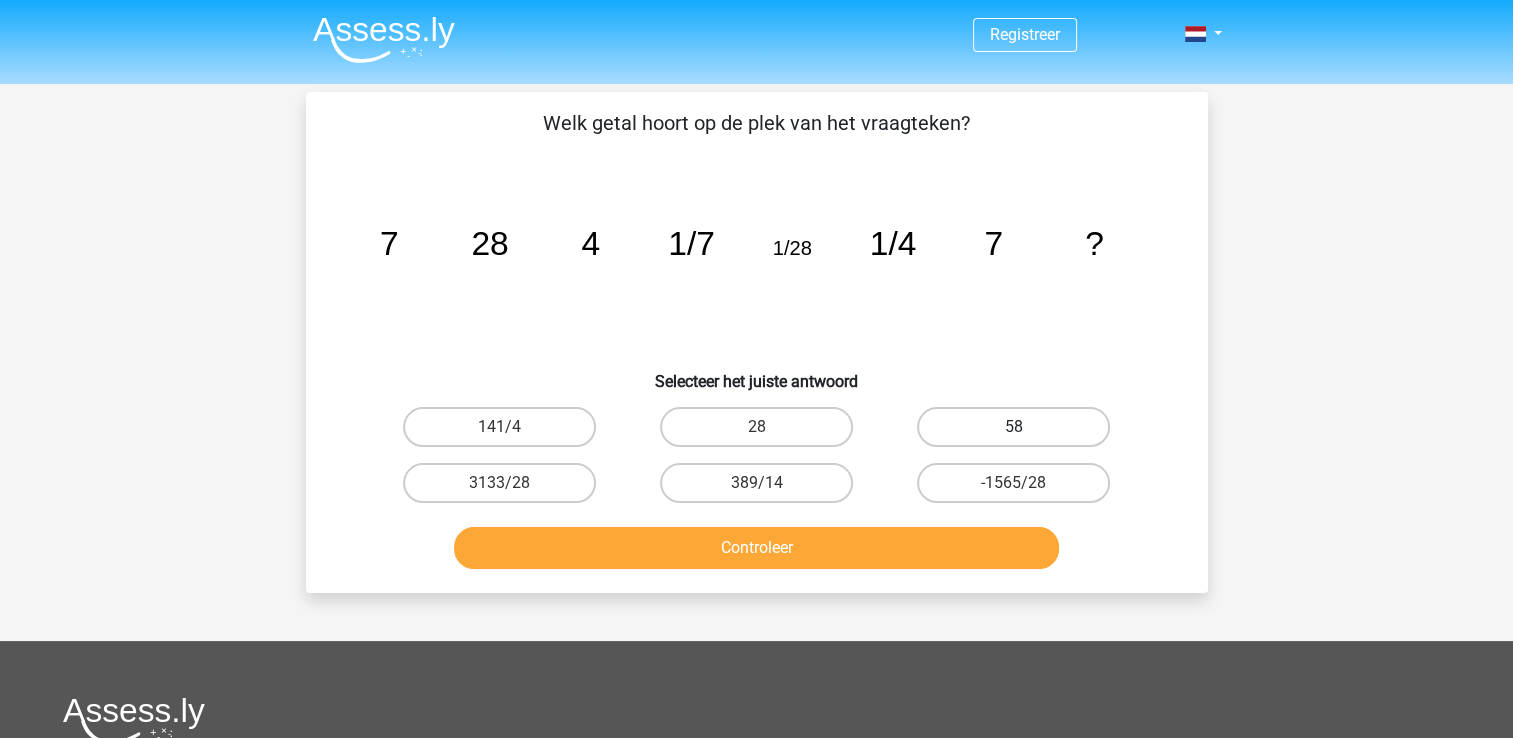 click on "58" at bounding box center [1013, 427] 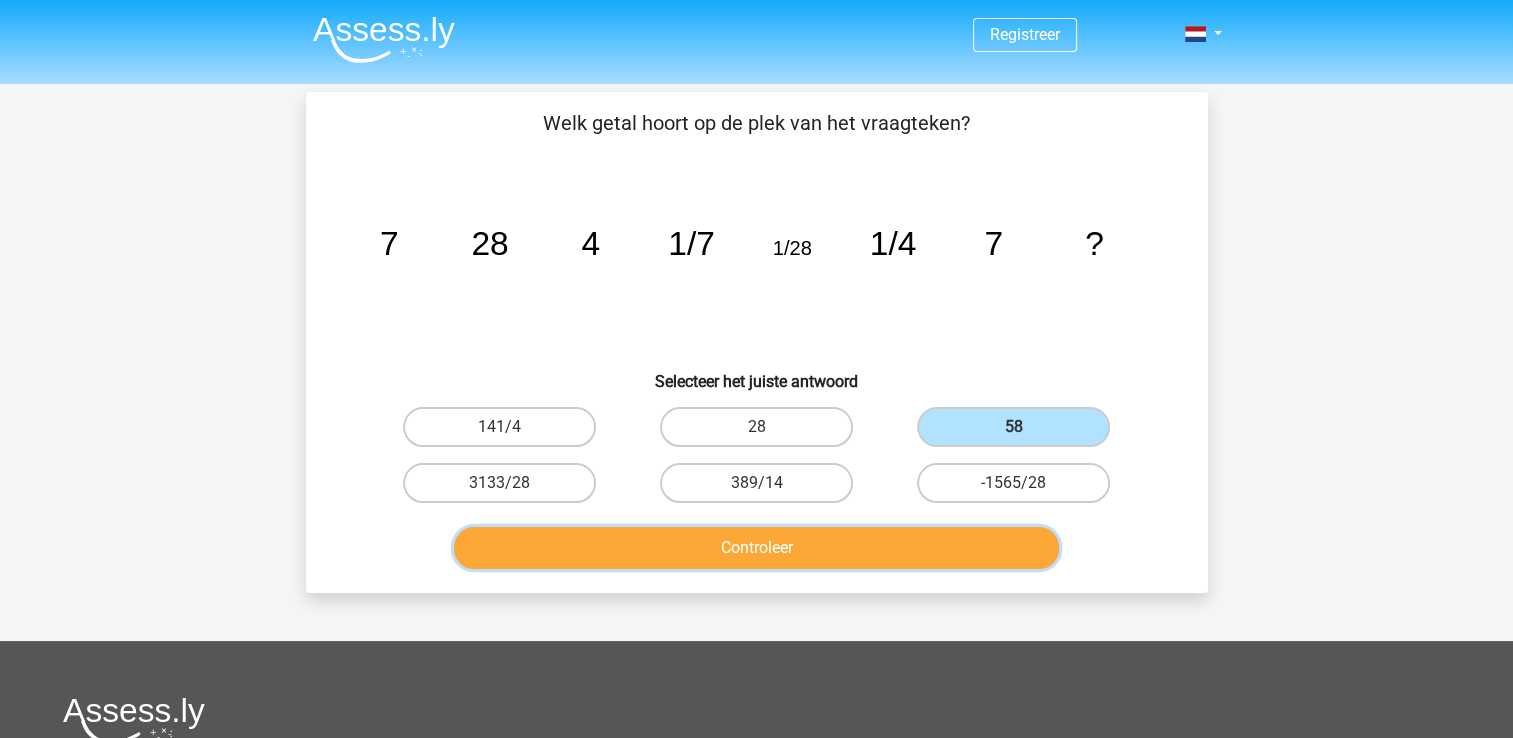 click on "Controleer" at bounding box center (756, 548) 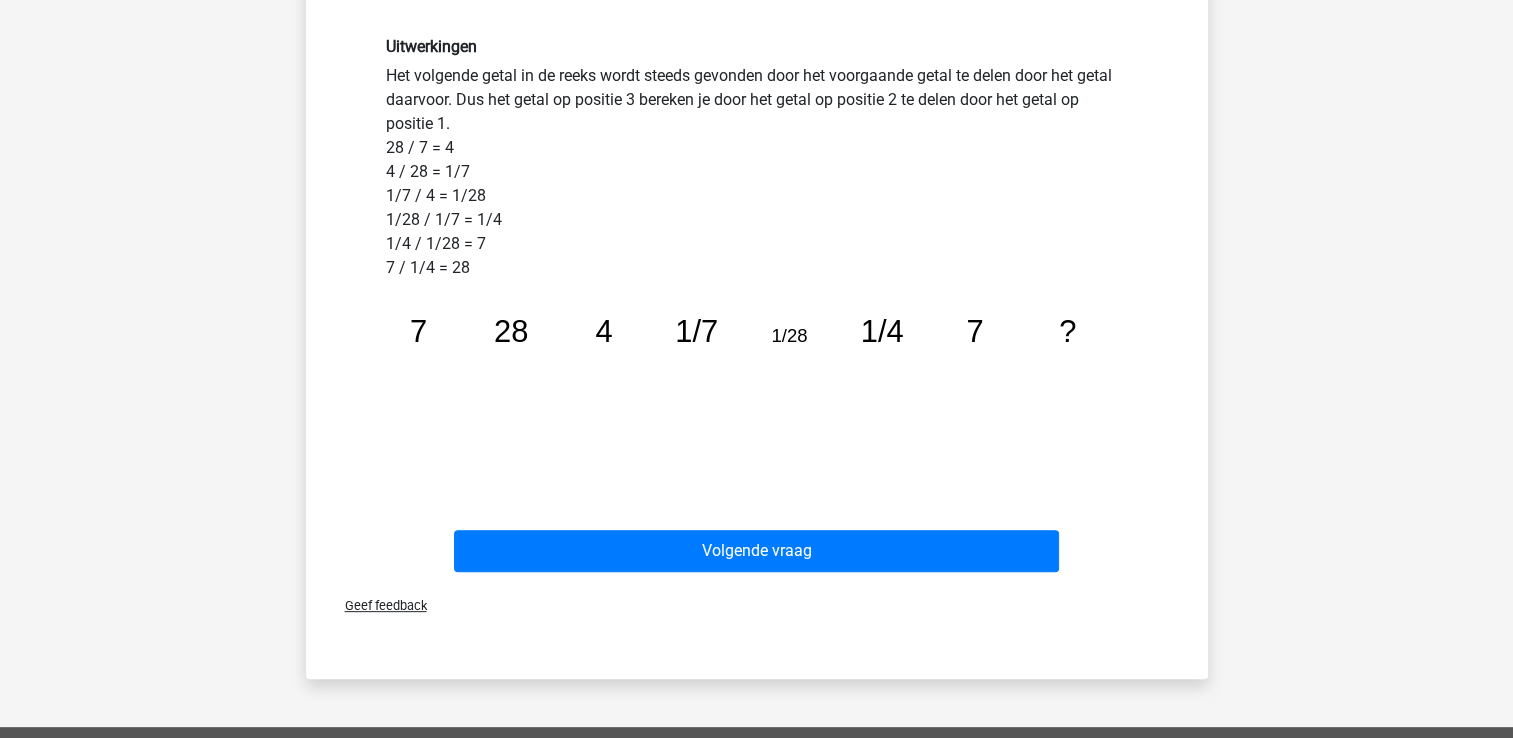 scroll, scrollTop: 400, scrollLeft: 0, axis: vertical 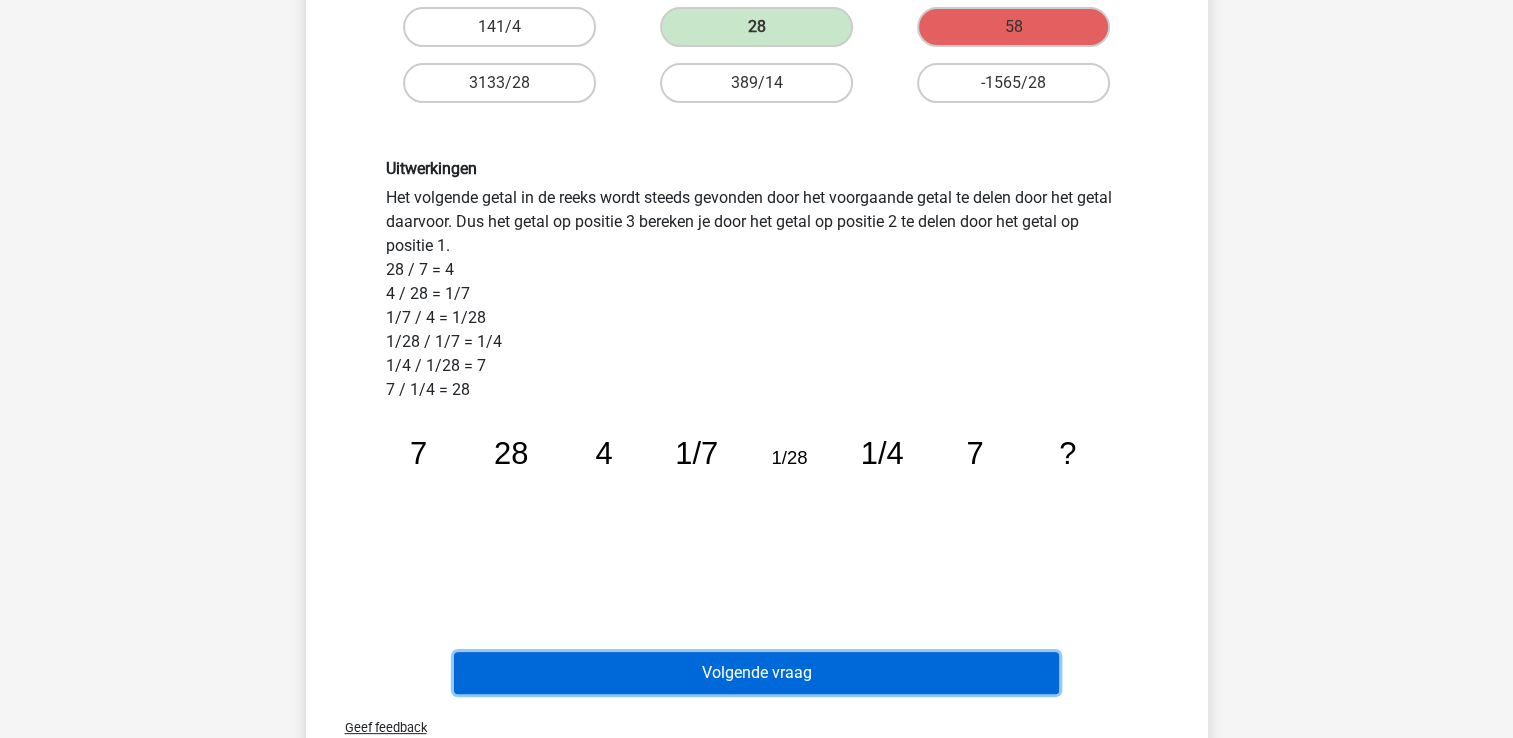 click on "Volgende vraag" at bounding box center [756, 673] 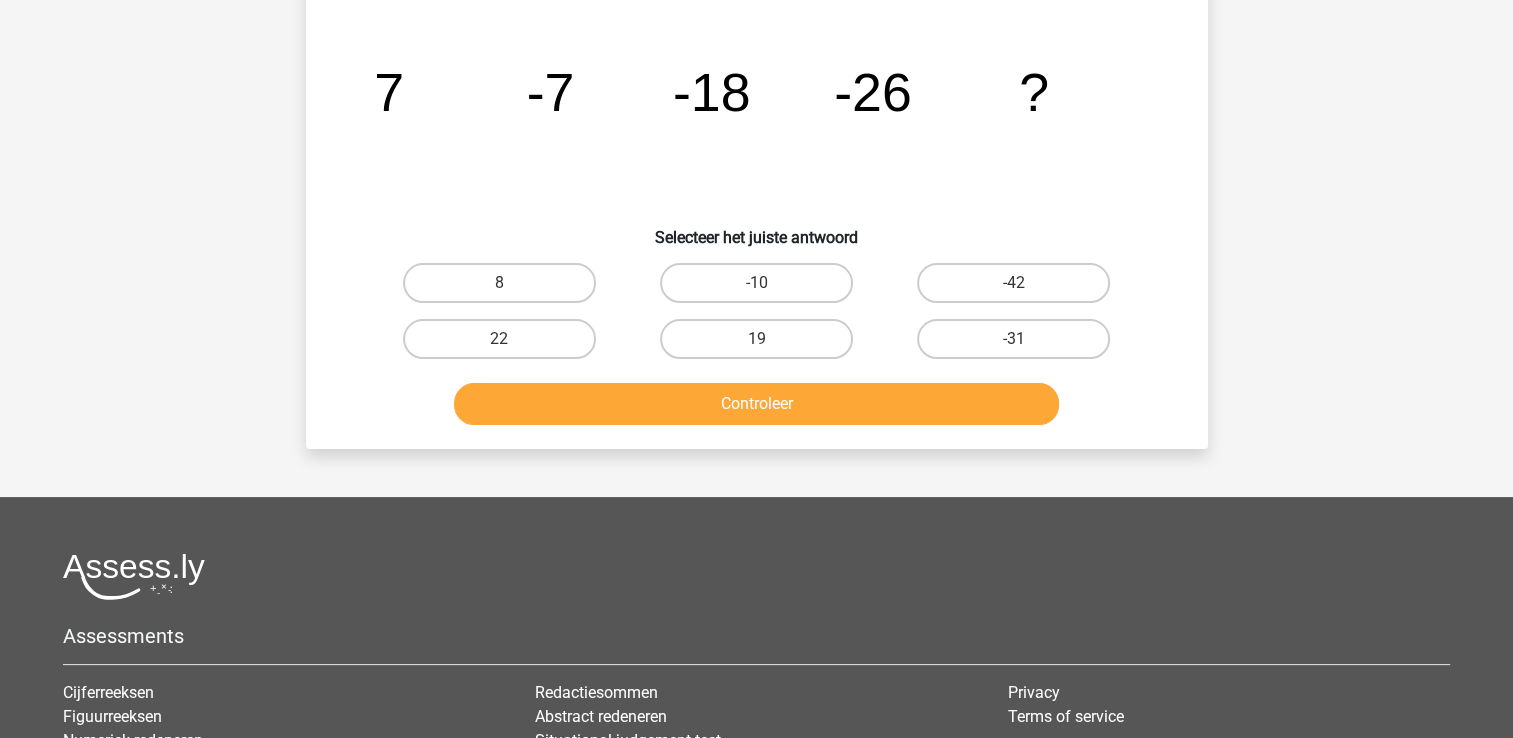 scroll, scrollTop: 92, scrollLeft: 0, axis: vertical 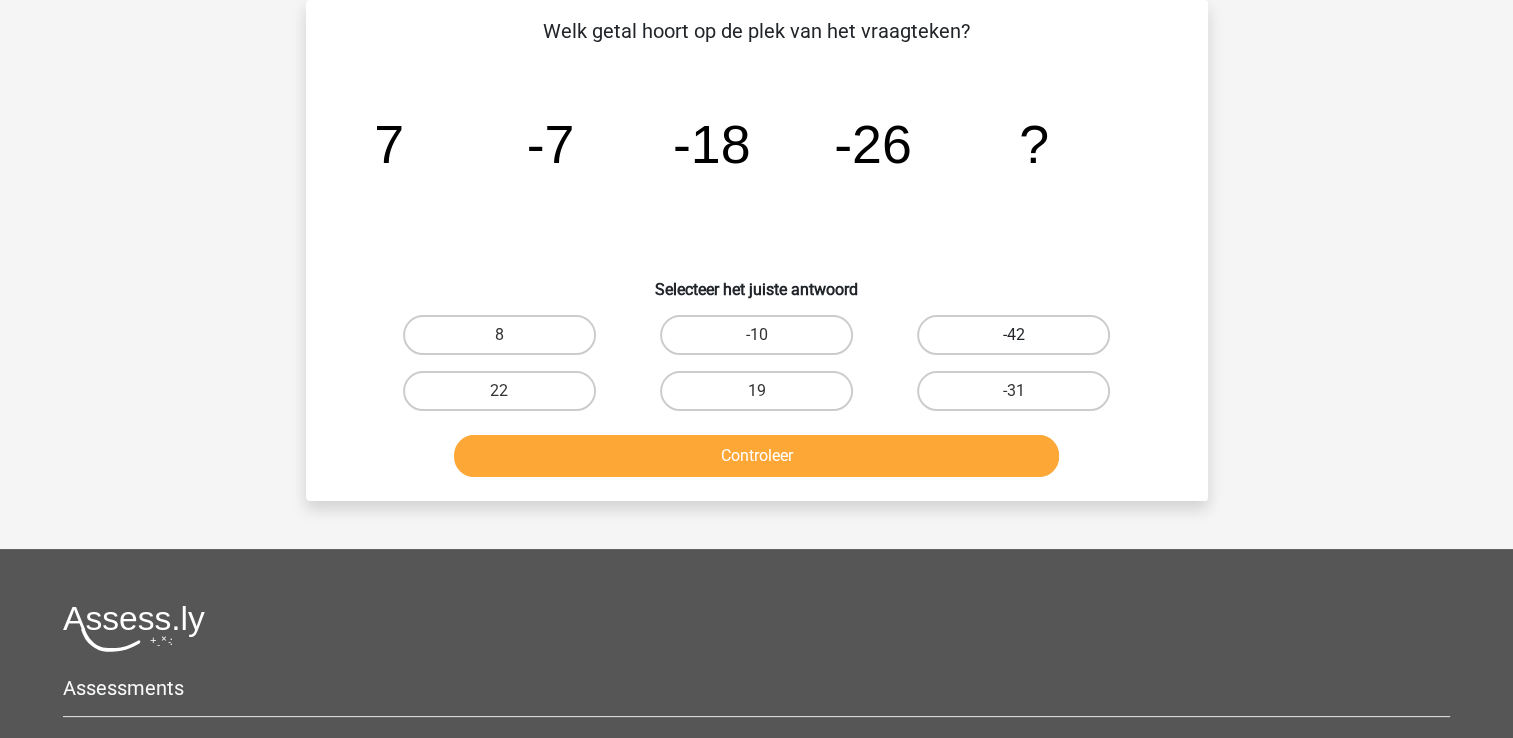 click on "-42" at bounding box center [1013, 335] 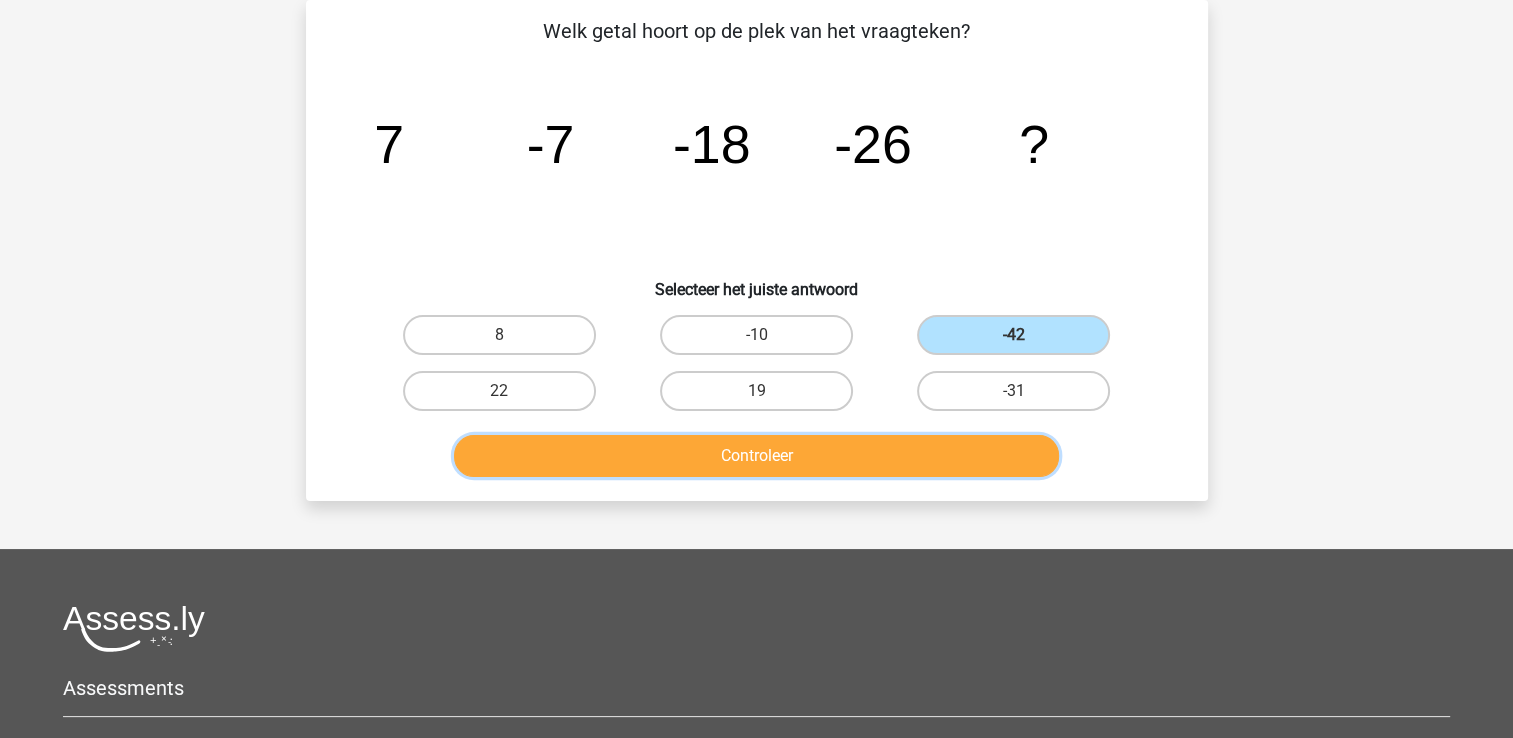 click on "Controleer" at bounding box center [756, 456] 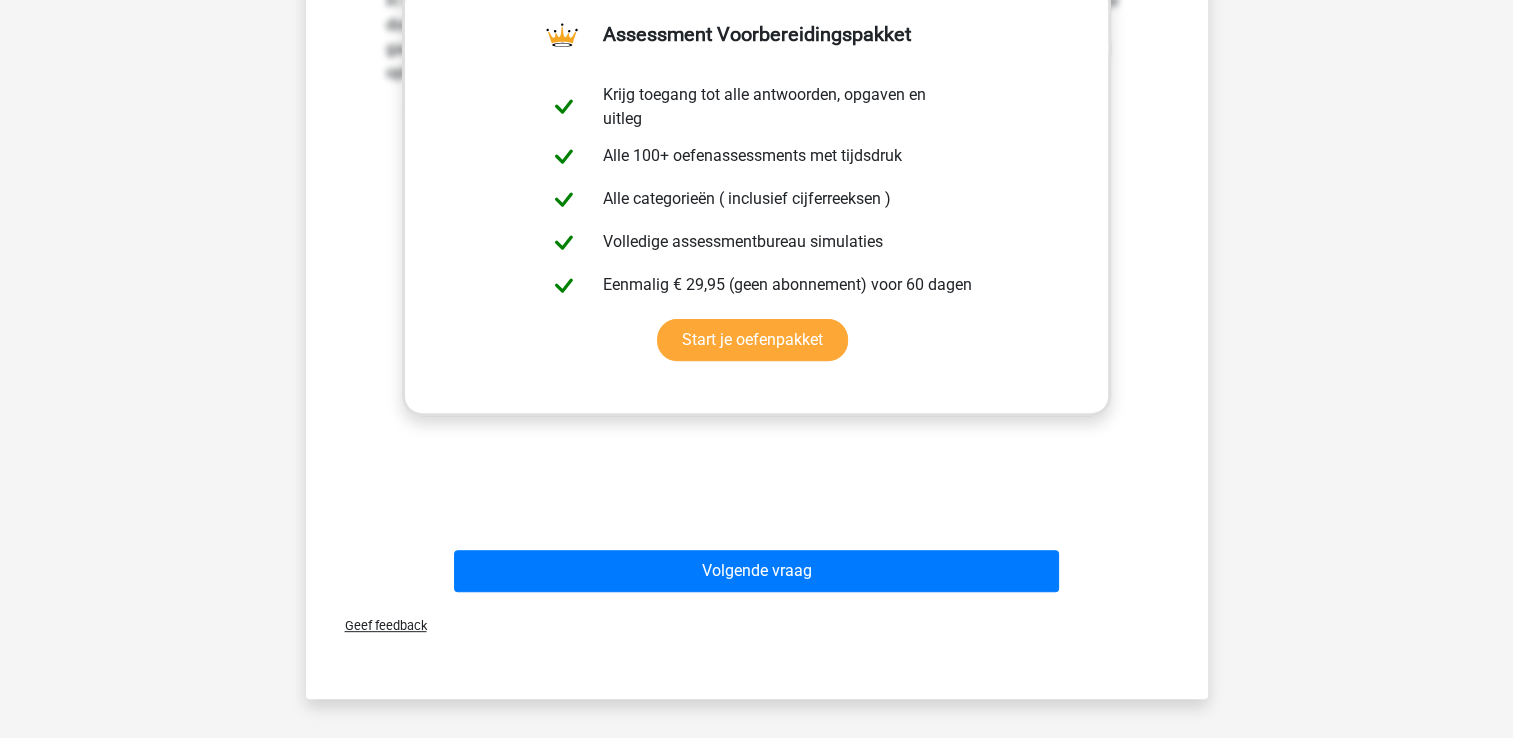 scroll, scrollTop: 892, scrollLeft: 0, axis: vertical 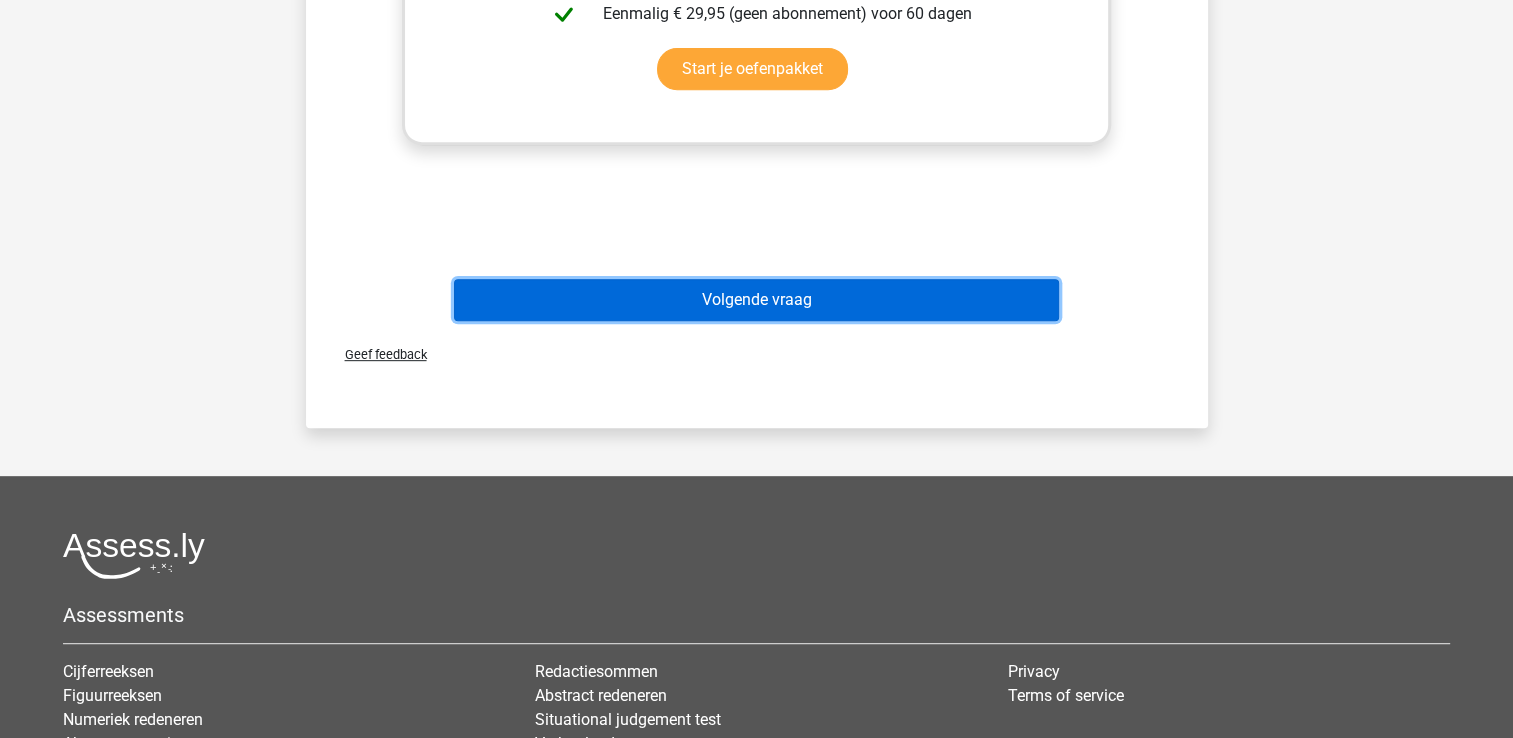 click on "Volgende vraag" at bounding box center (756, 300) 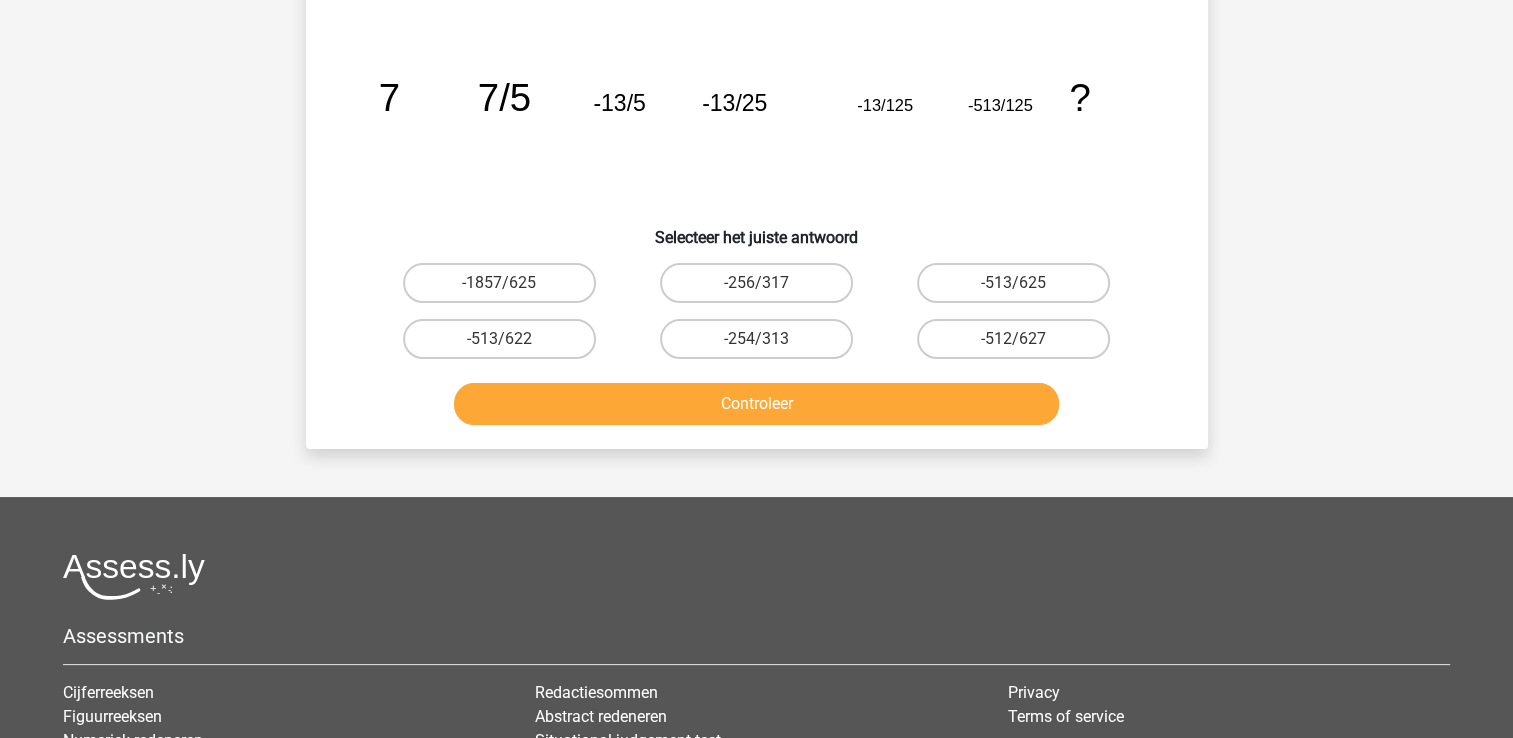 scroll, scrollTop: 28, scrollLeft: 0, axis: vertical 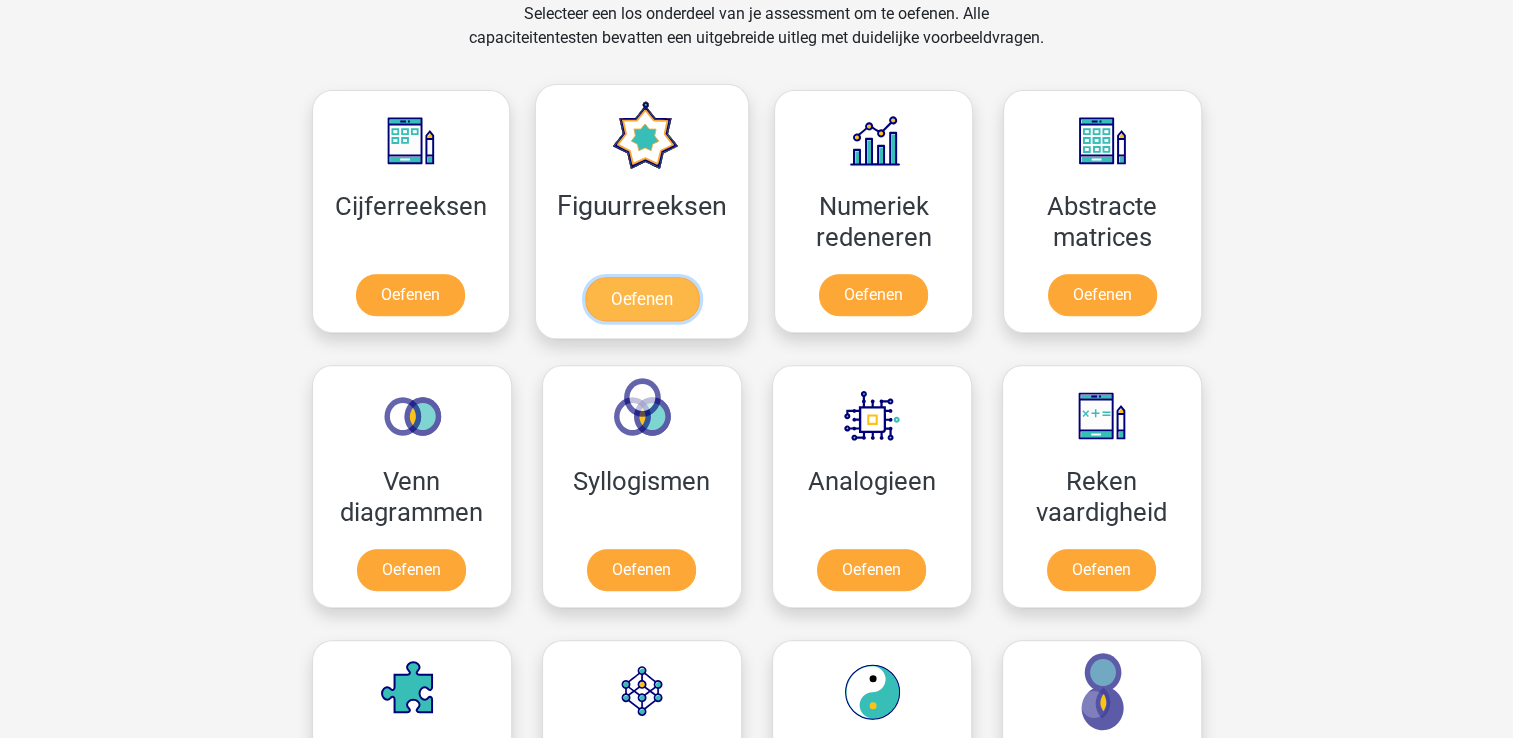 click on "Oefenen" at bounding box center [642, 299] 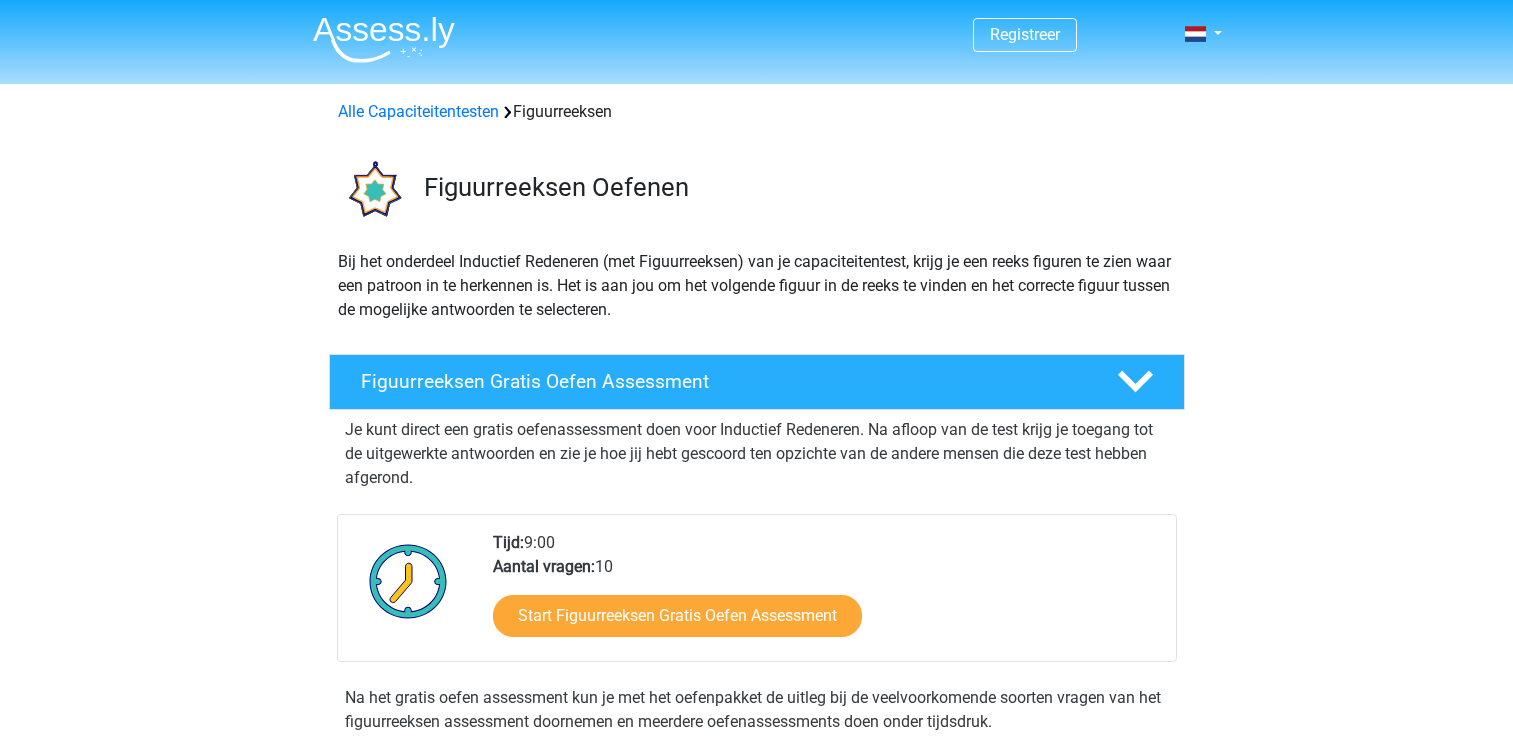 scroll, scrollTop: 0, scrollLeft: 0, axis: both 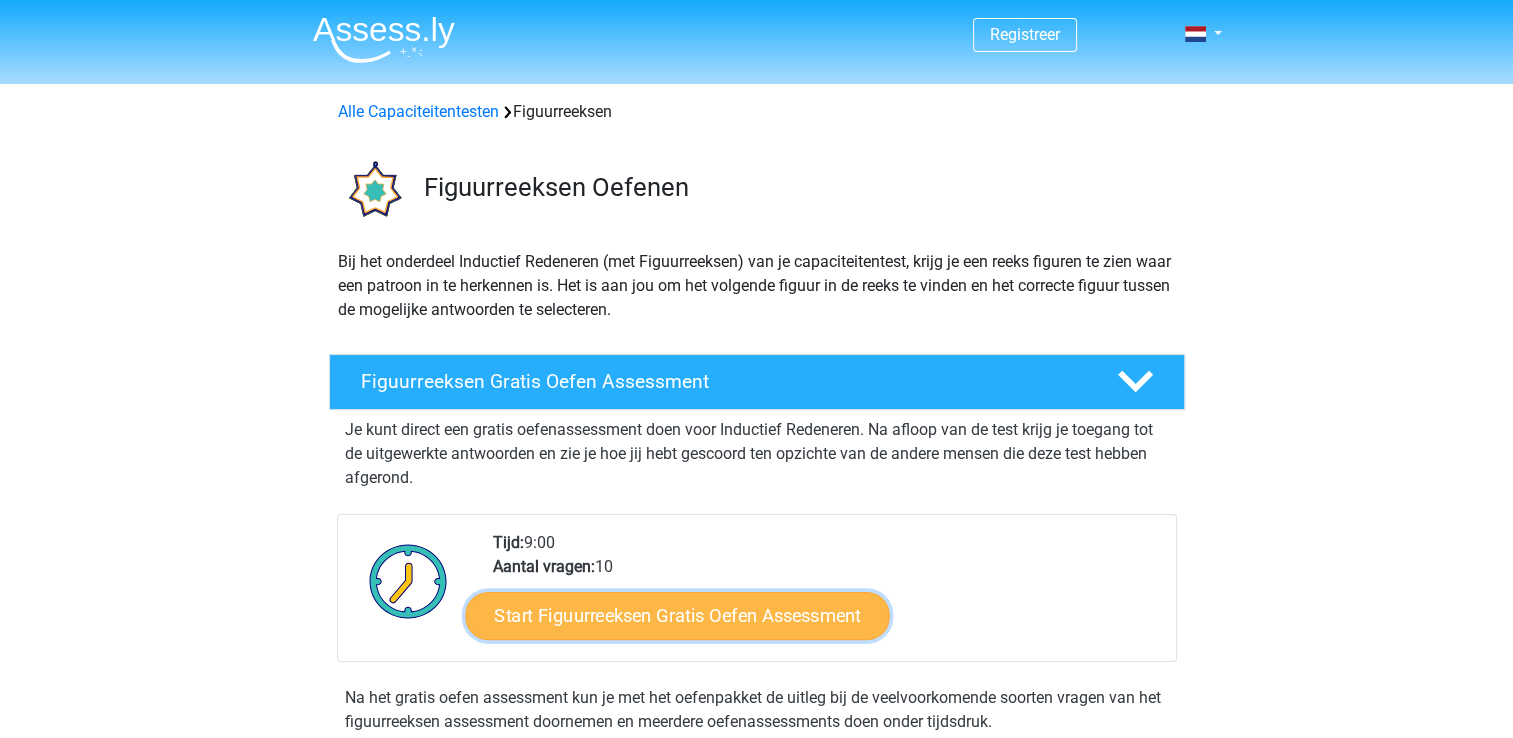 click on "Start Figuurreeksen
Gratis Oefen Assessment" at bounding box center (677, 615) 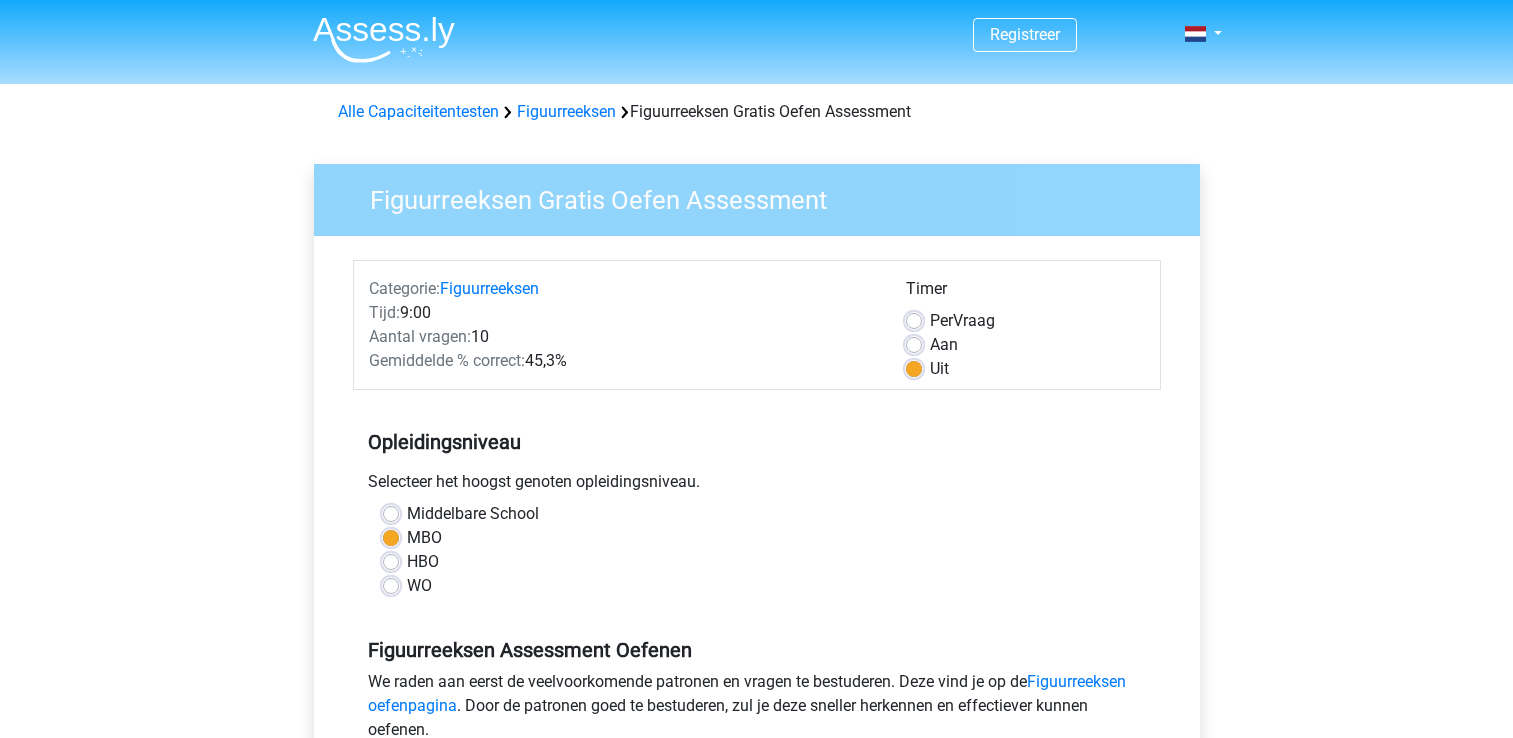 scroll, scrollTop: 0, scrollLeft: 0, axis: both 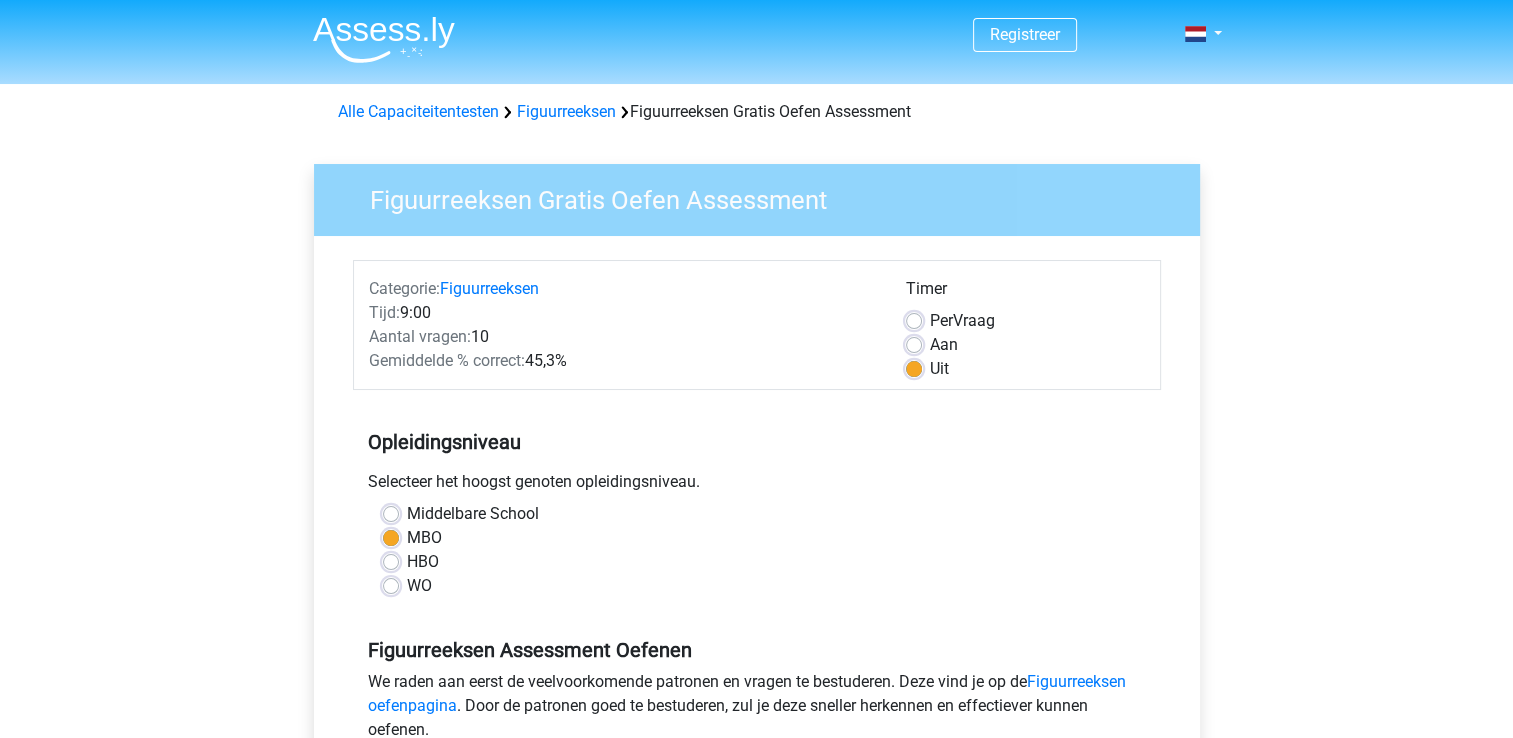 click on "Aan" at bounding box center (944, 345) 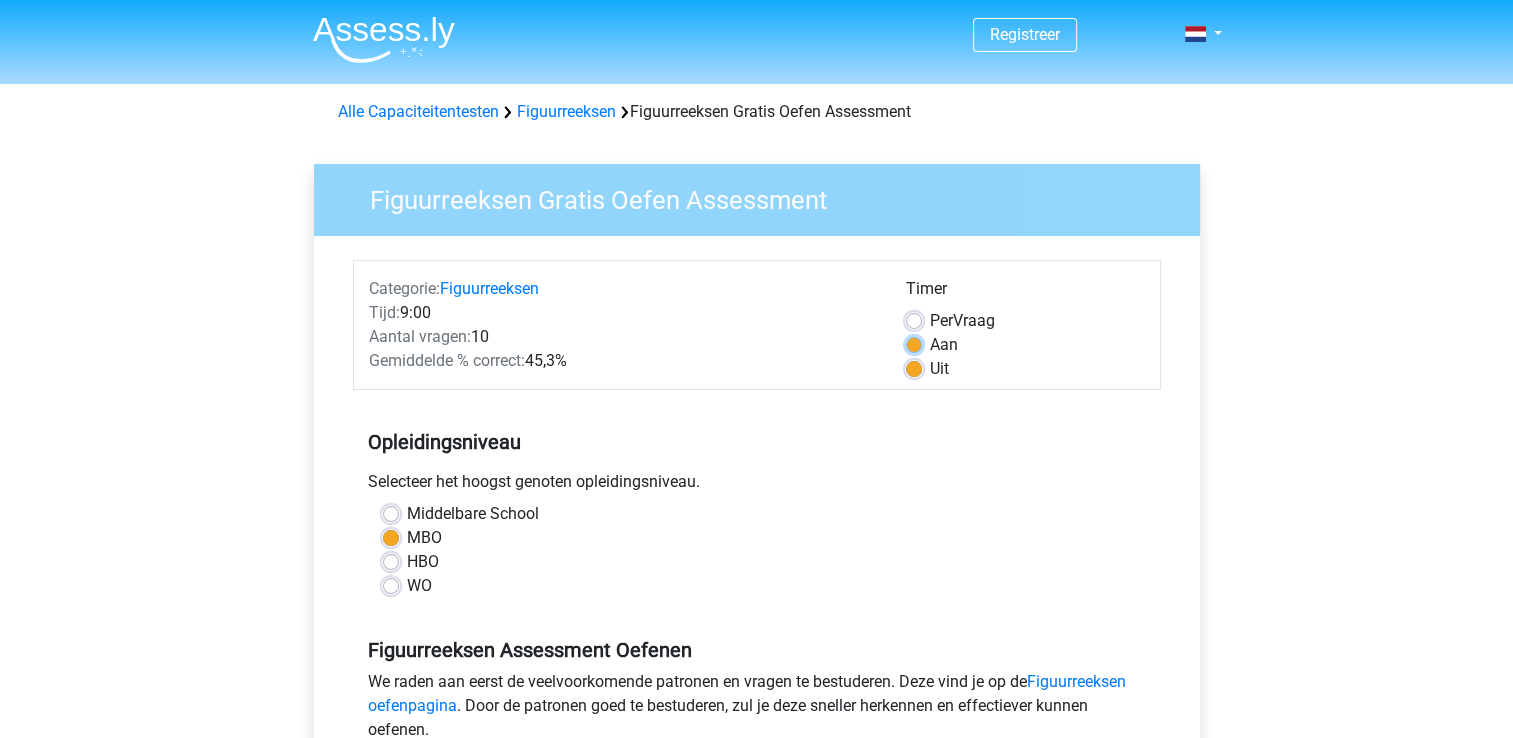 radio on "true" 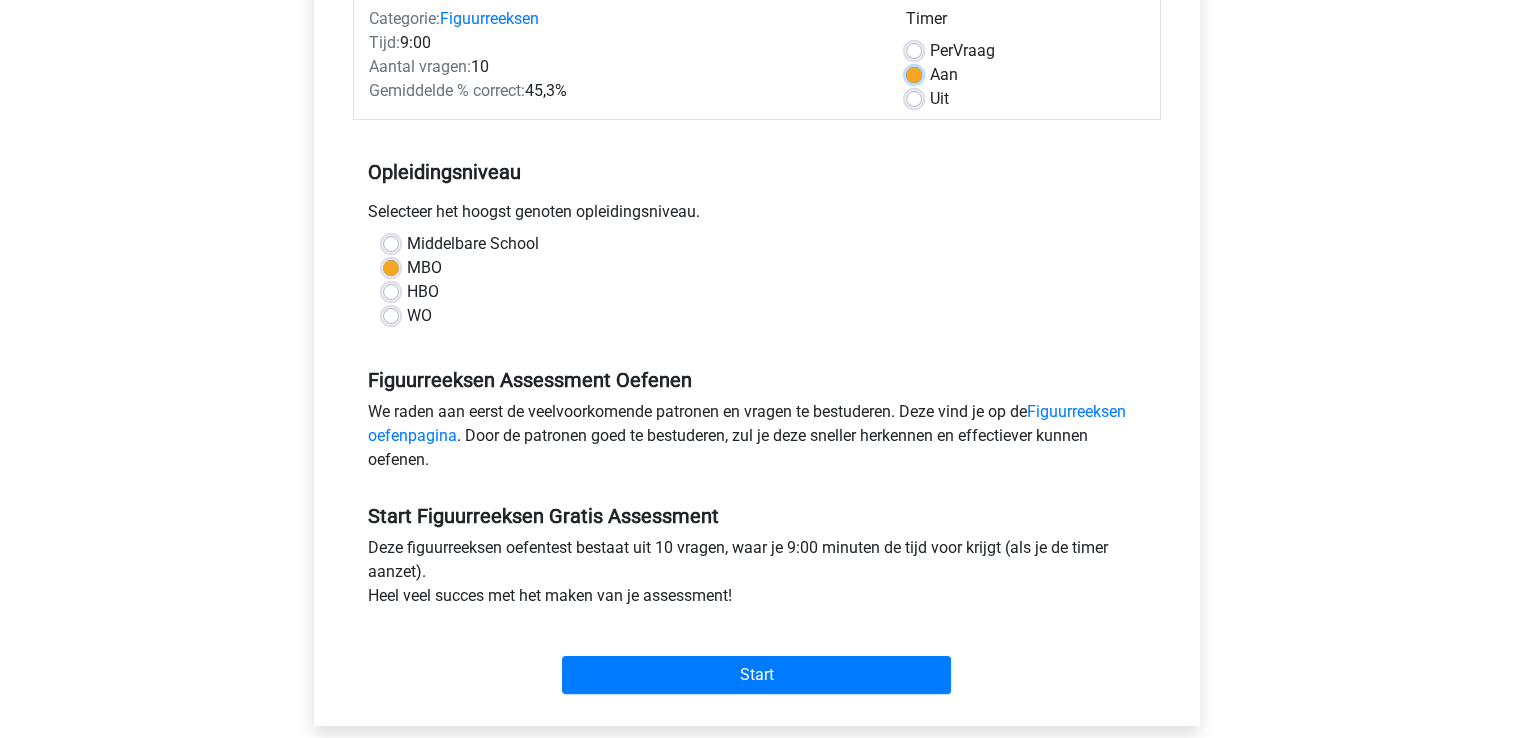 scroll, scrollTop: 400, scrollLeft: 0, axis: vertical 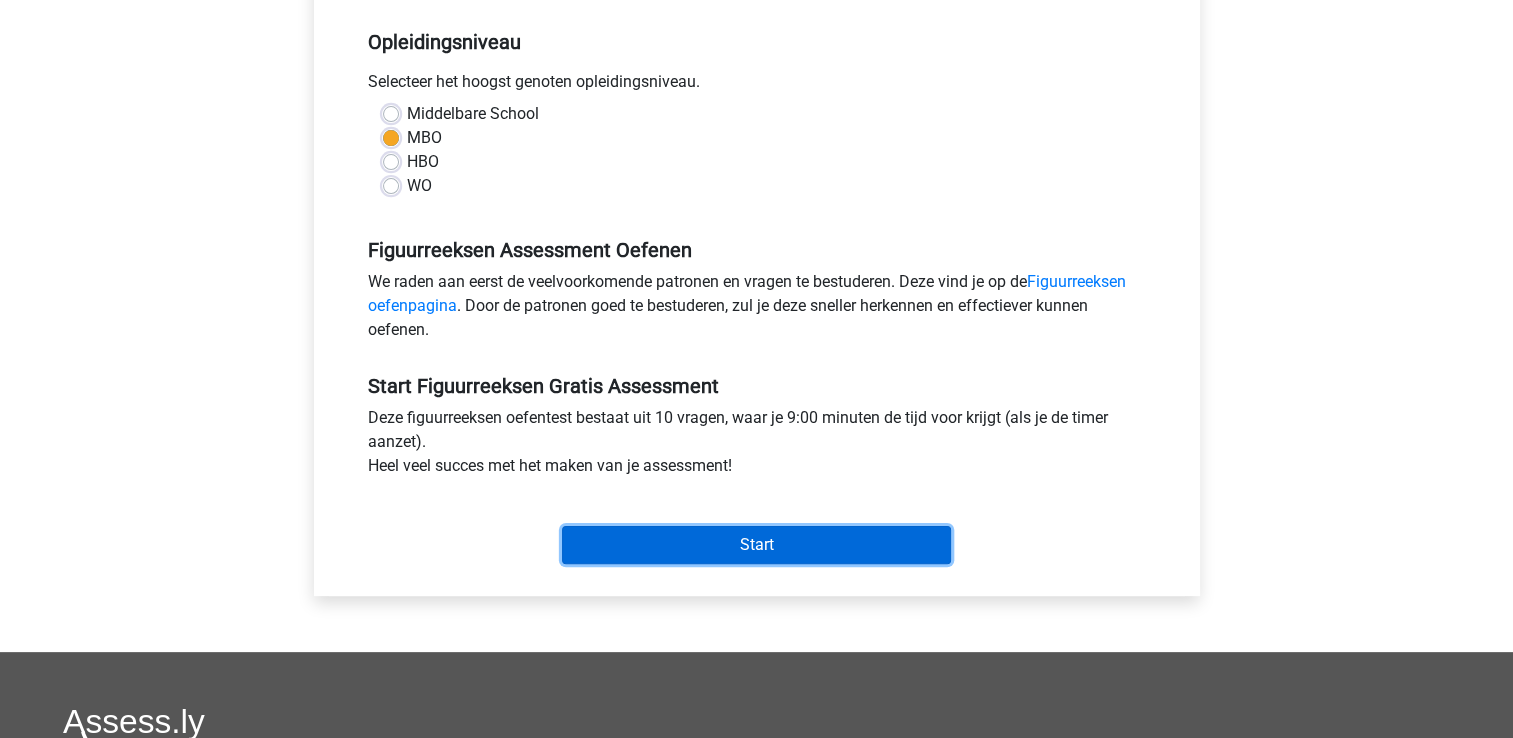 click on "Start" at bounding box center [756, 545] 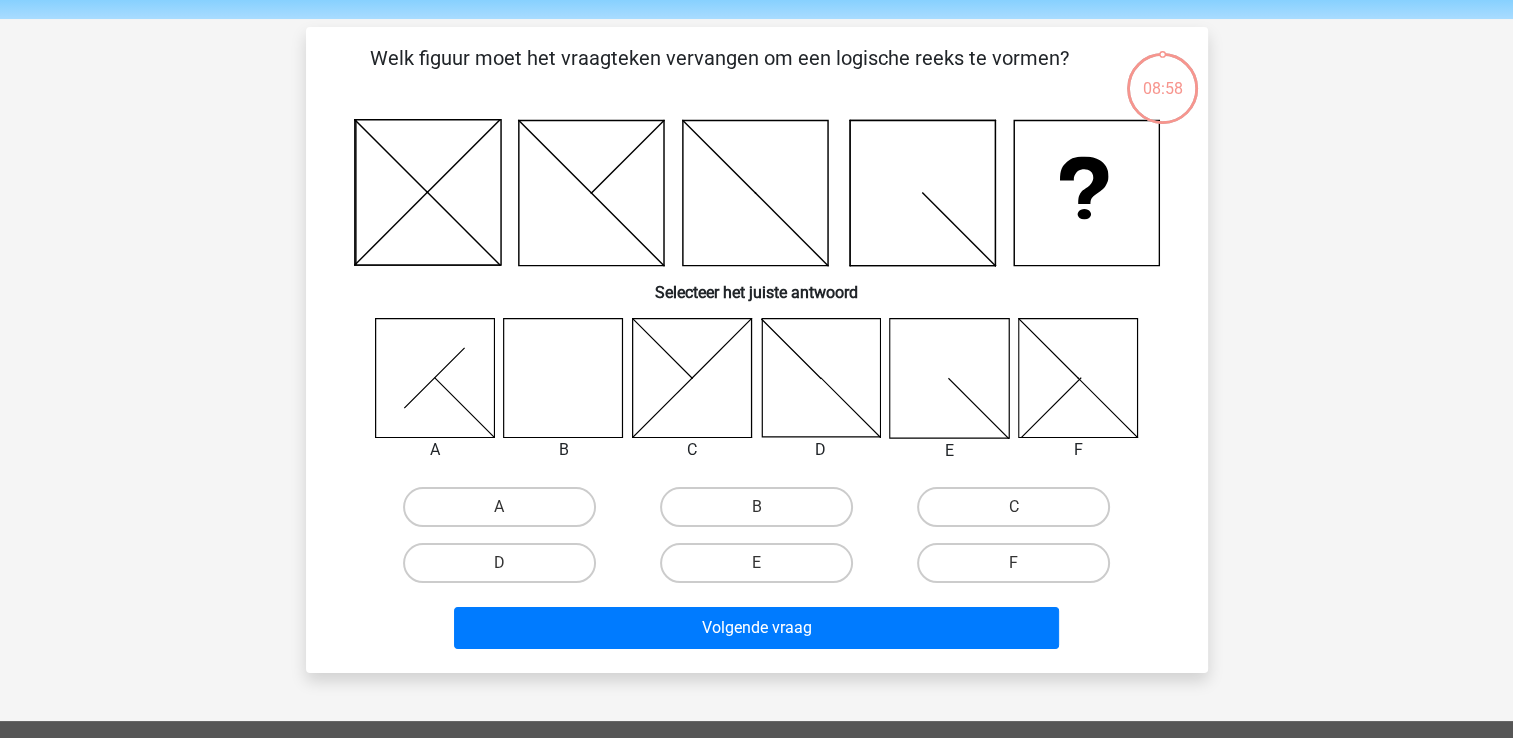 scroll, scrollTop: 100, scrollLeft: 0, axis: vertical 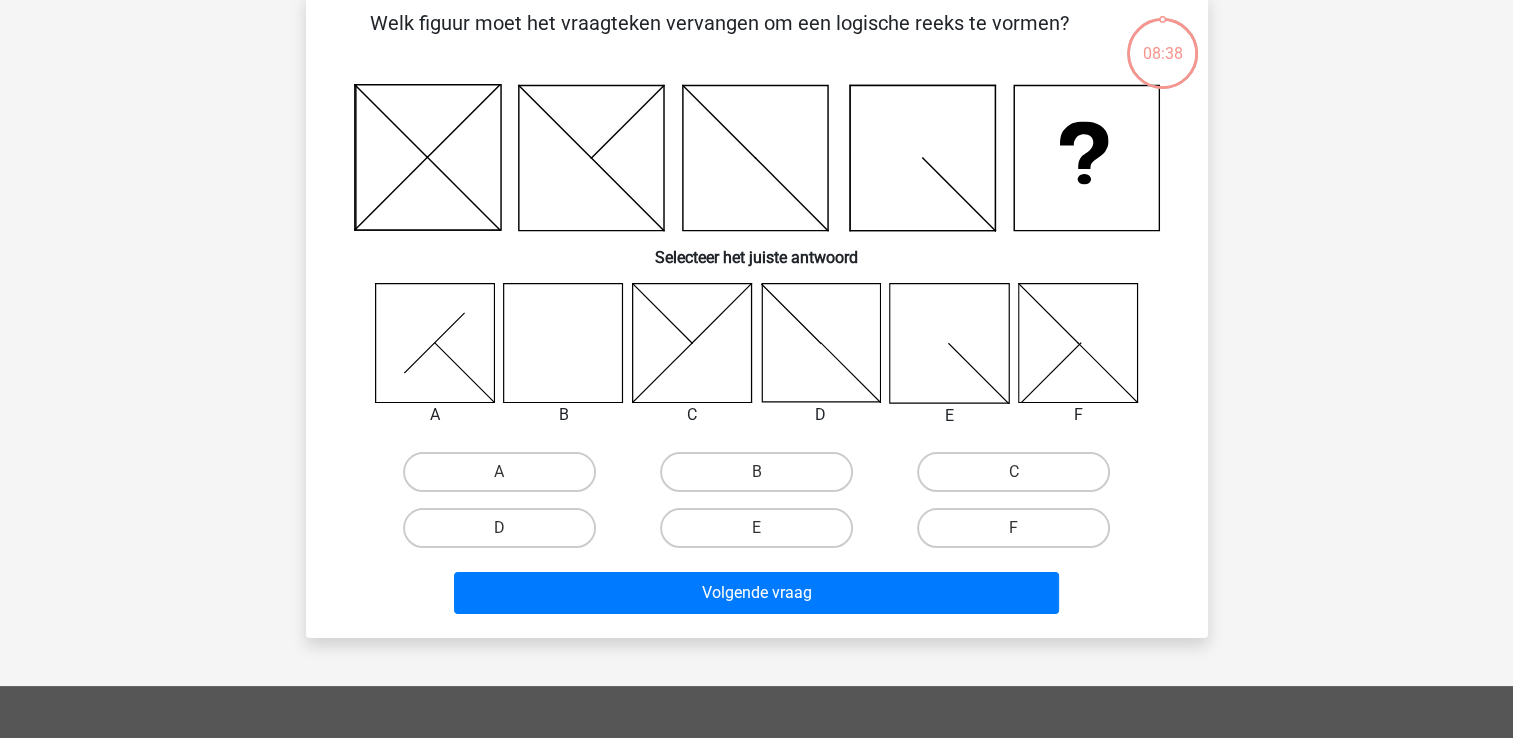 click 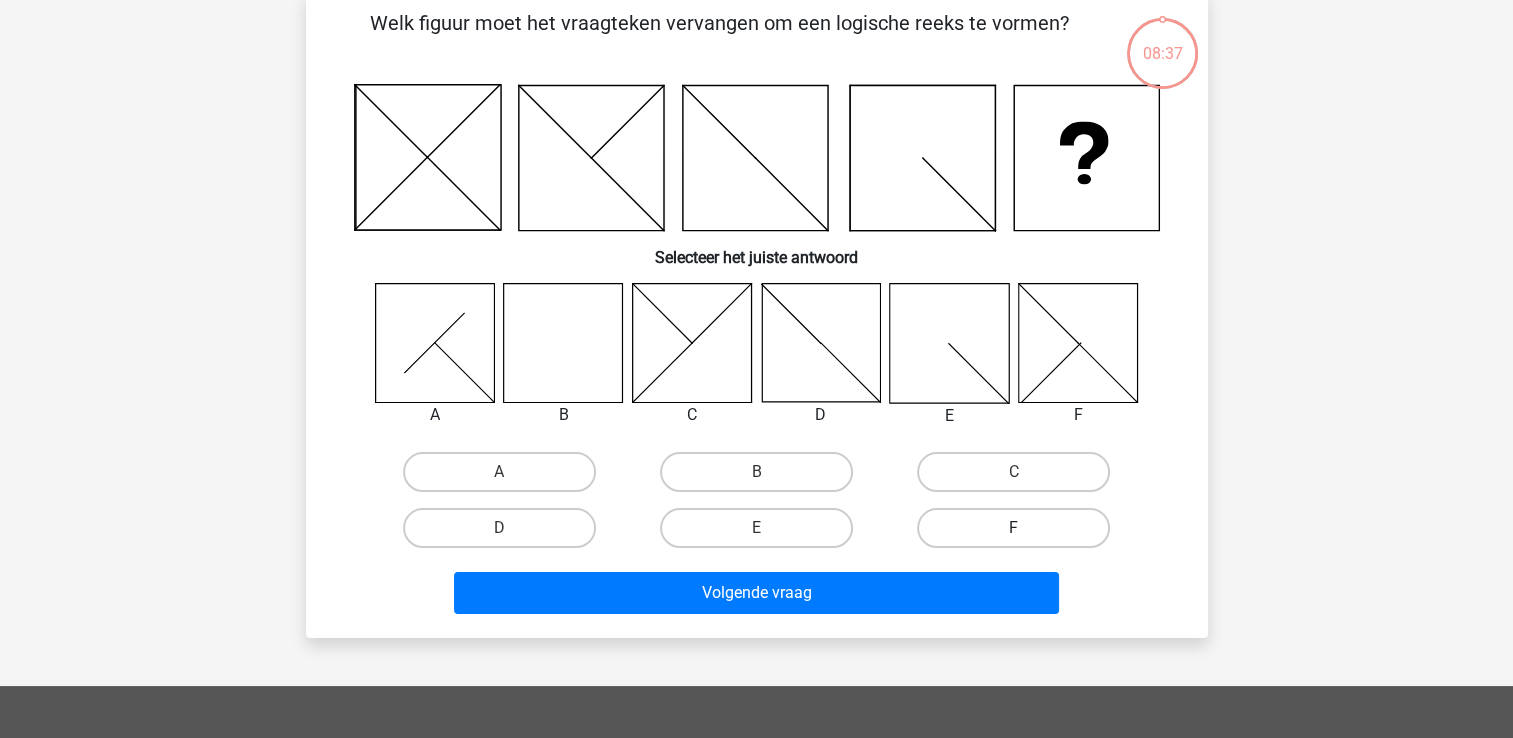click on "F" at bounding box center (1013, 528) 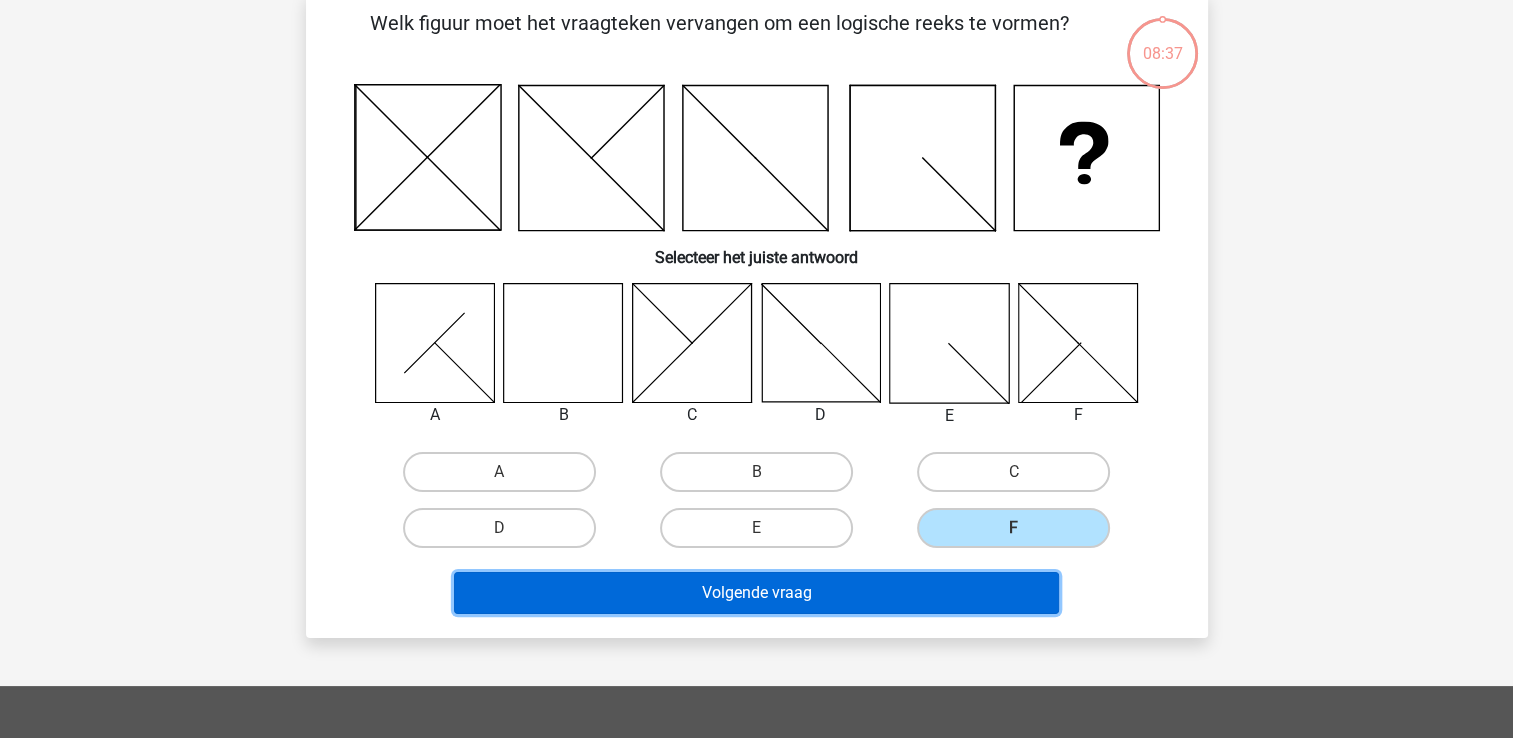 click on "Volgende vraag" at bounding box center (756, 593) 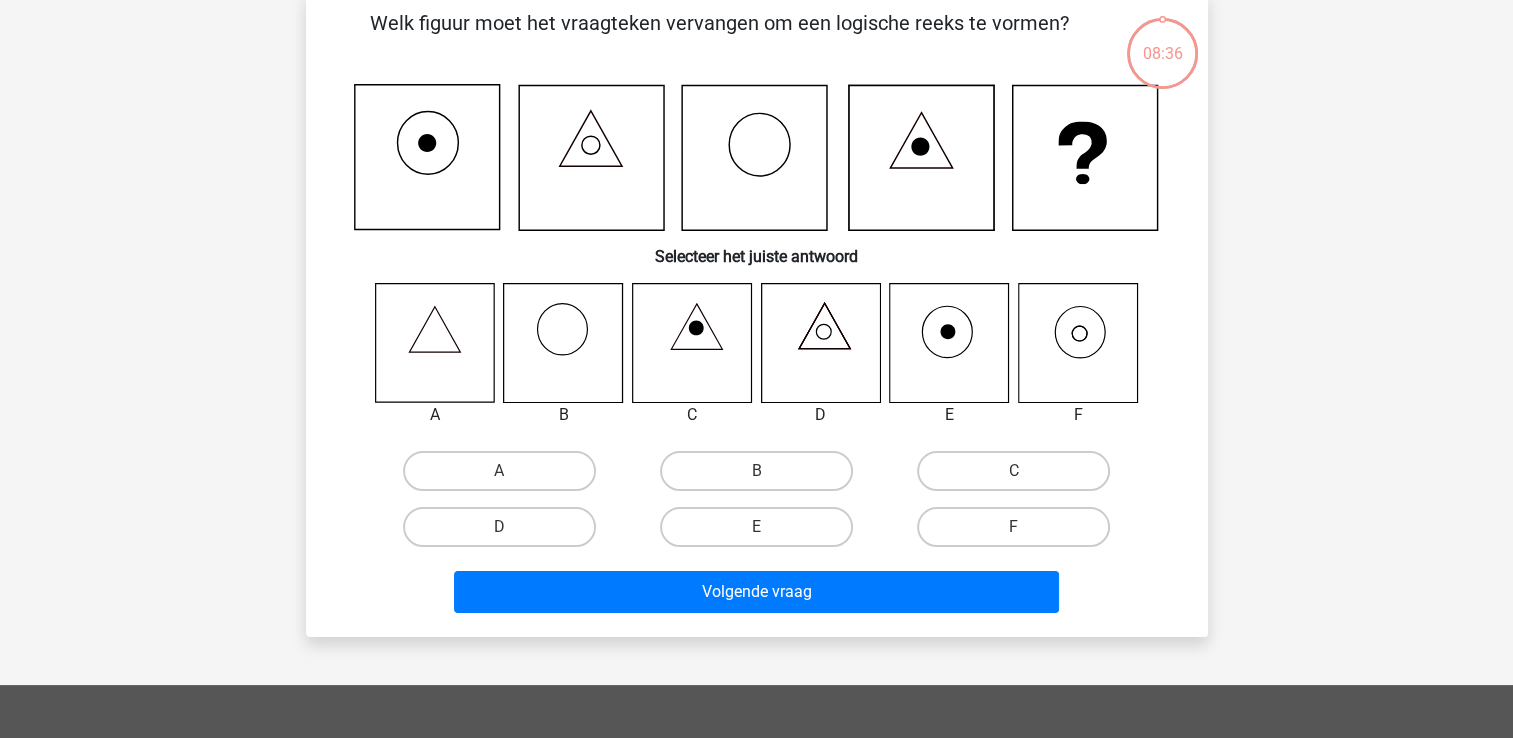 scroll, scrollTop: 92, scrollLeft: 0, axis: vertical 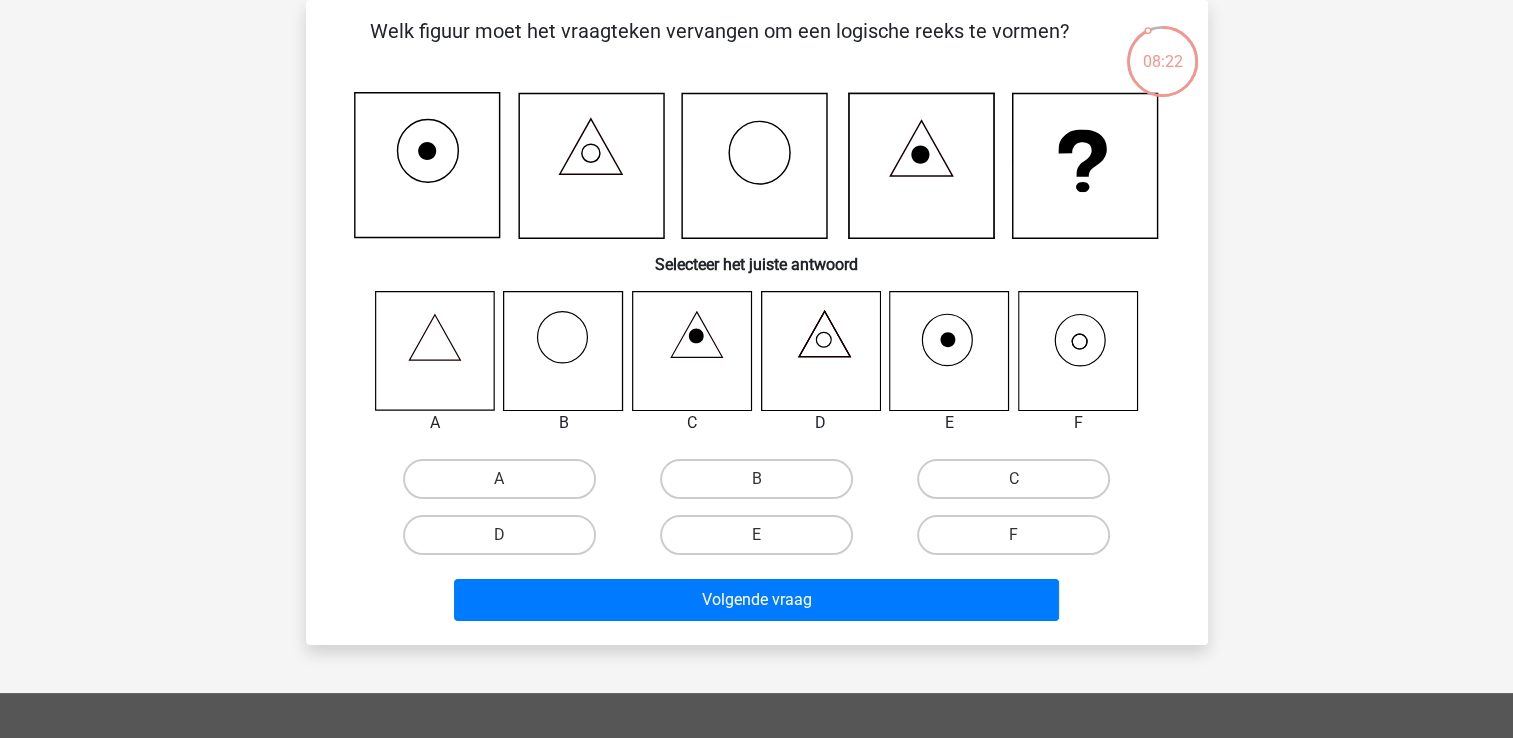 click 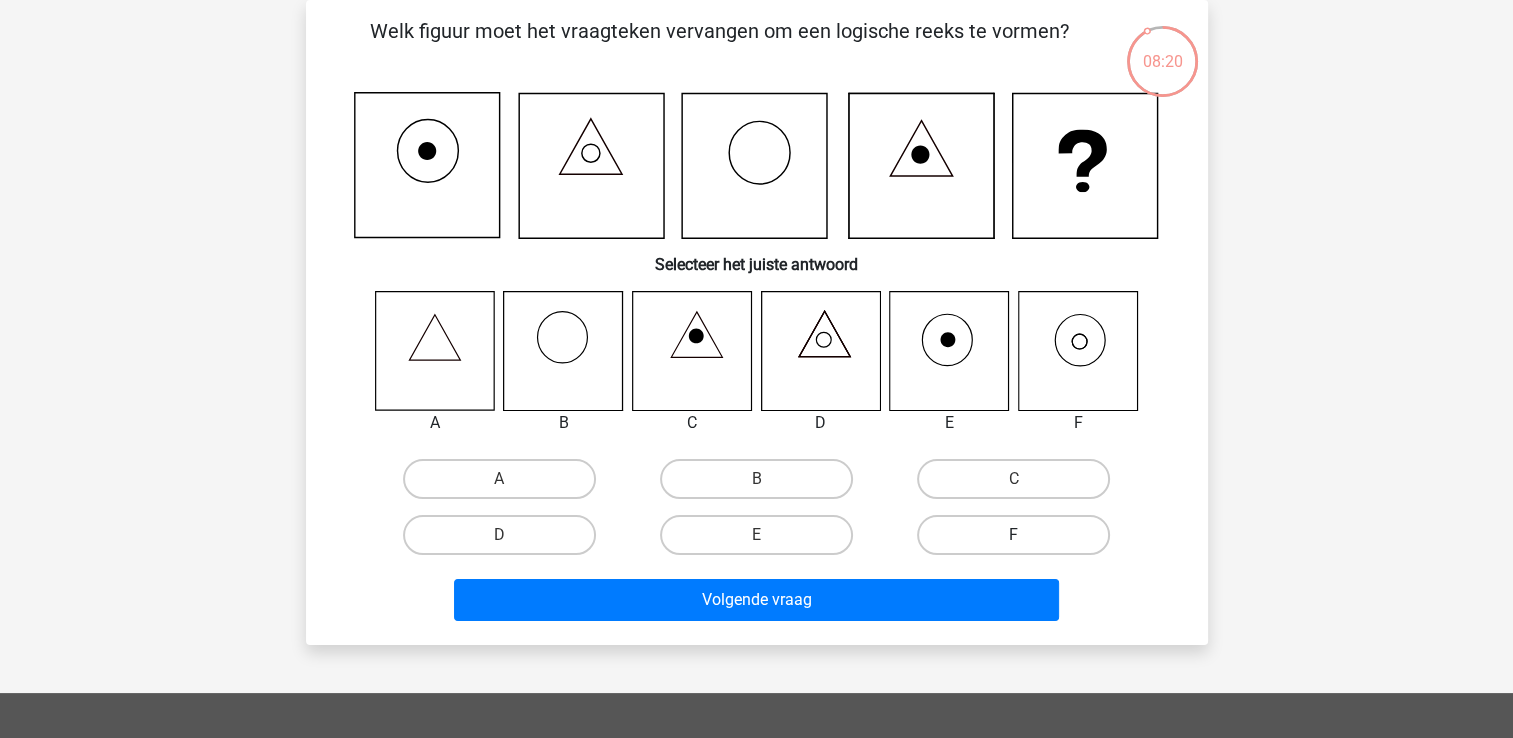 click on "F" at bounding box center (1013, 535) 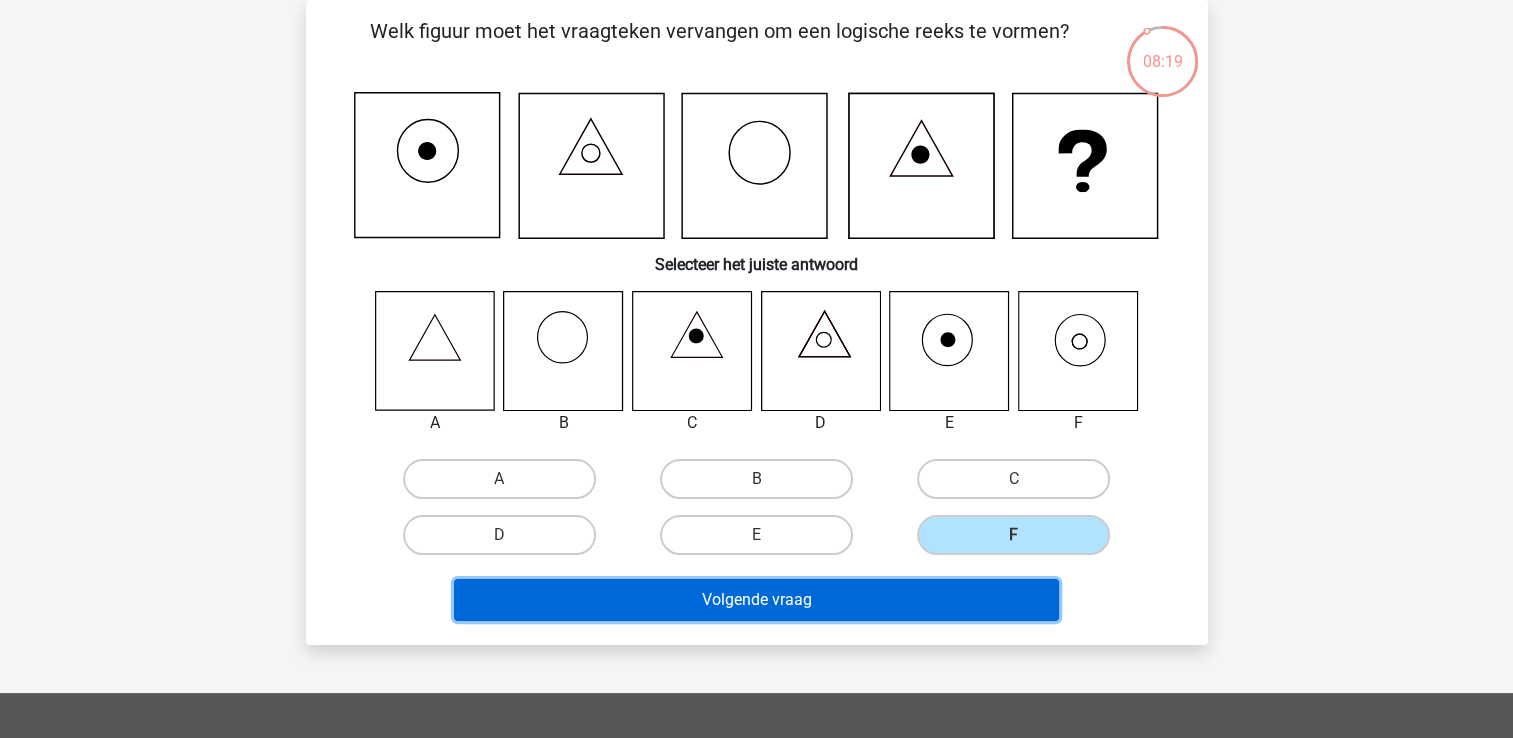 click on "Volgende vraag" at bounding box center [756, 600] 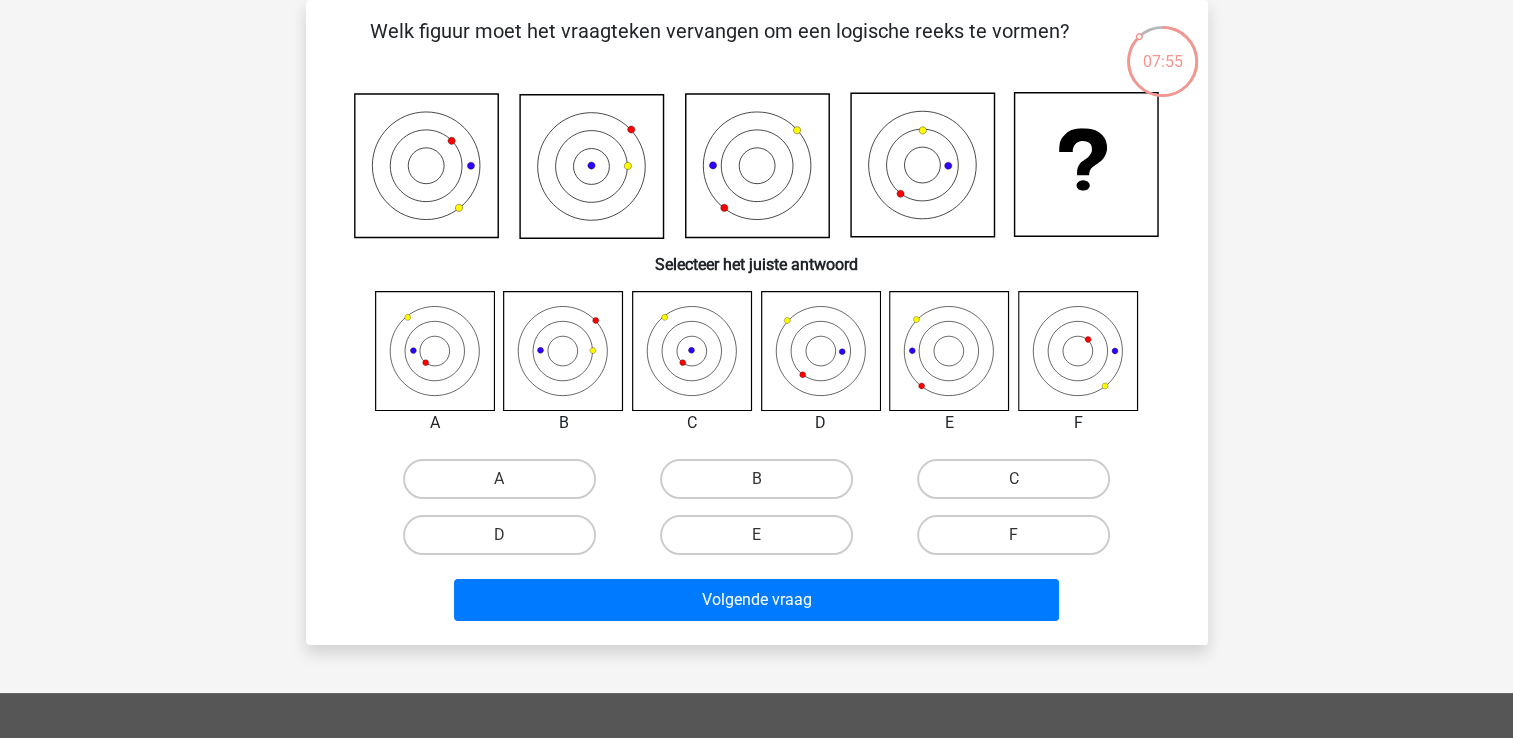click 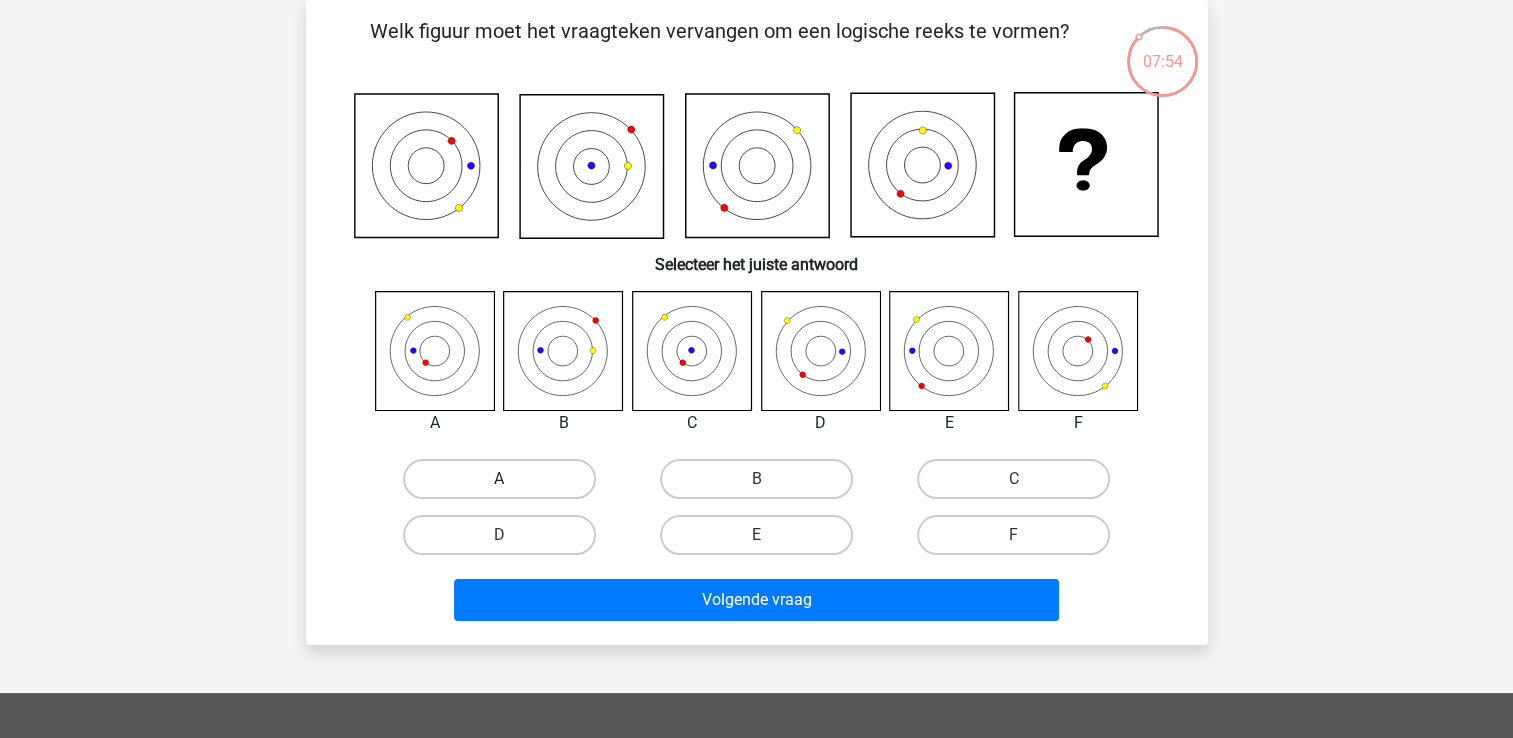 click on "A" at bounding box center (499, 479) 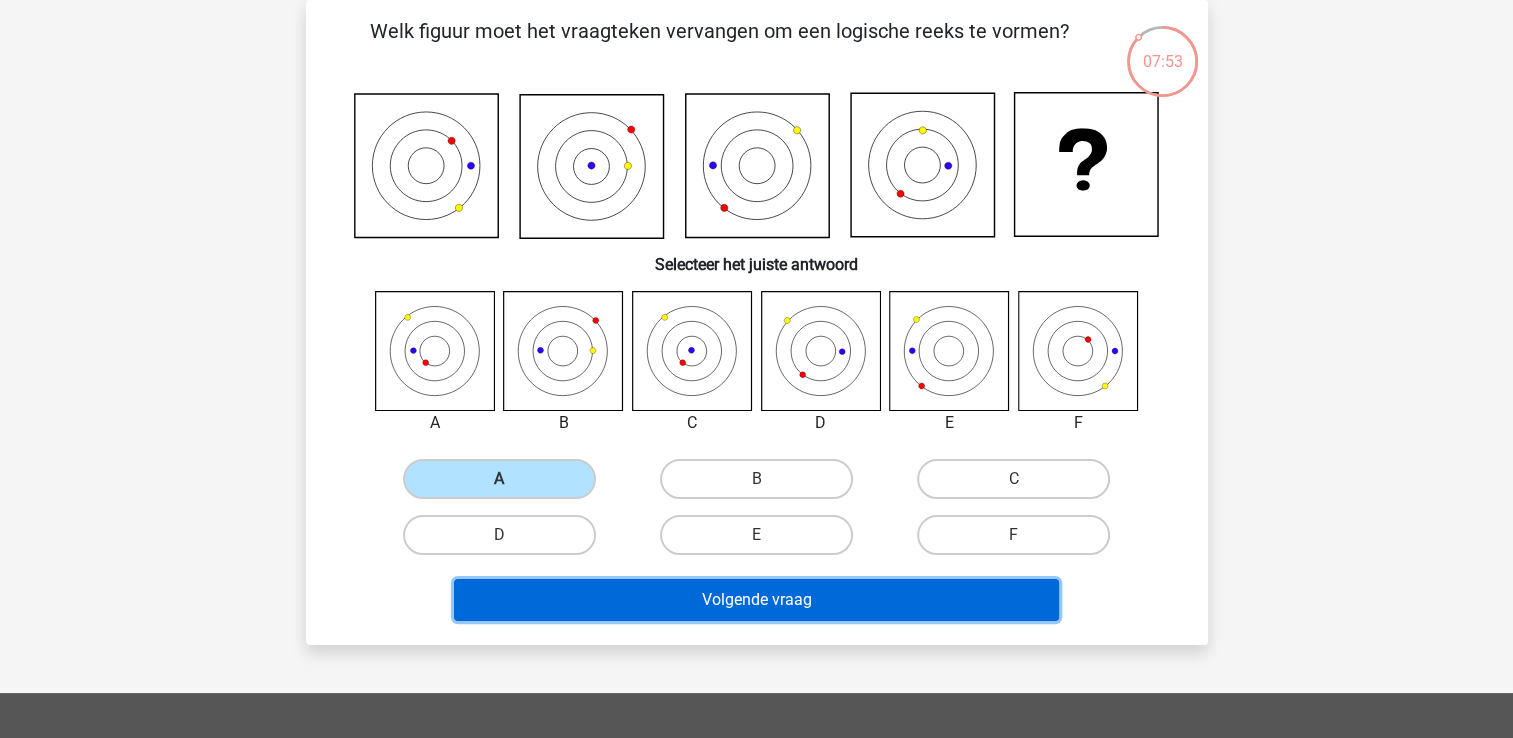 click on "Volgende vraag" at bounding box center [756, 600] 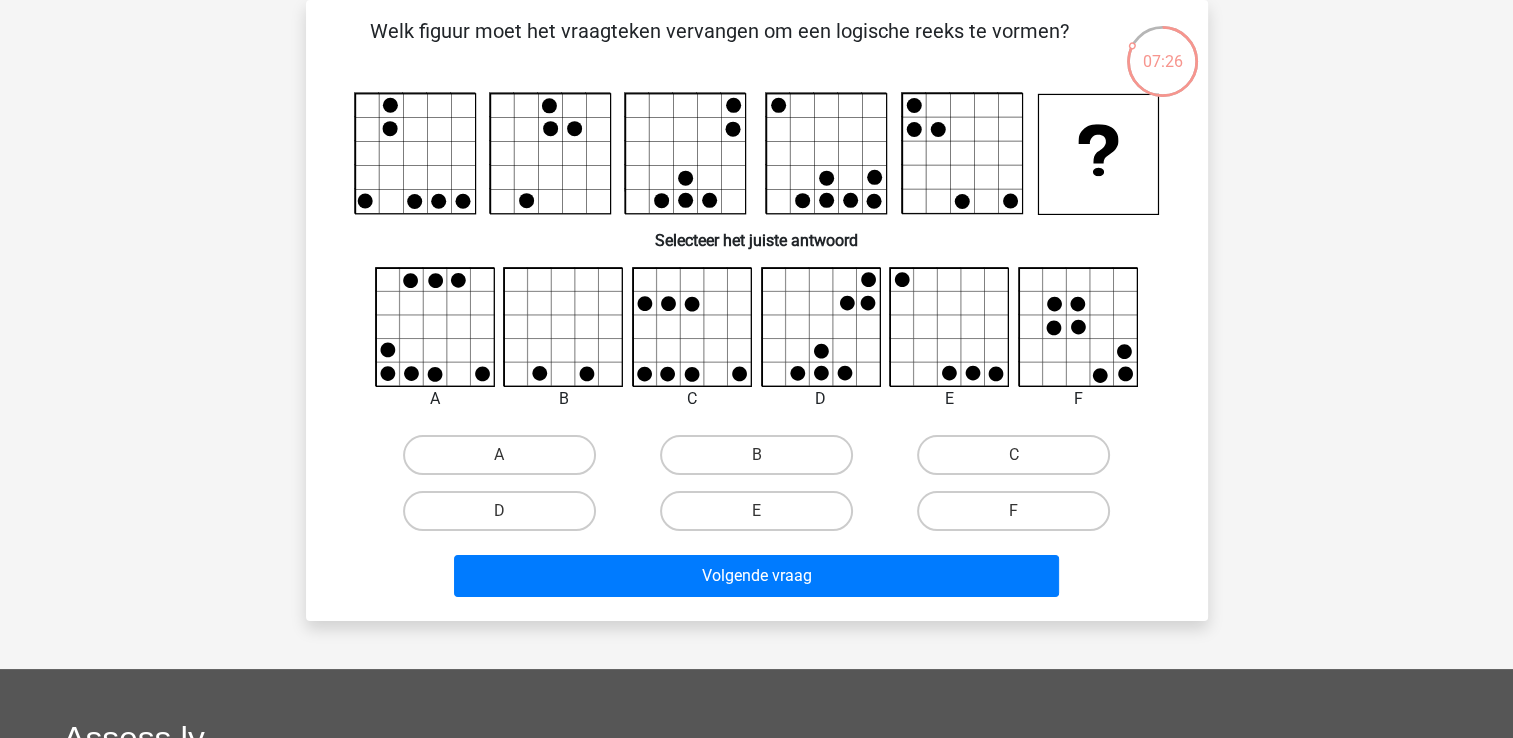 click 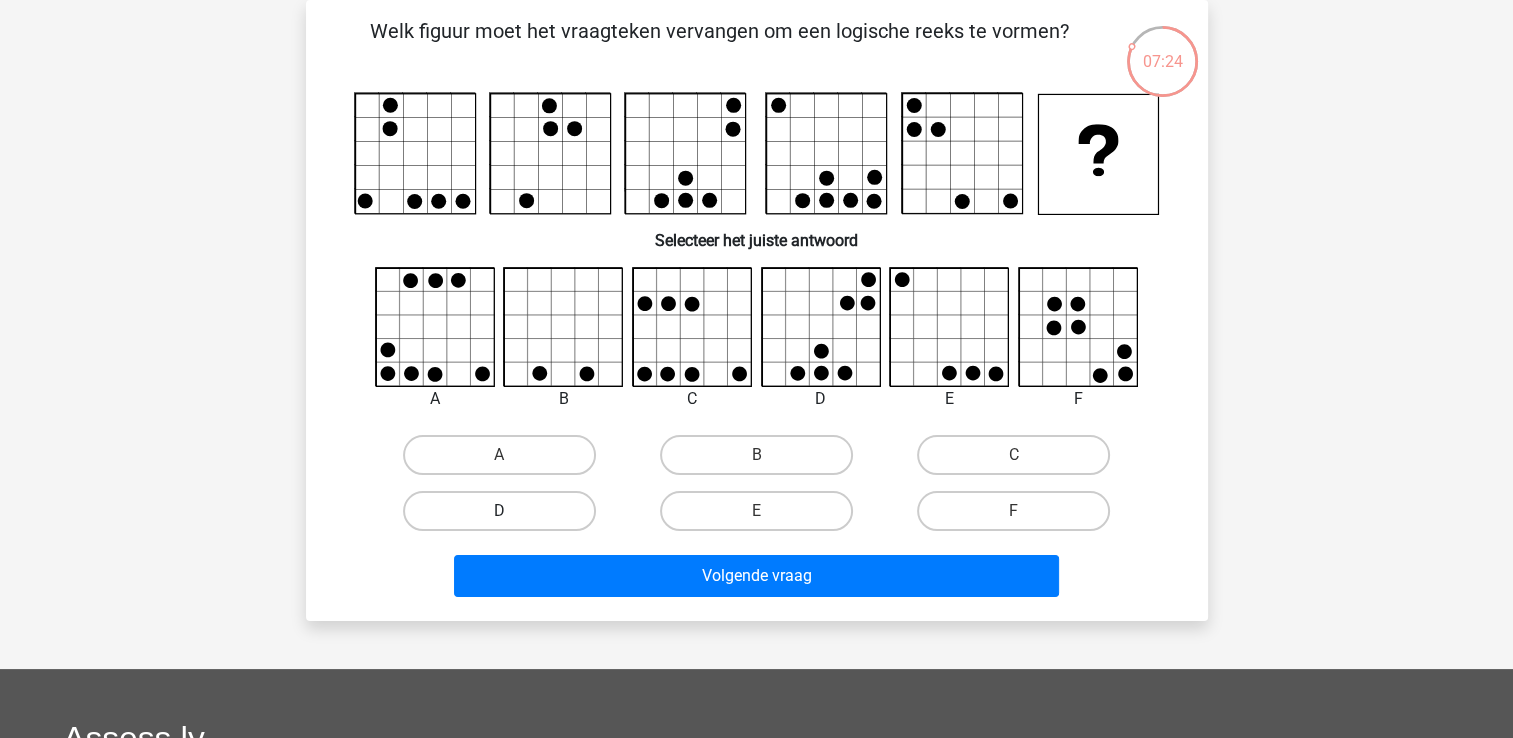 click on "D" at bounding box center (499, 511) 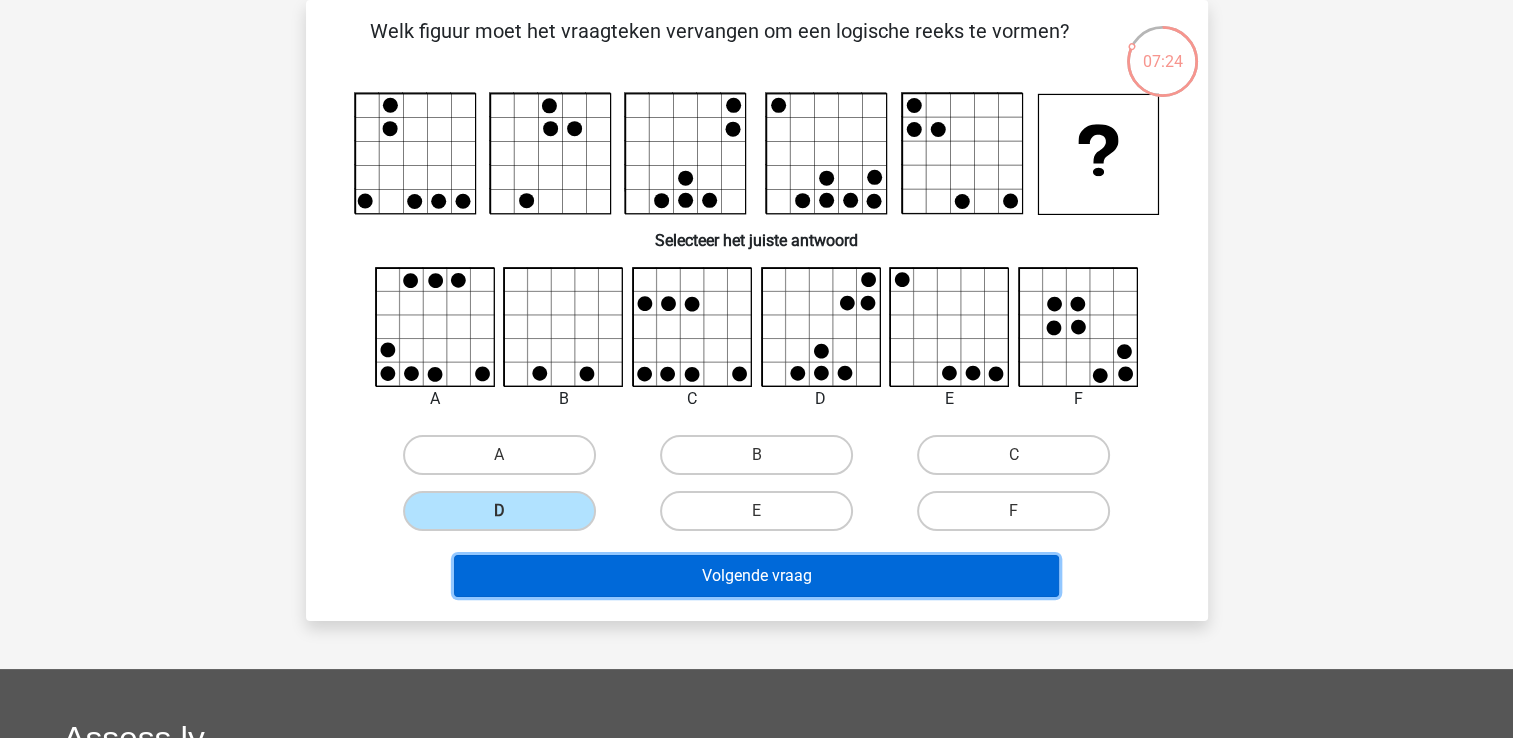 click on "Volgende vraag" at bounding box center (756, 576) 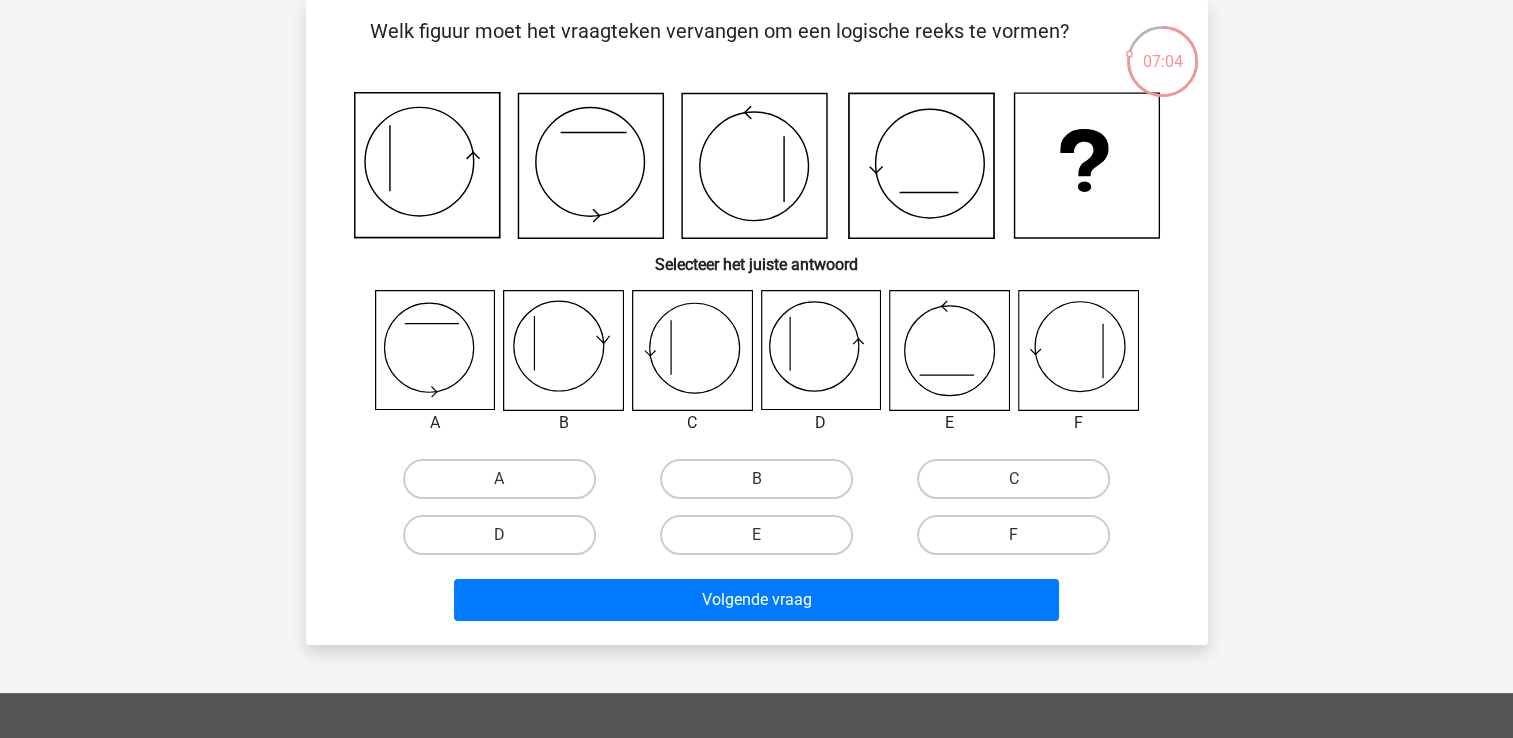click 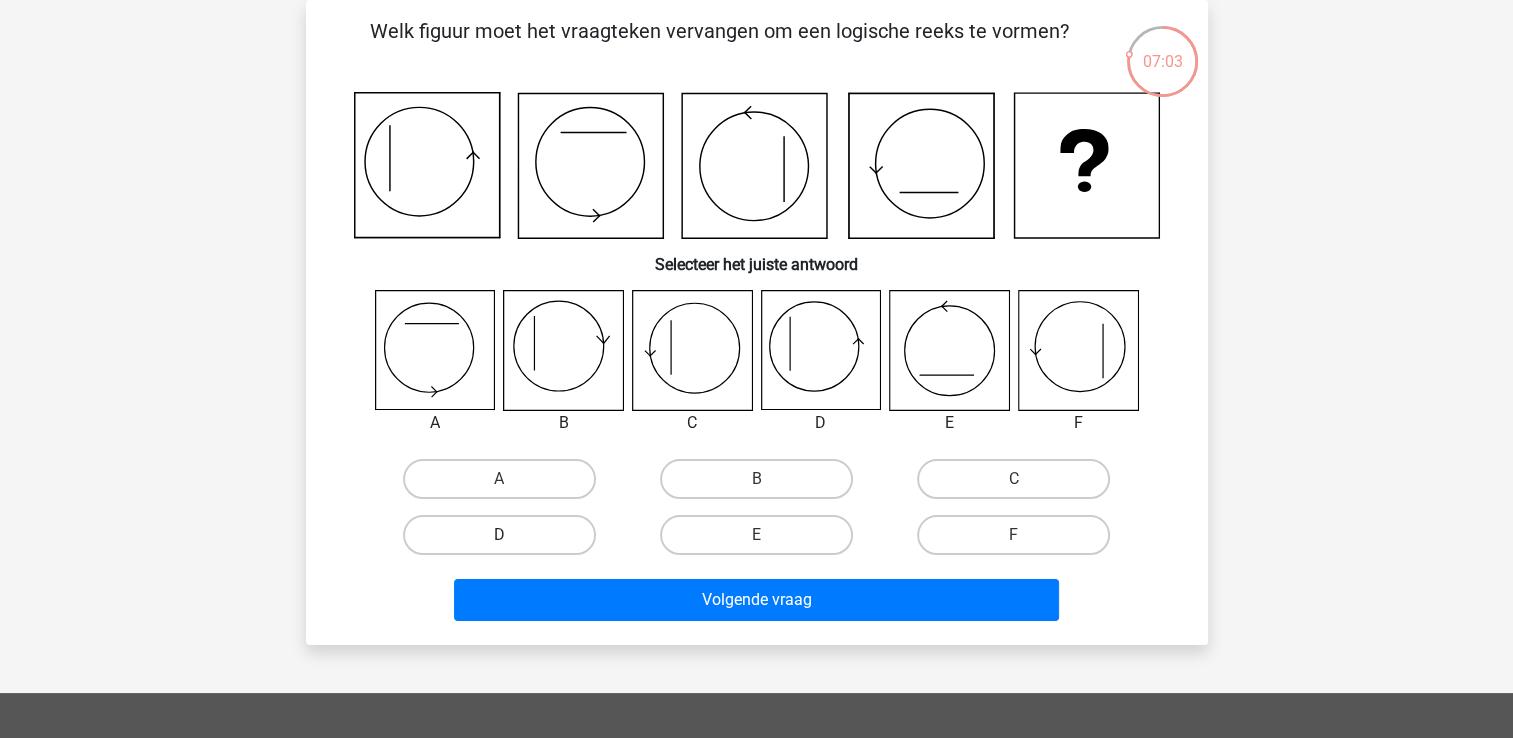 click on "D" at bounding box center [499, 535] 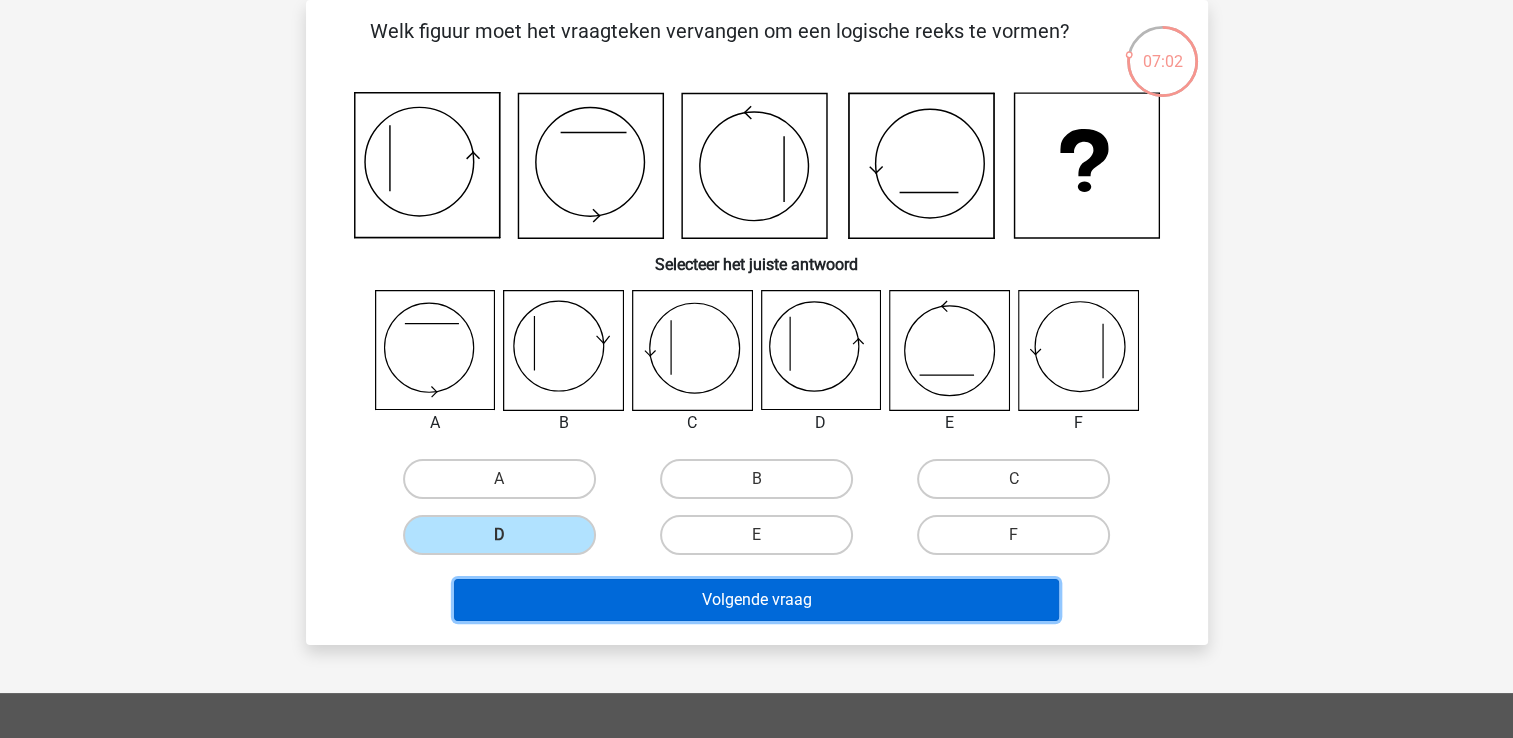 click on "Volgende vraag" at bounding box center (756, 600) 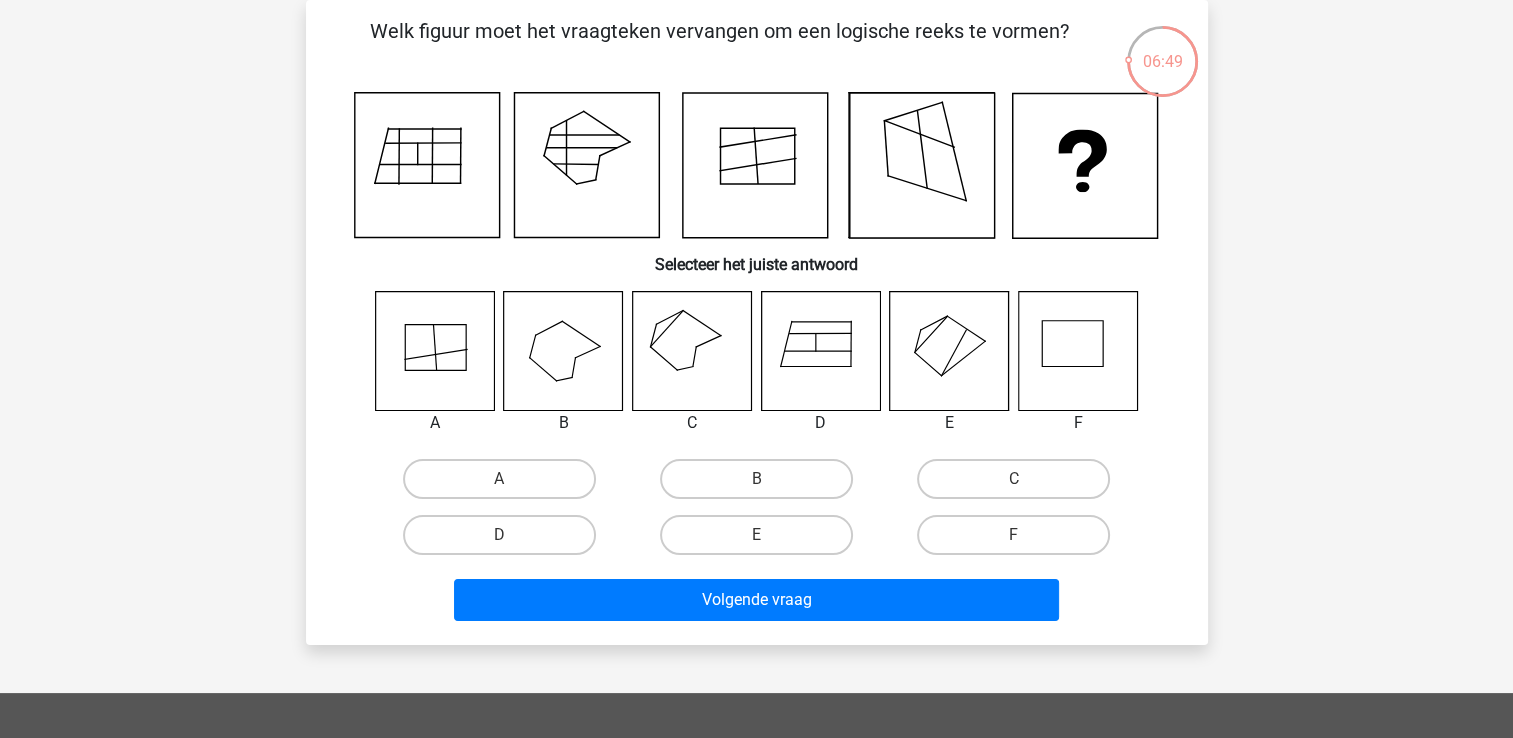 click 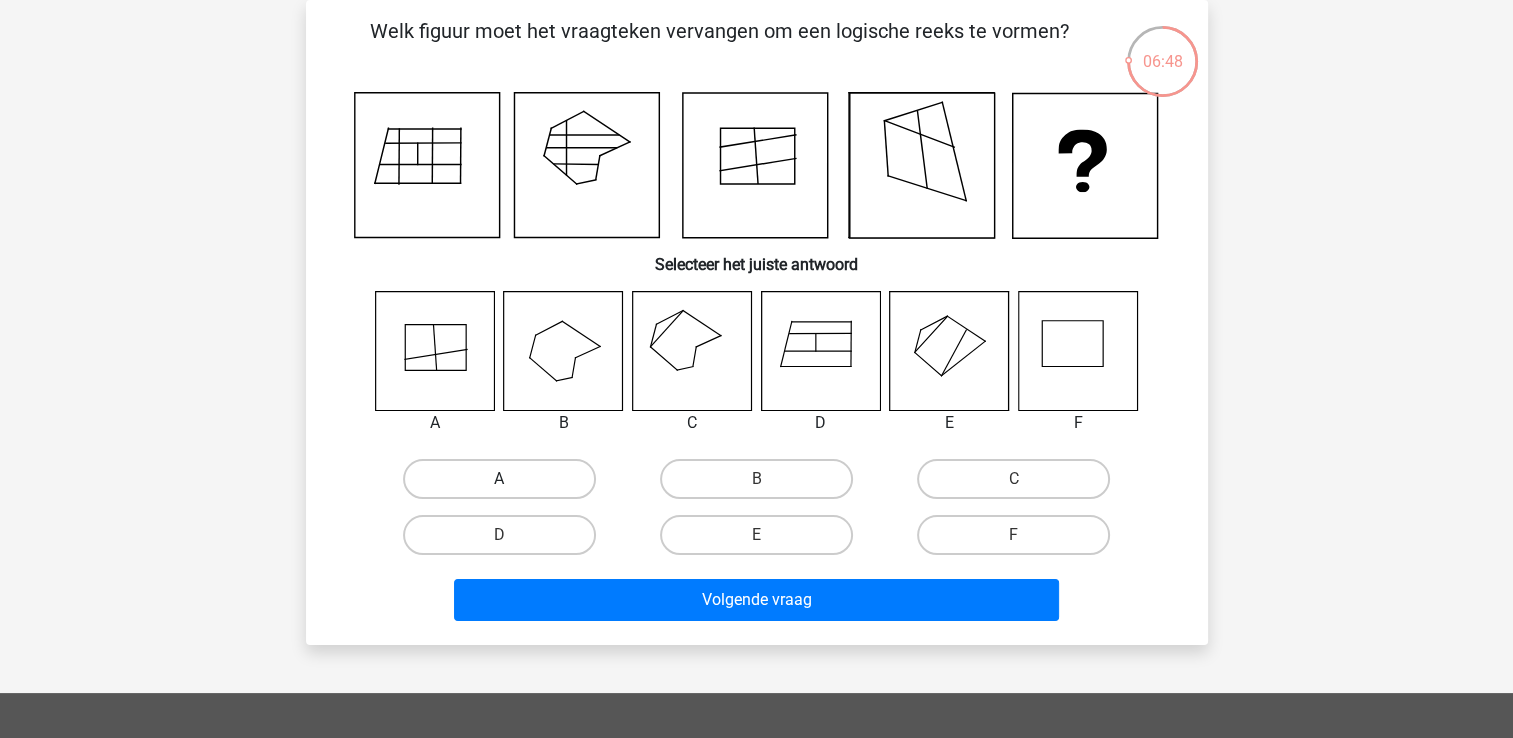 click on "A" at bounding box center (499, 479) 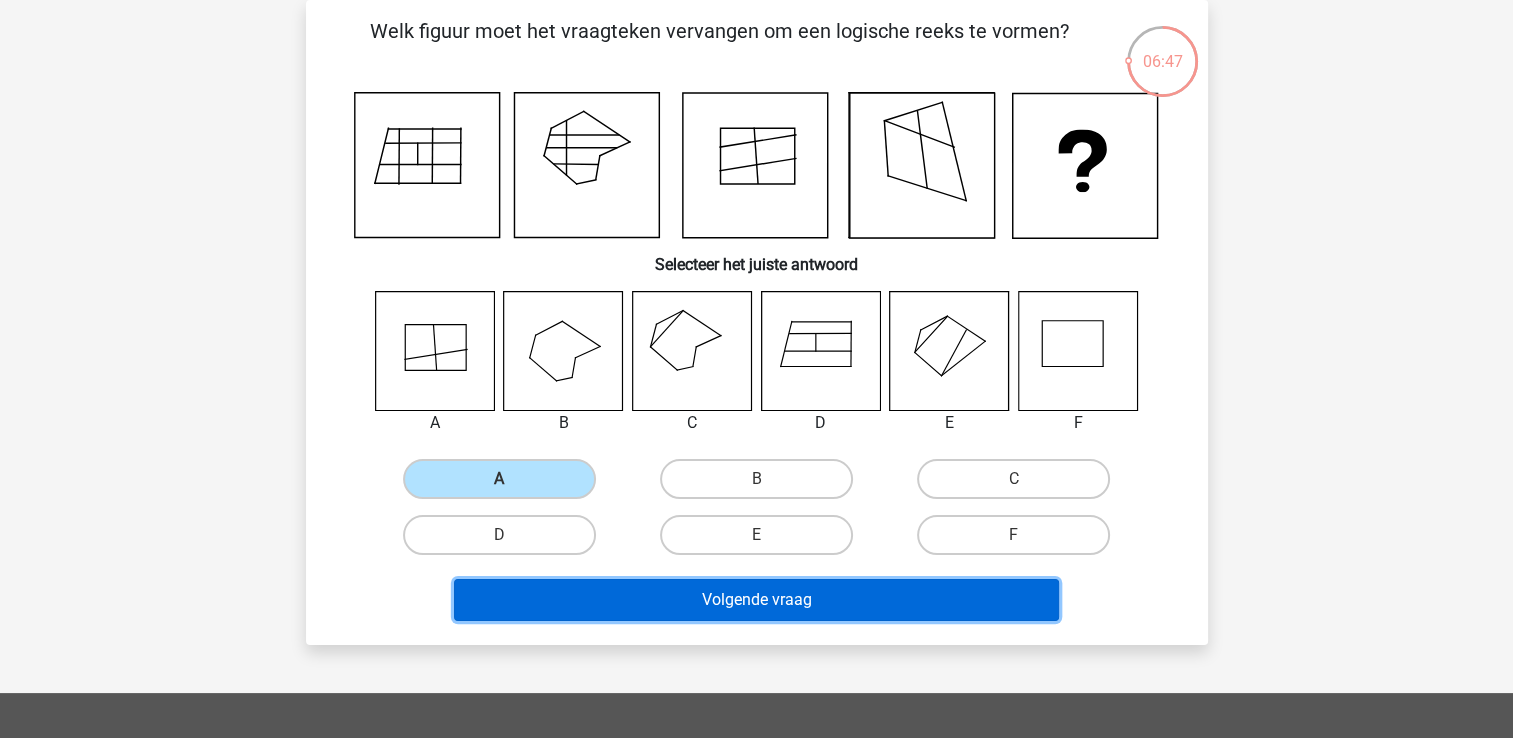 click on "Volgende vraag" at bounding box center (756, 600) 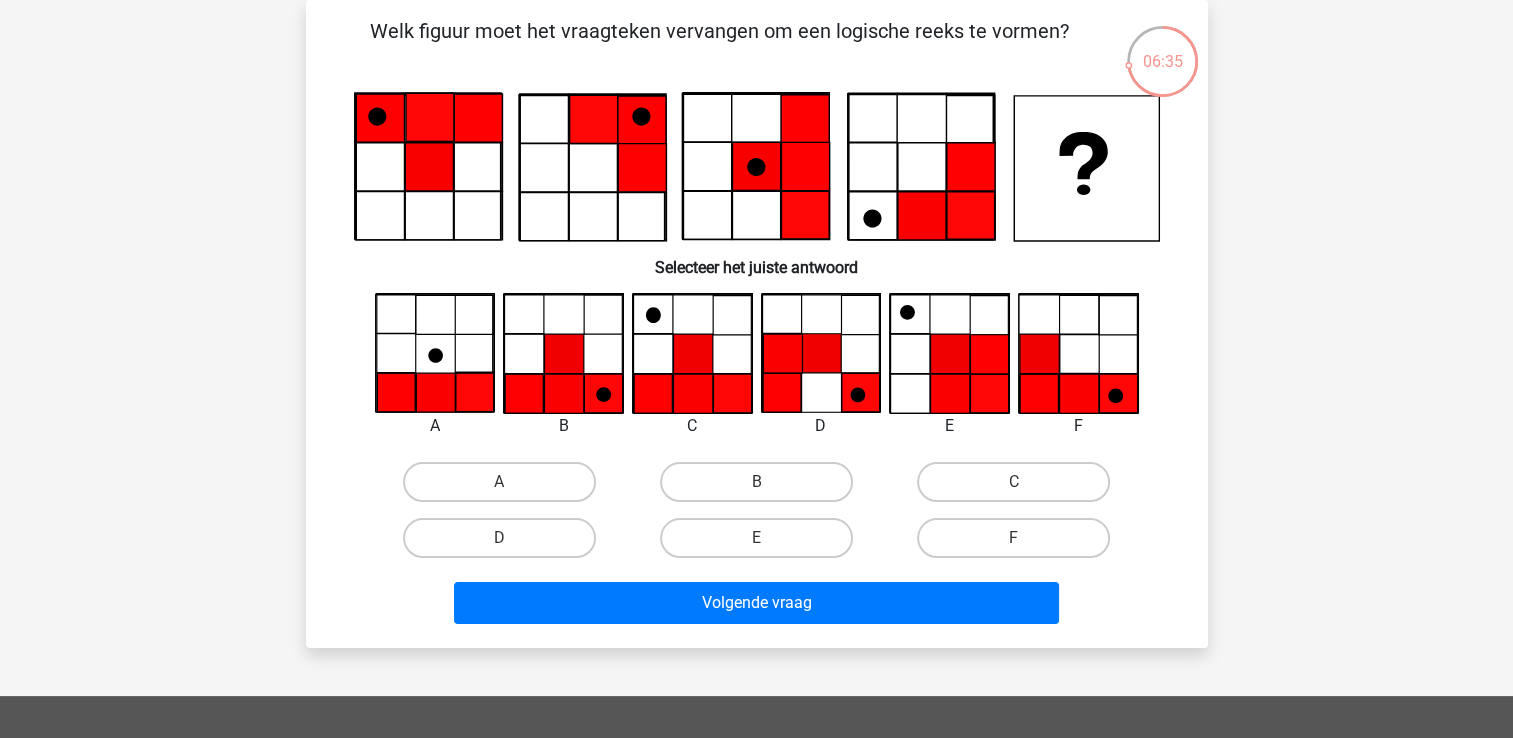 click 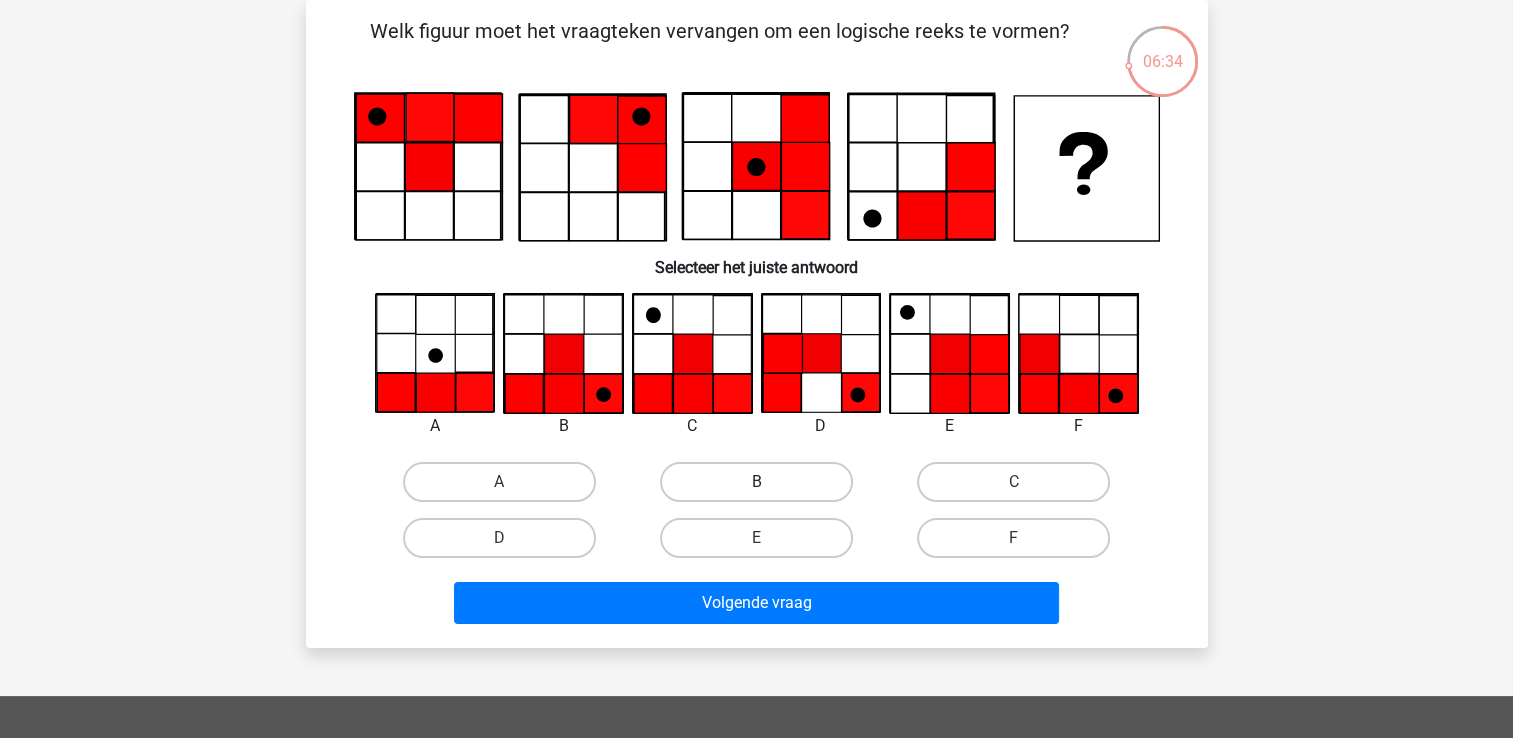 click on "B" at bounding box center (756, 482) 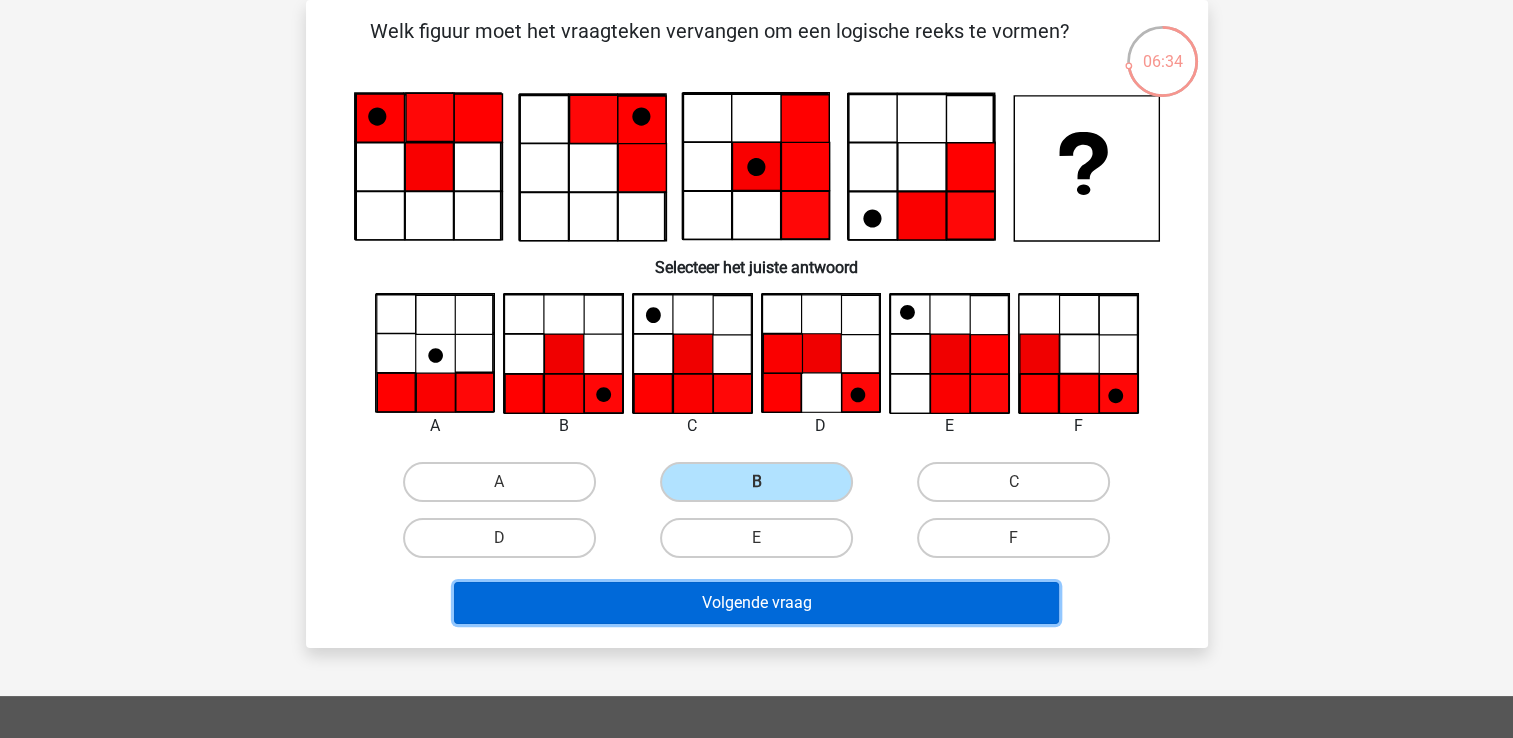 click on "Volgende vraag" at bounding box center (756, 603) 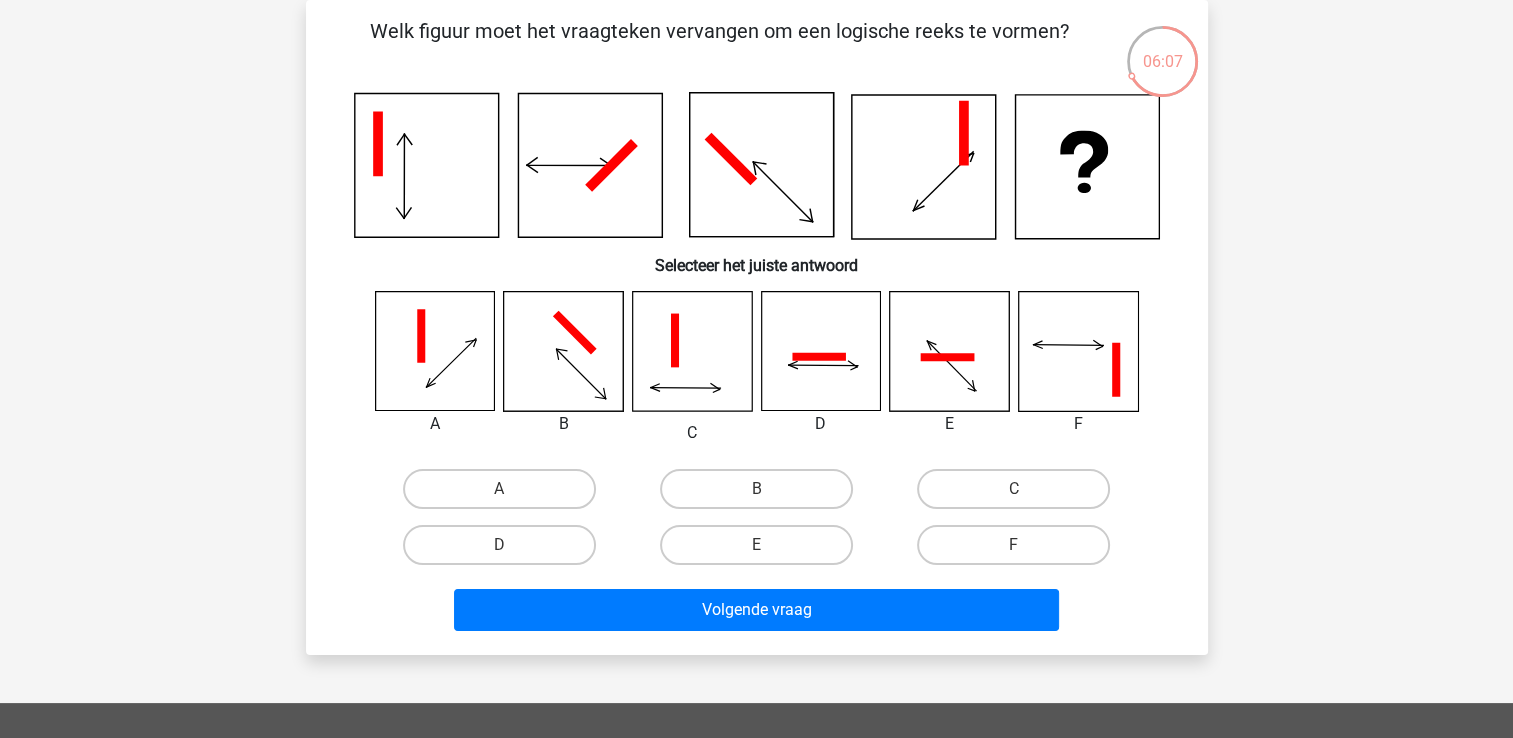 click 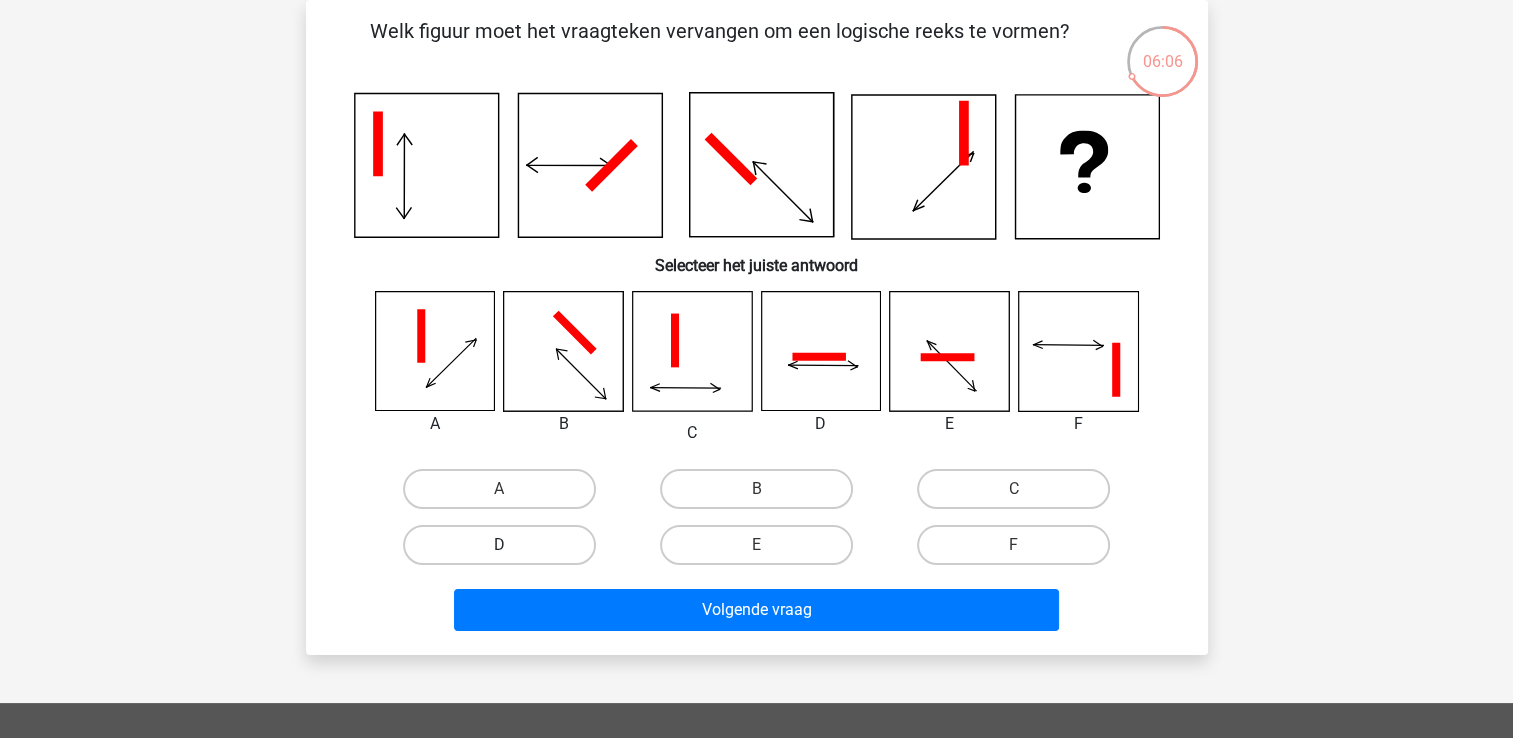 click on "D" at bounding box center (499, 545) 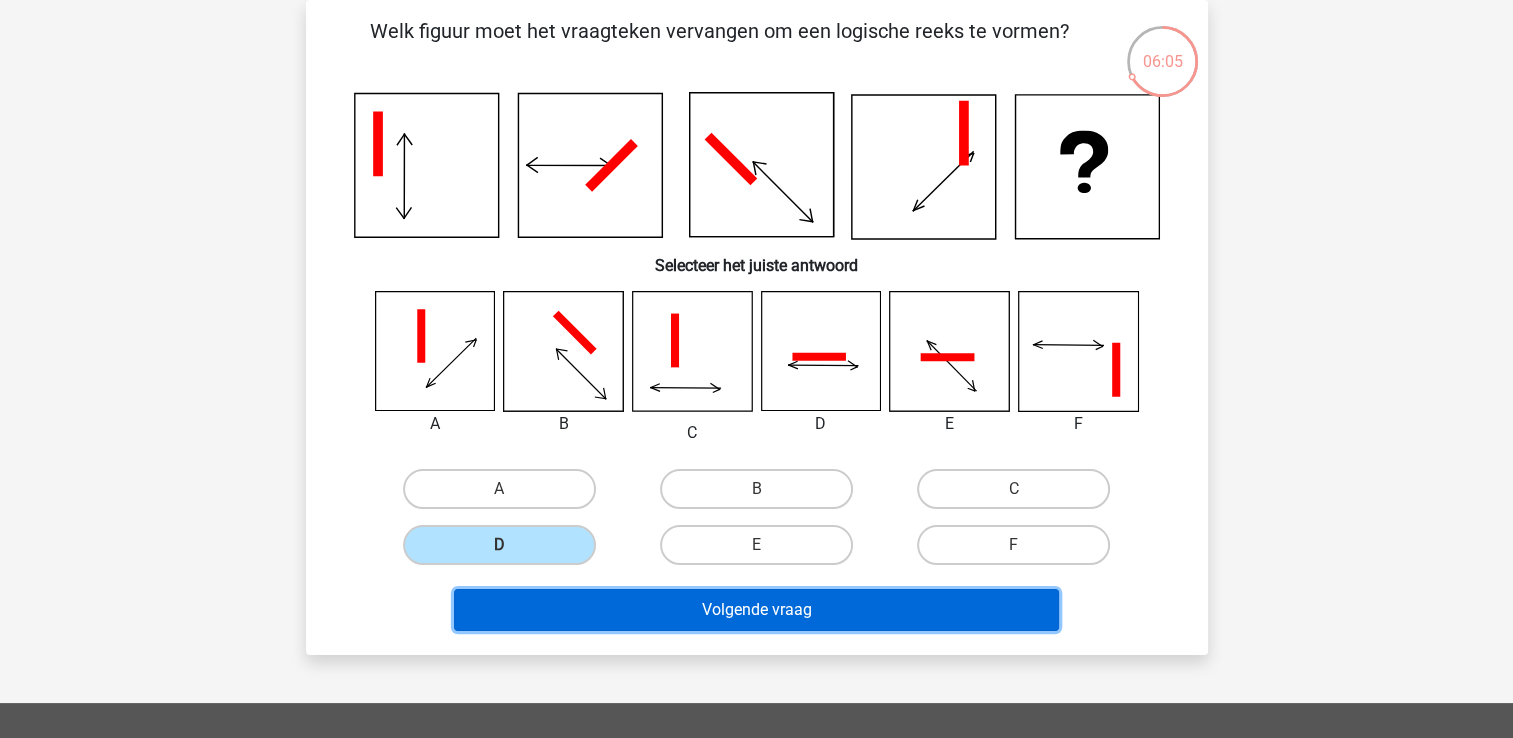click on "Volgende vraag" at bounding box center (756, 610) 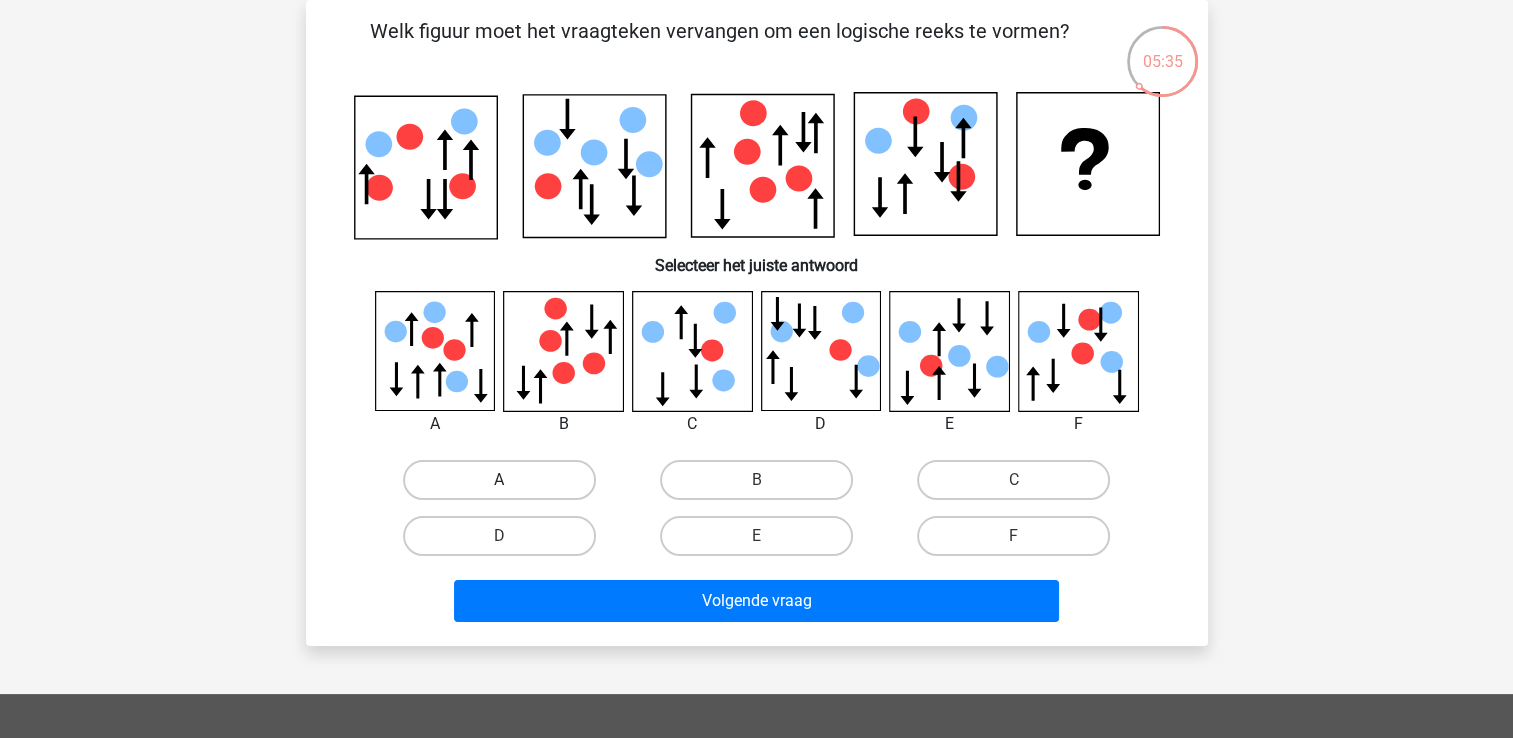click on "A" at bounding box center [499, 480] 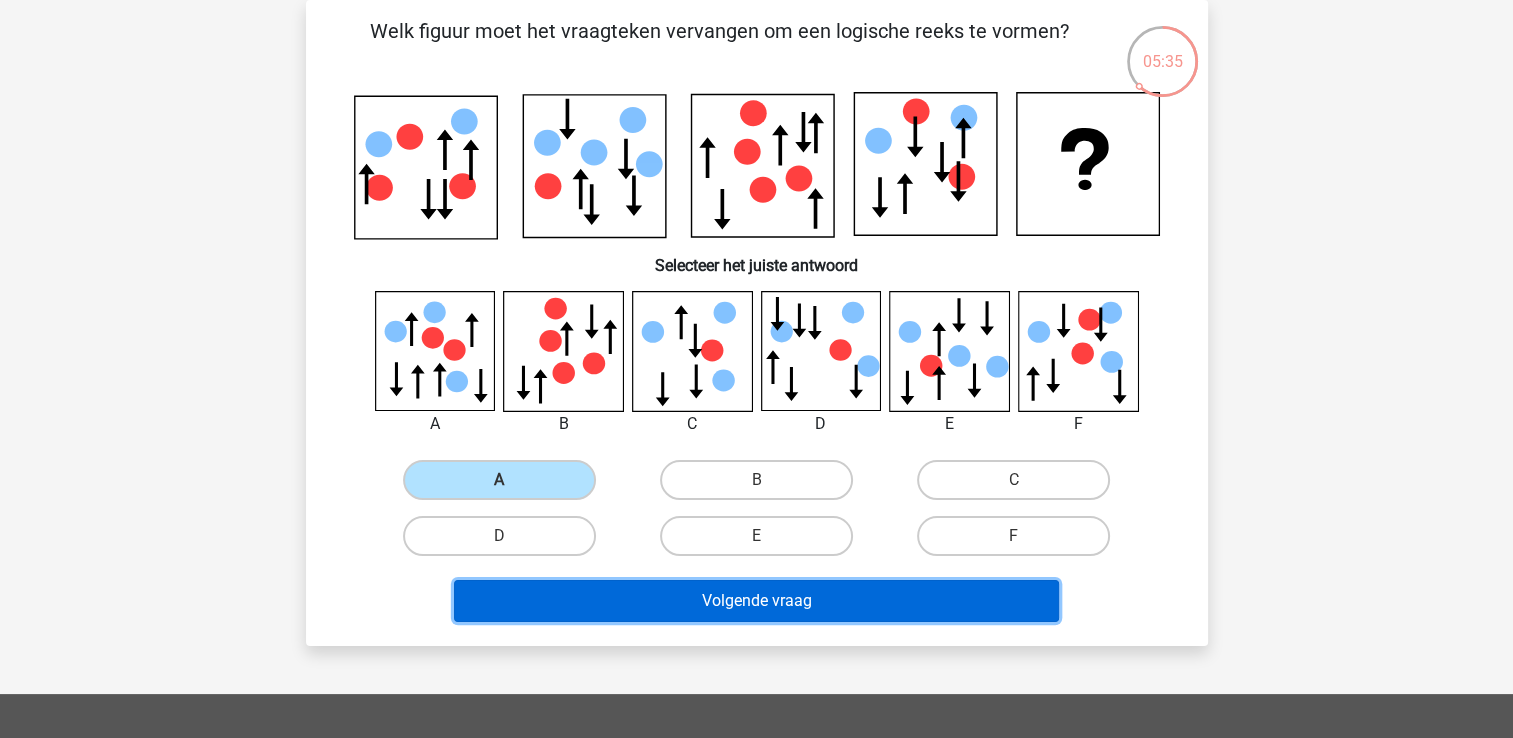 click on "Volgende vraag" at bounding box center [756, 601] 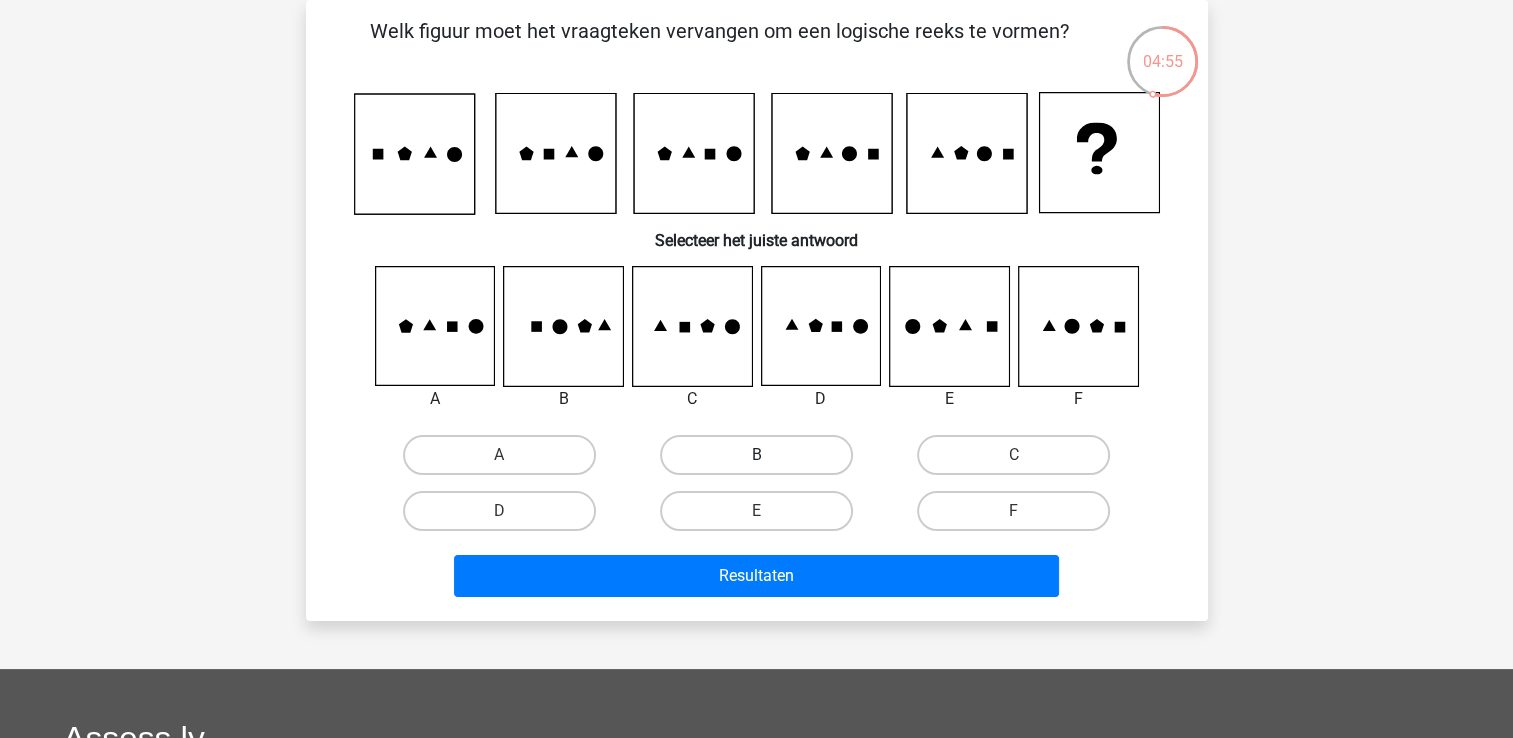 click on "B" at bounding box center [756, 455] 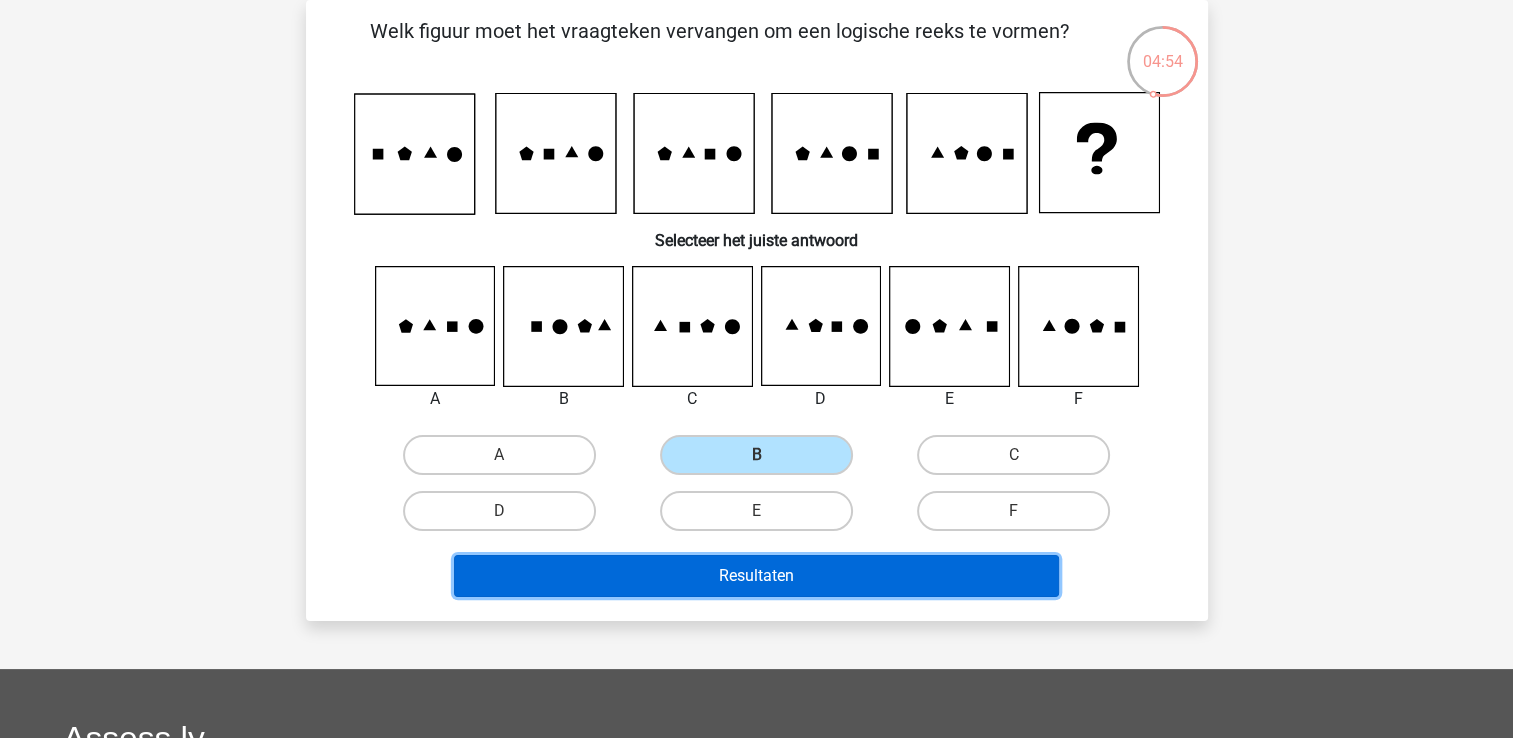 click on "Resultaten" at bounding box center (756, 576) 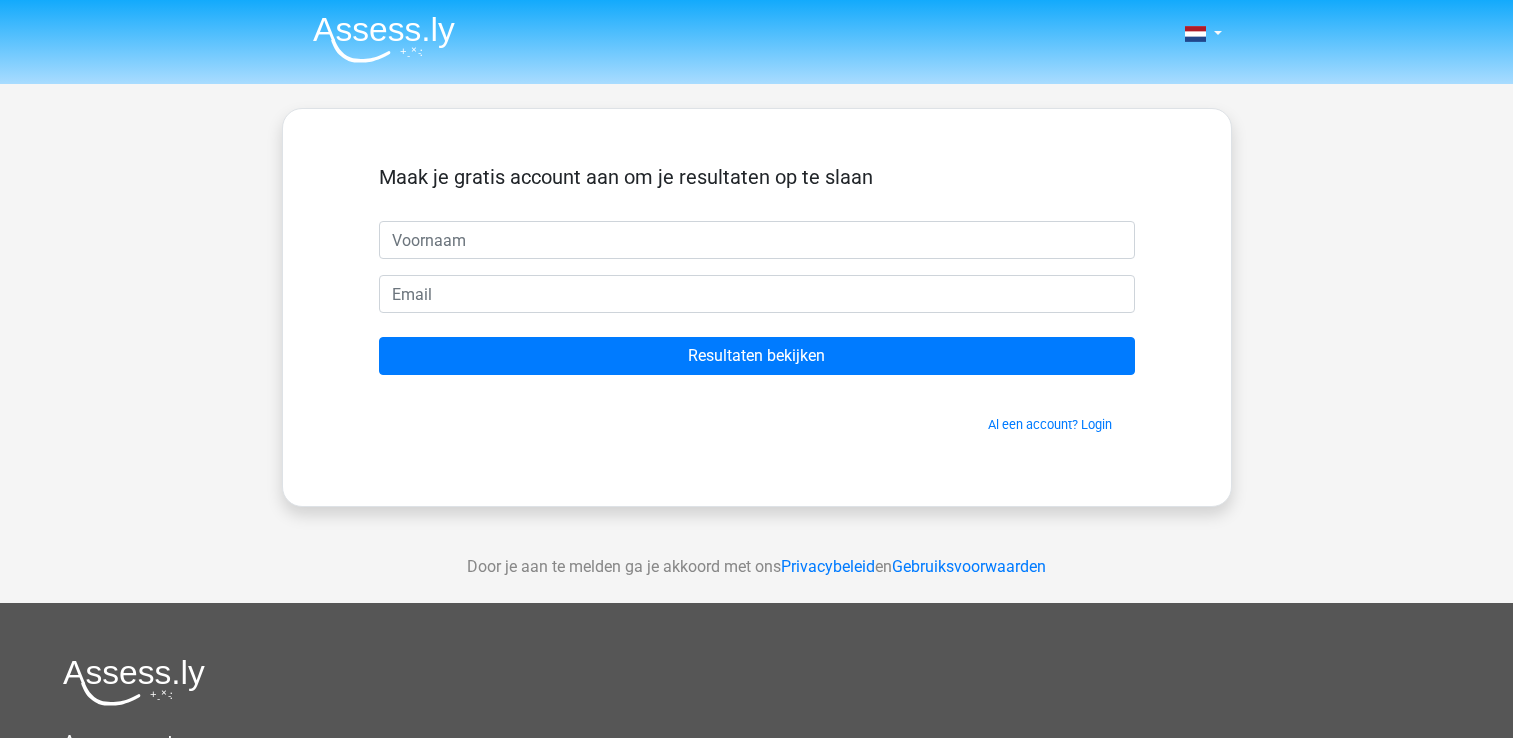 scroll, scrollTop: 0, scrollLeft: 0, axis: both 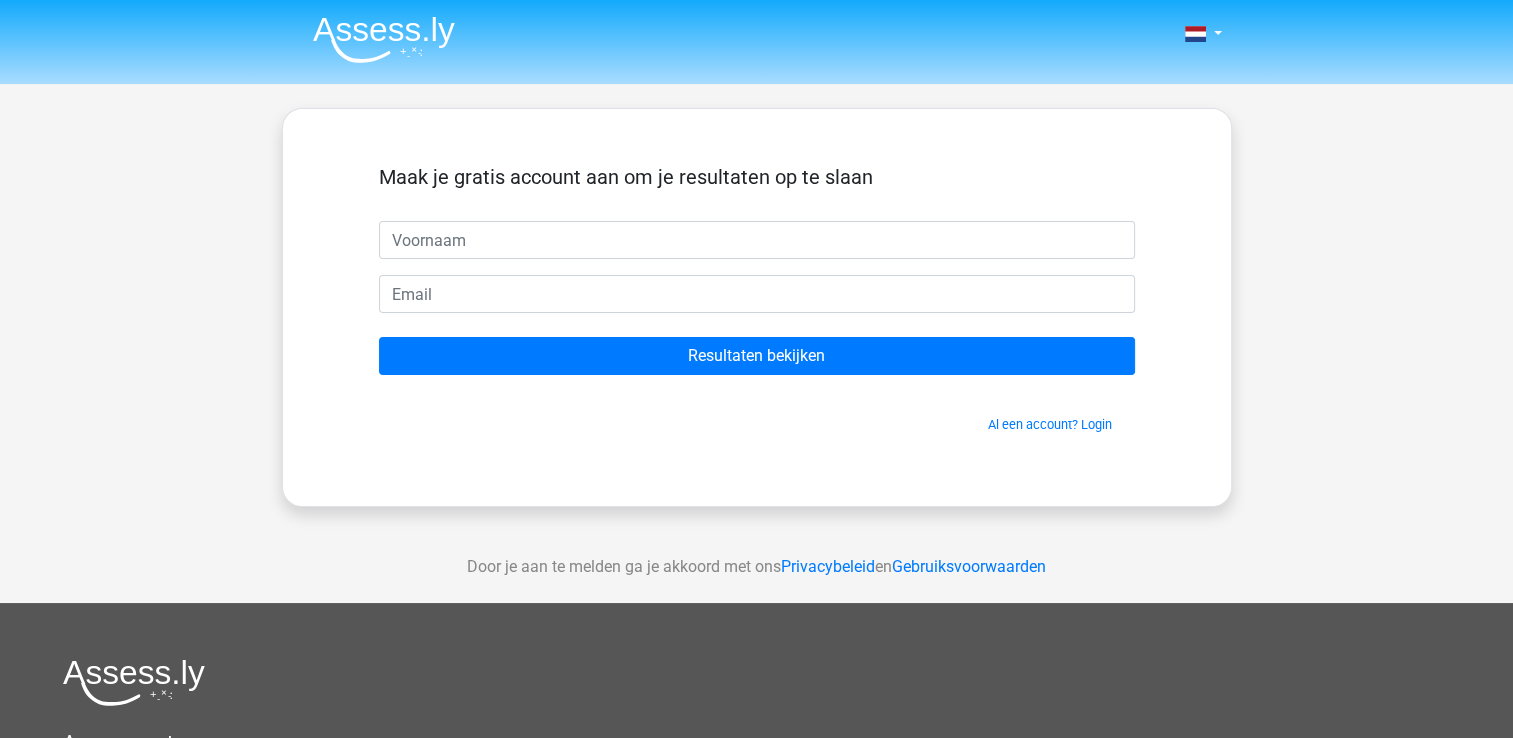 click at bounding box center (757, 240) 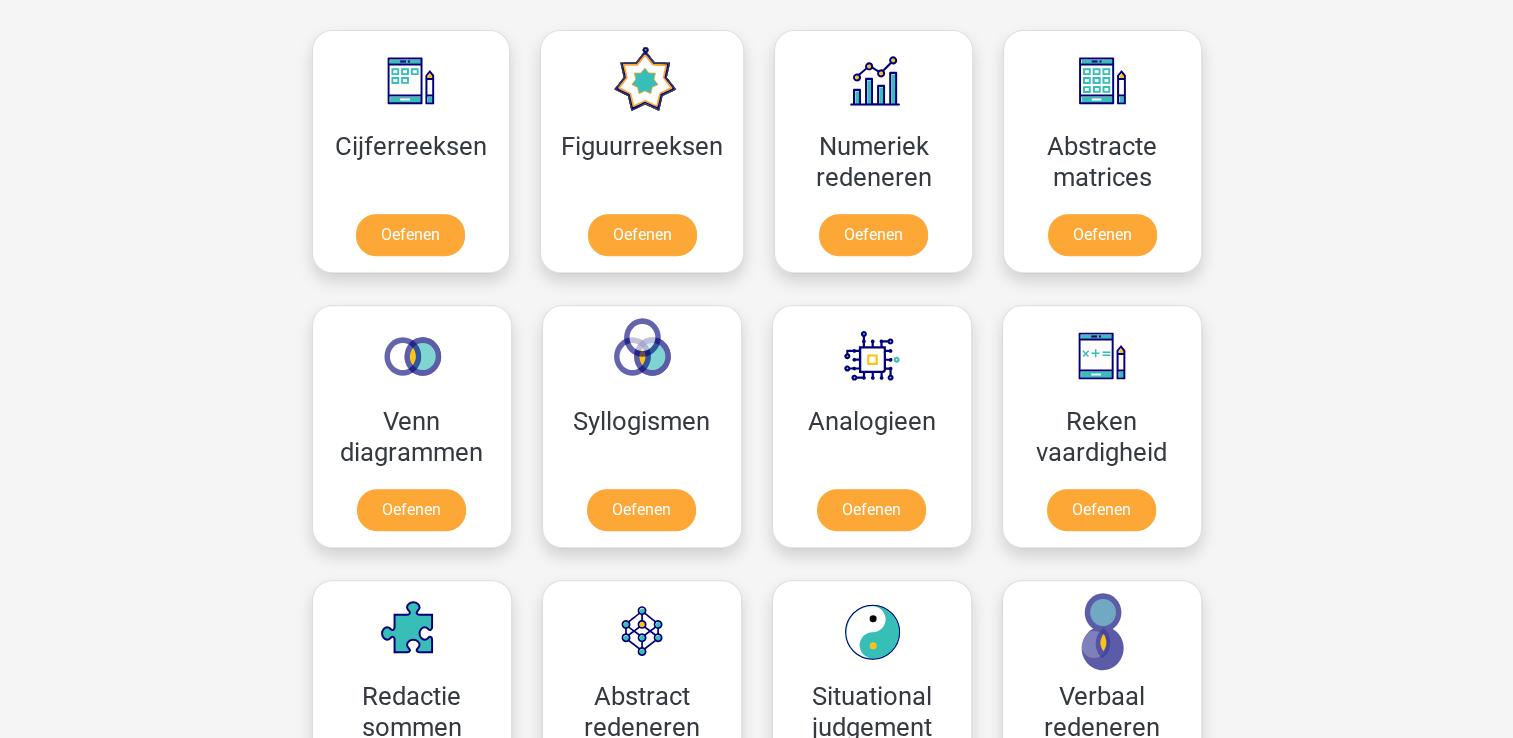 scroll, scrollTop: 800, scrollLeft: 0, axis: vertical 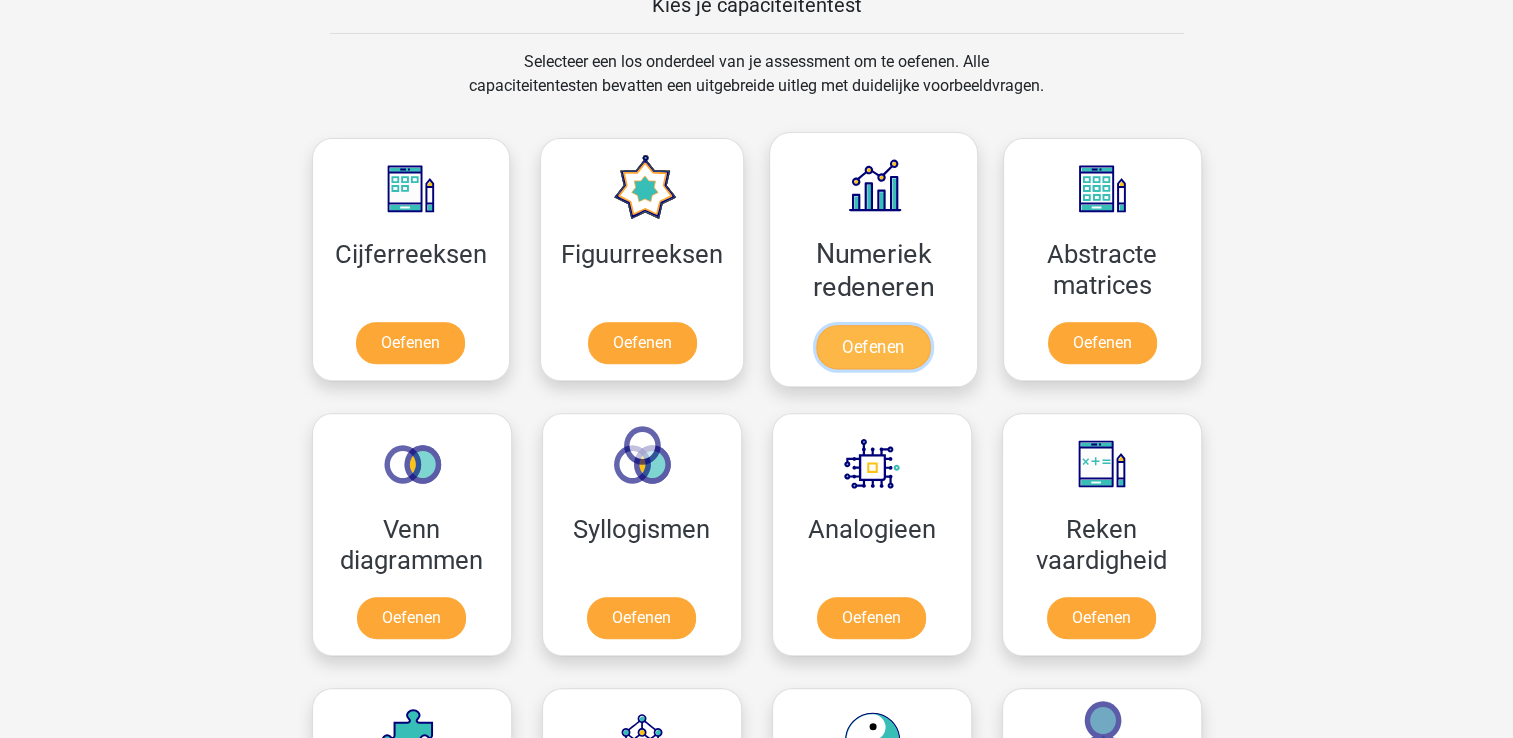click on "Oefenen" at bounding box center (873, 347) 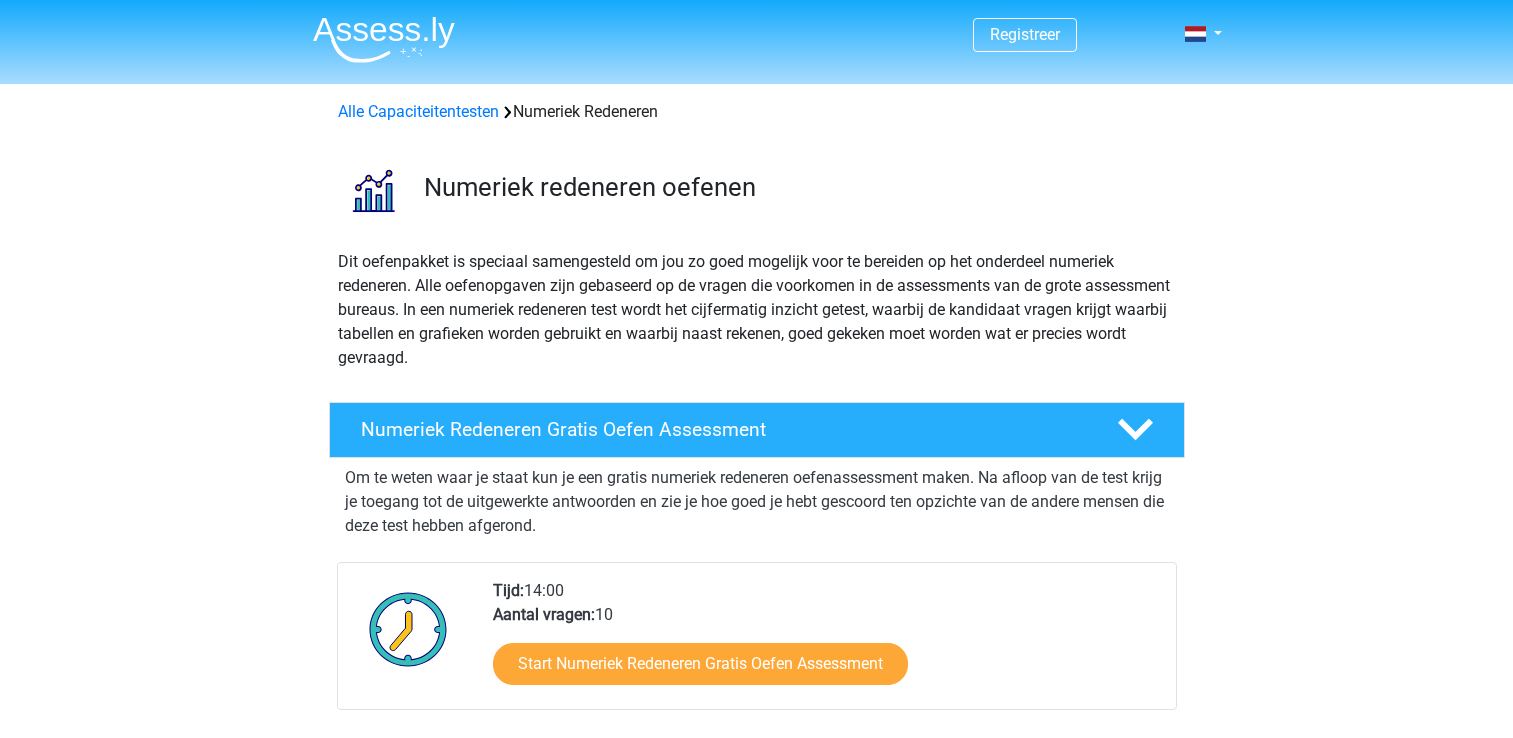 scroll, scrollTop: 0, scrollLeft: 0, axis: both 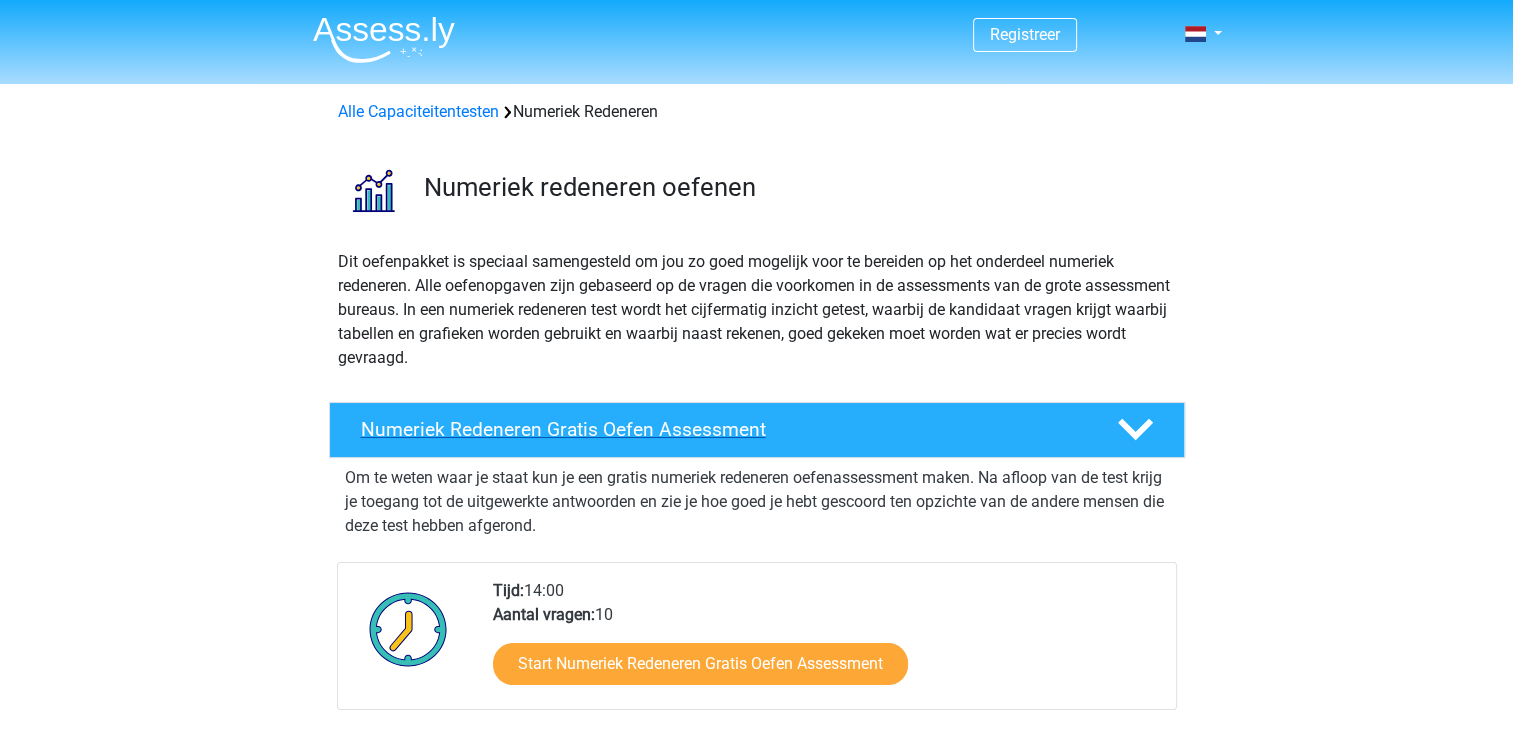 click on "Numeriek Redeneren
Gratis Oefen Assessment" at bounding box center (723, 429) 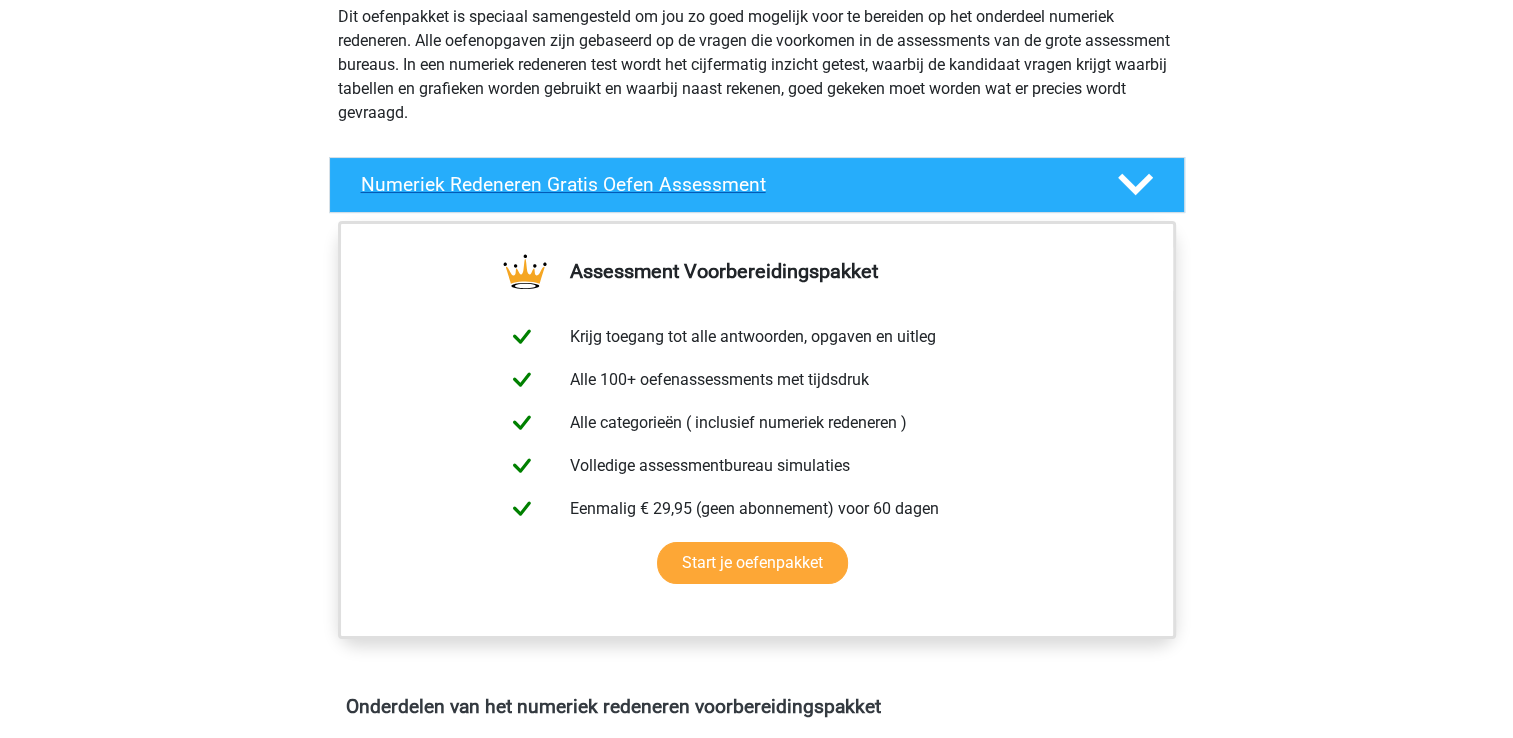 scroll, scrollTop: 400, scrollLeft: 0, axis: vertical 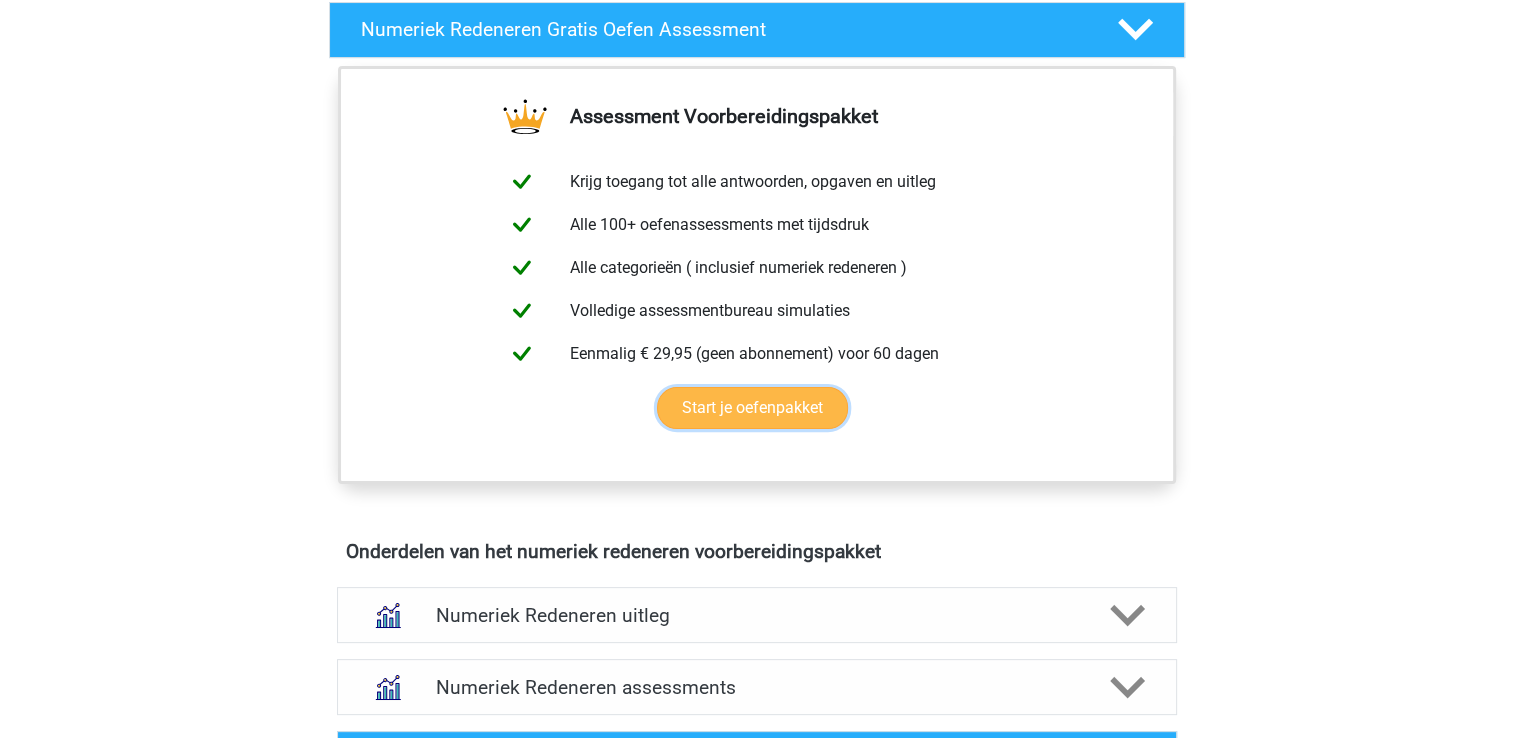 click on "Start je oefenpakket" at bounding box center (752, 408) 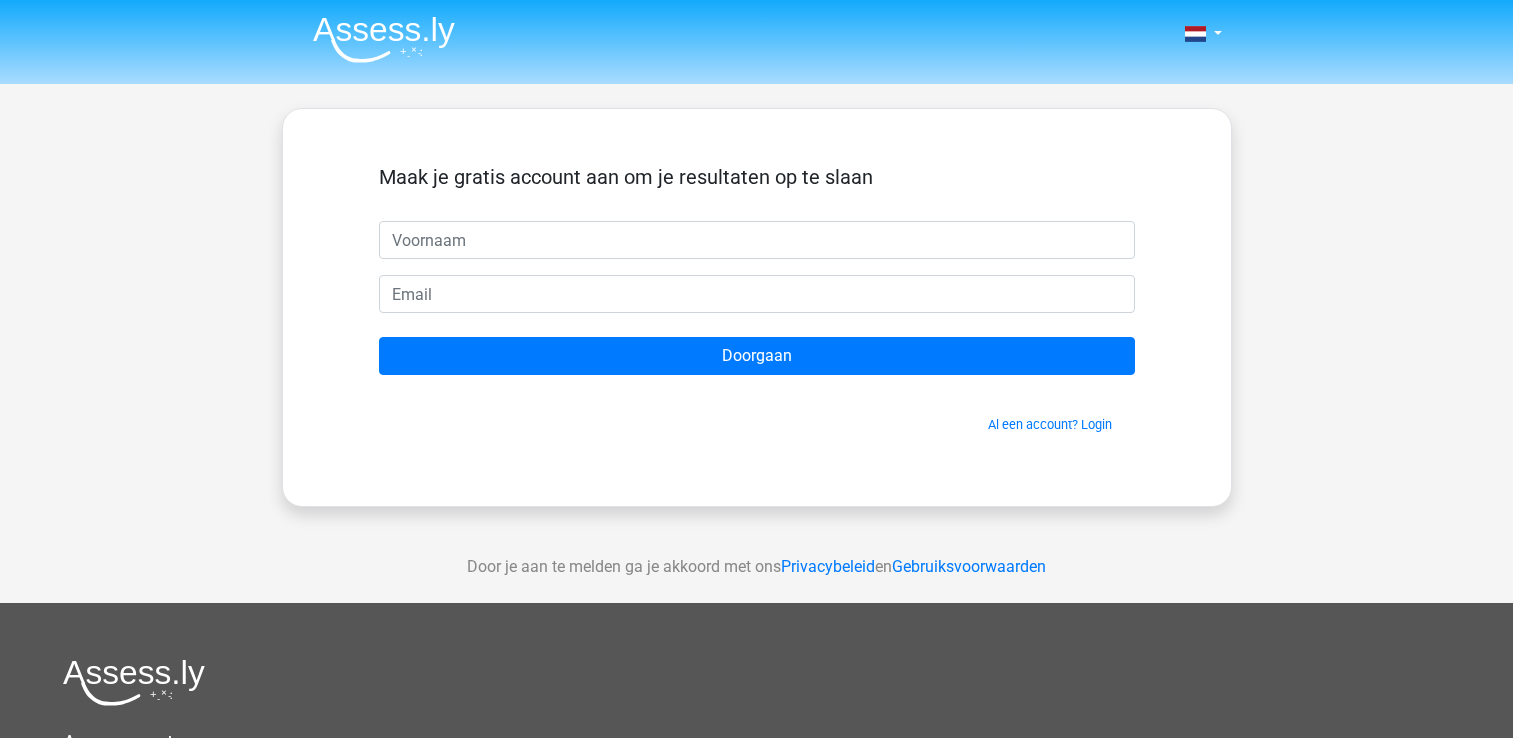 scroll, scrollTop: 0, scrollLeft: 0, axis: both 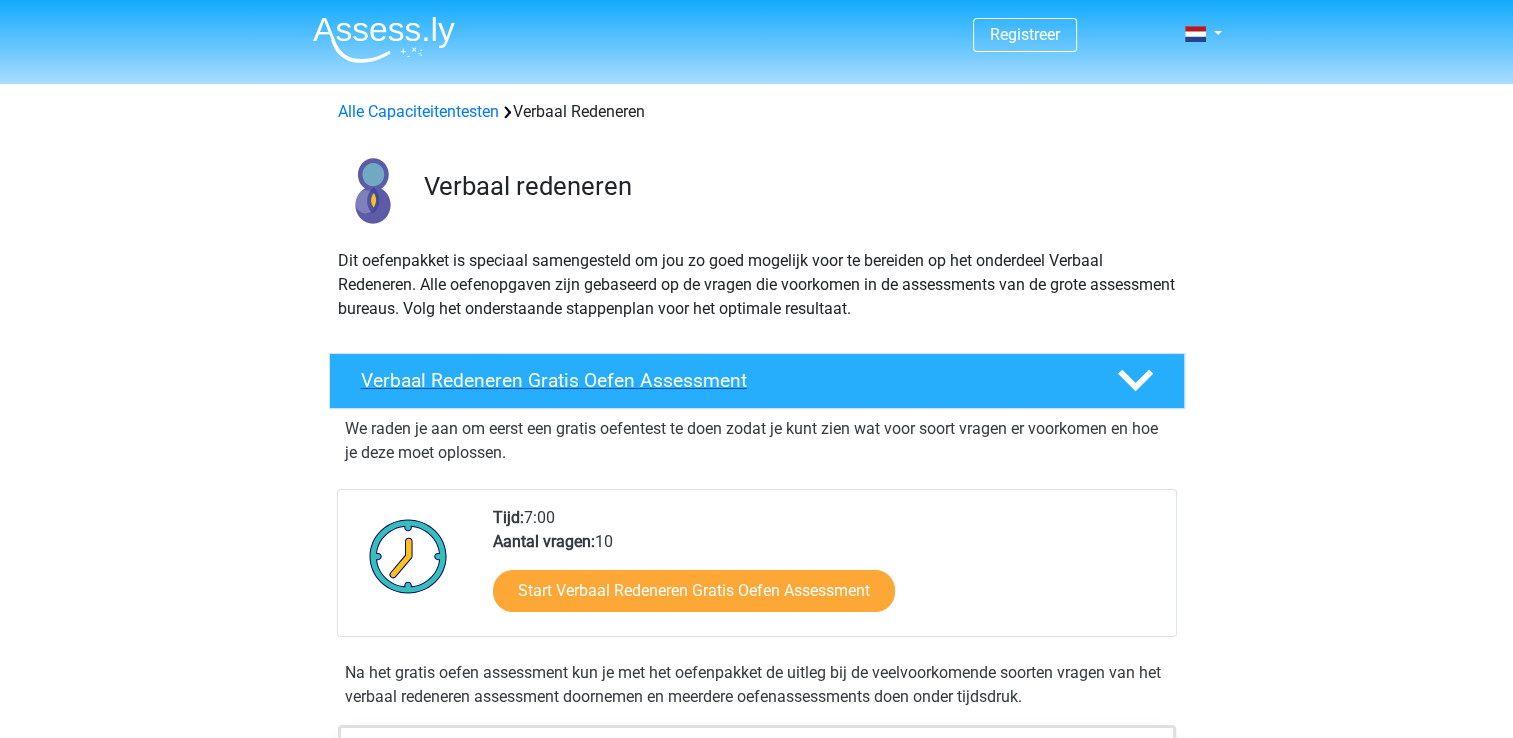 click on "Verbaal Redeneren
Gratis Oefen Assessment" at bounding box center (723, 380) 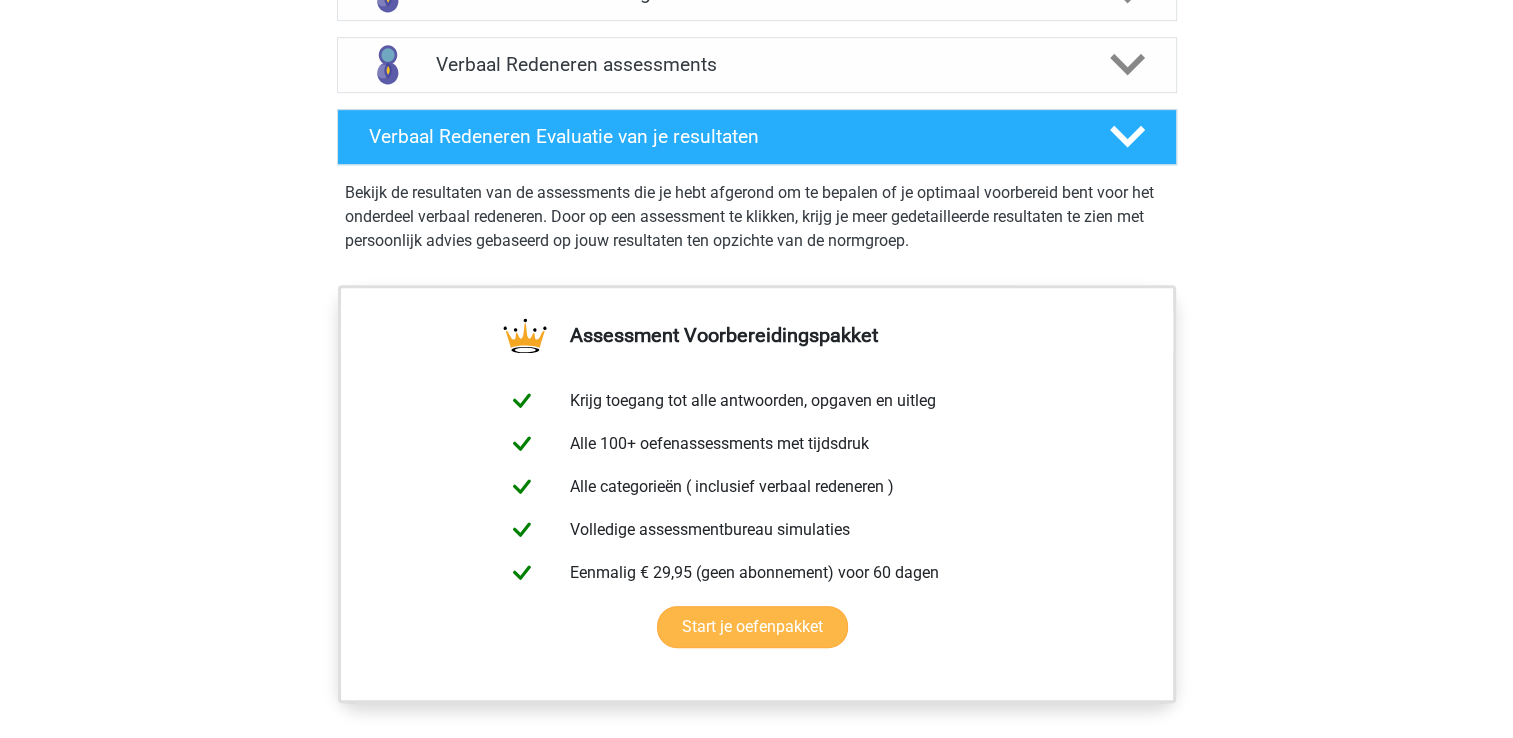 scroll, scrollTop: 1200, scrollLeft: 0, axis: vertical 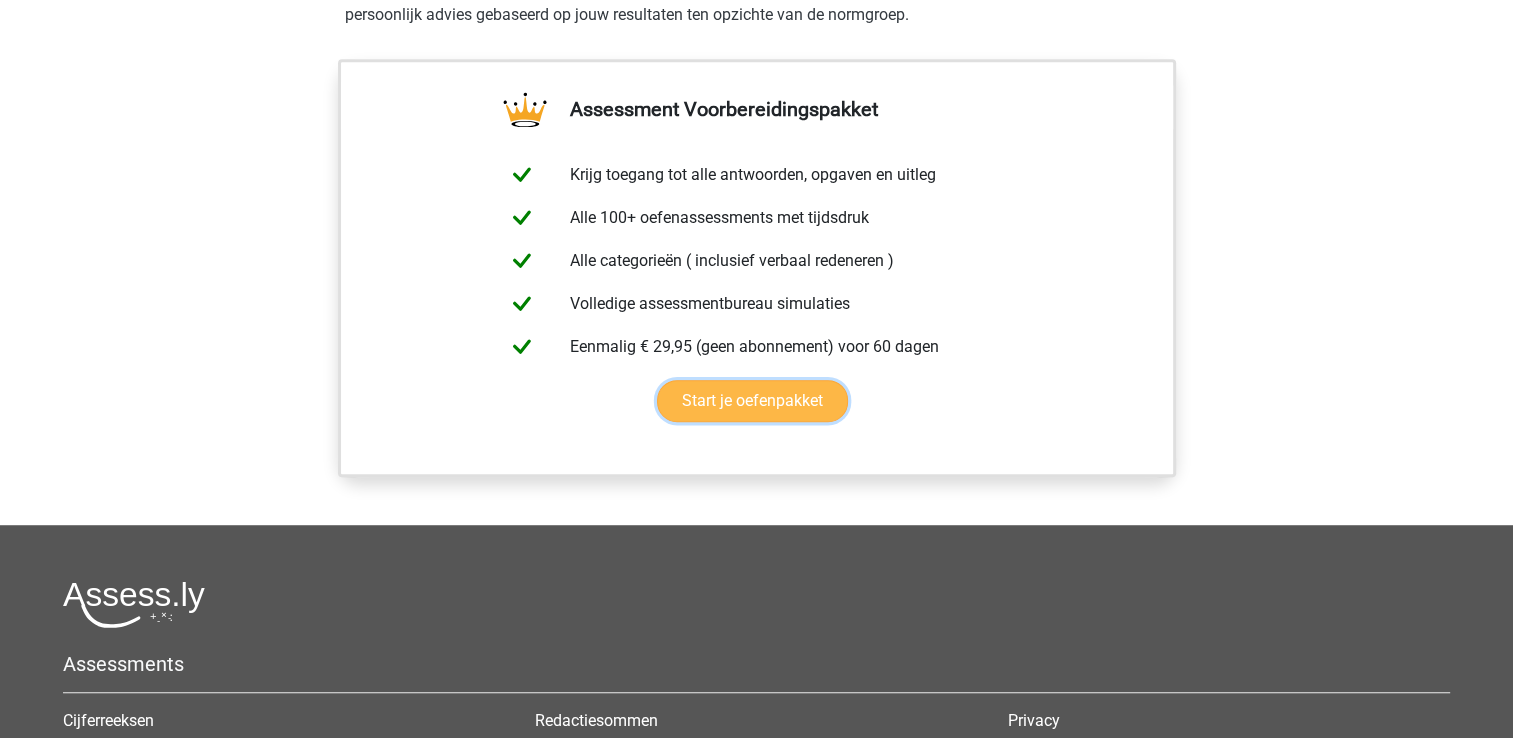 click on "Start je oefenpakket" at bounding box center [752, 401] 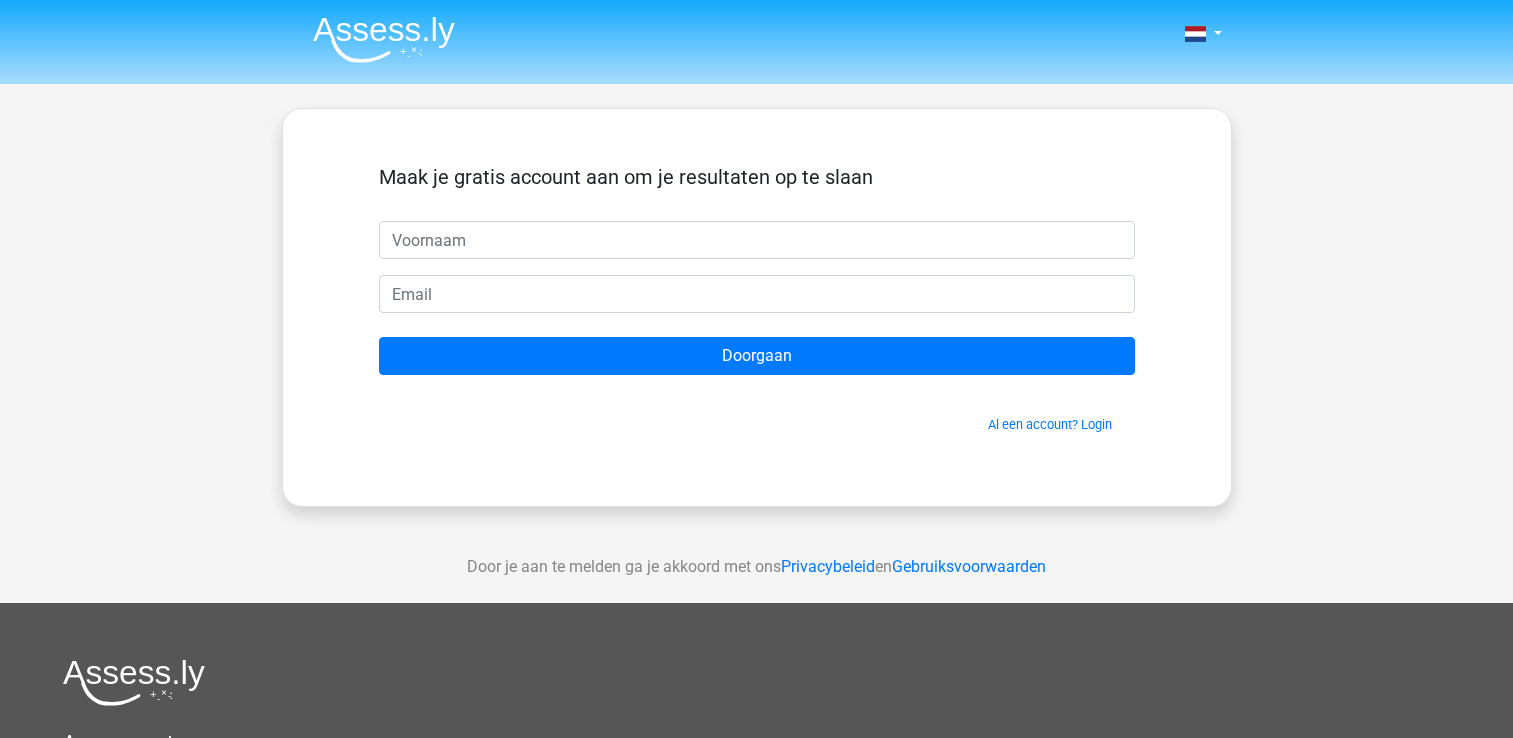 scroll, scrollTop: 0, scrollLeft: 0, axis: both 